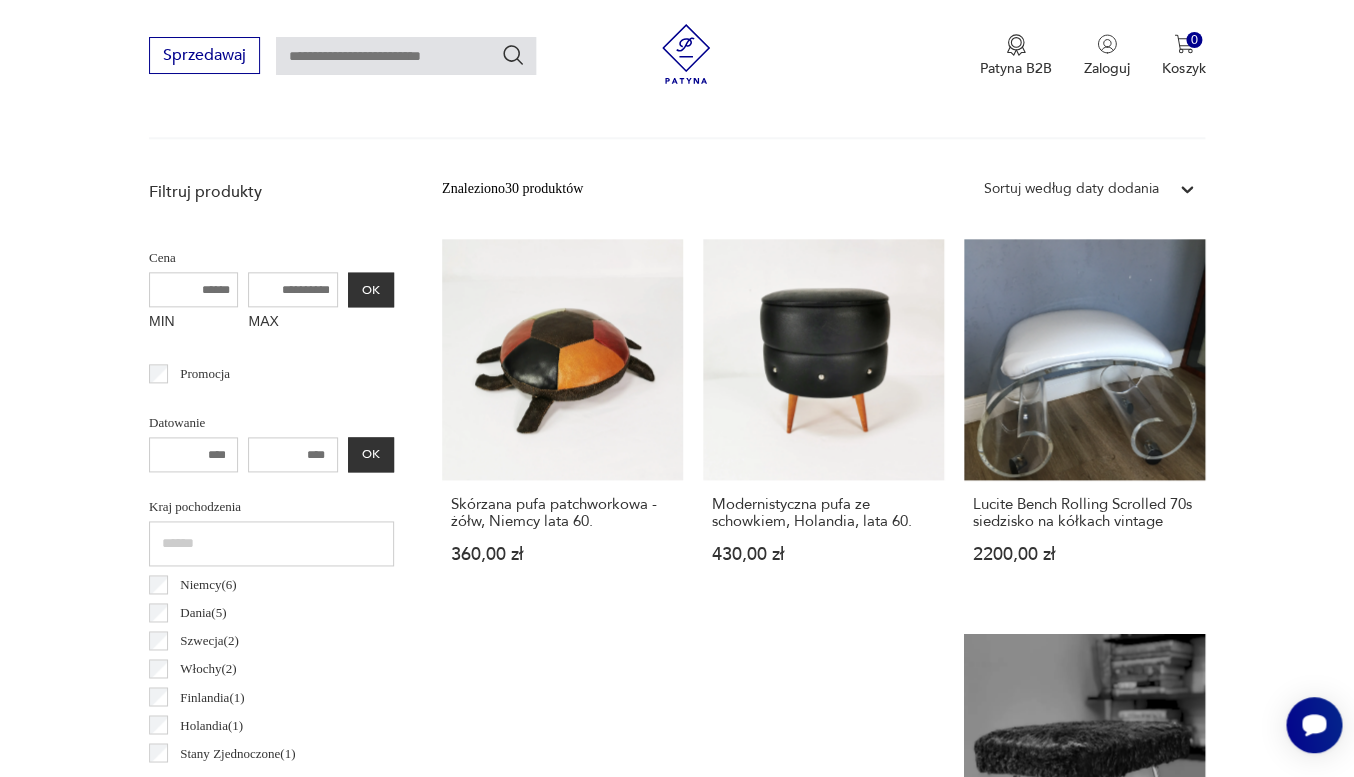 scroll, scrollTop: 0, scrollLeft: 0, axis: both 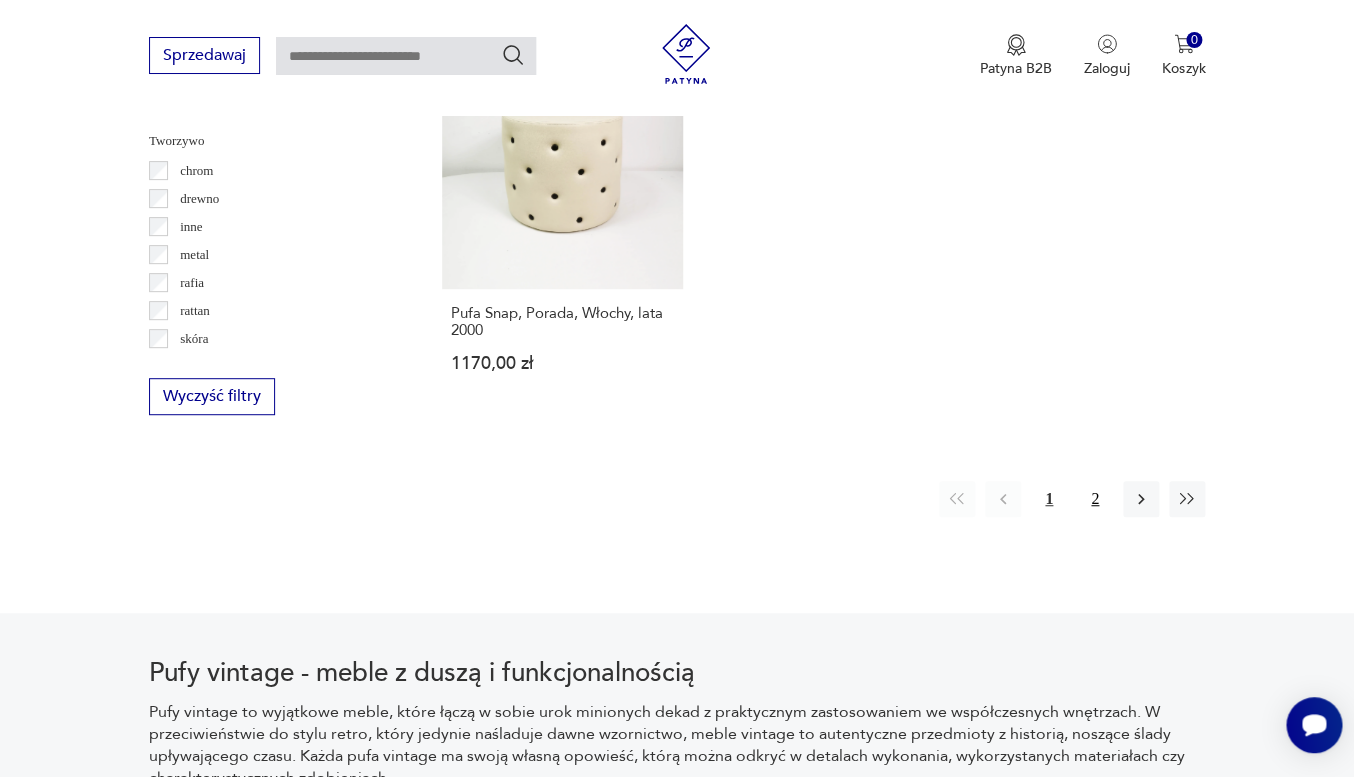 click on "2" at bounding box center (1095, 499) 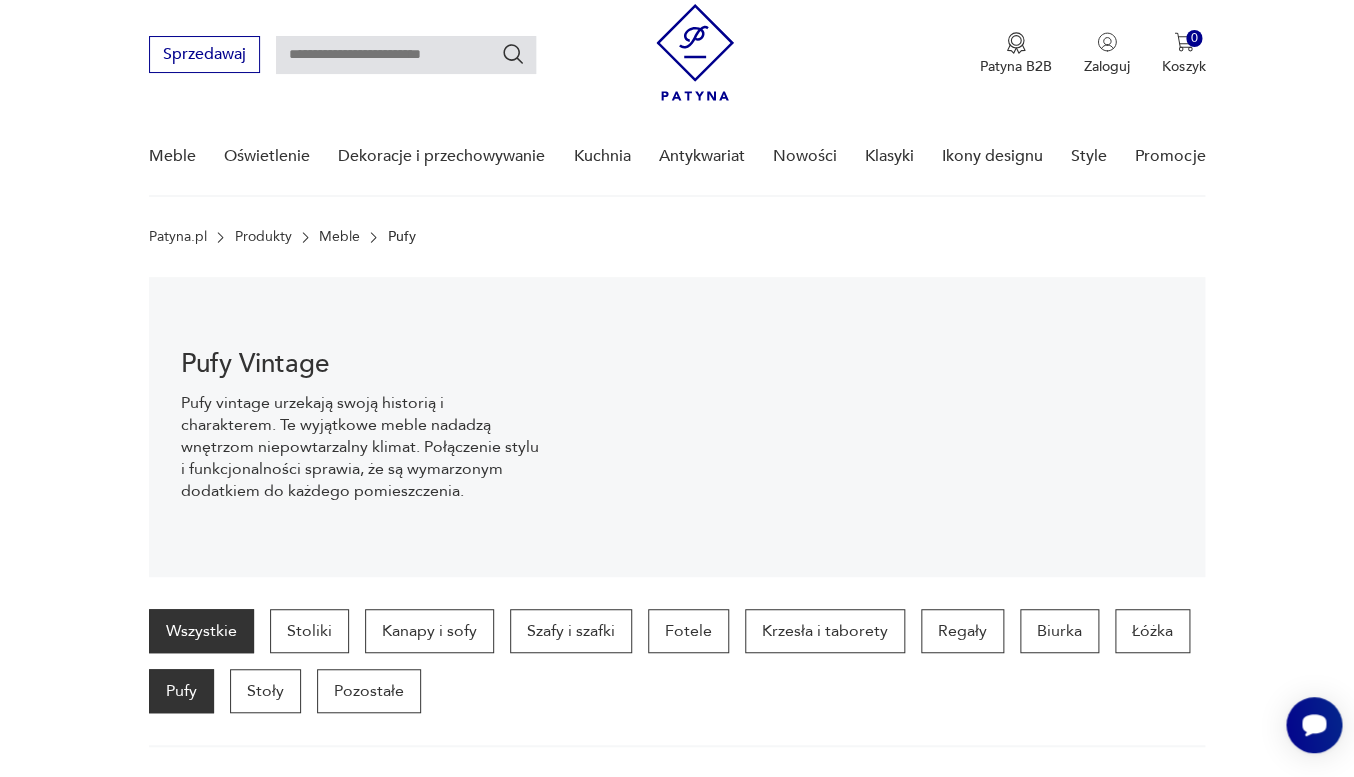 scroll, scrollTop: 0, scrollLeft: 0, axis: both 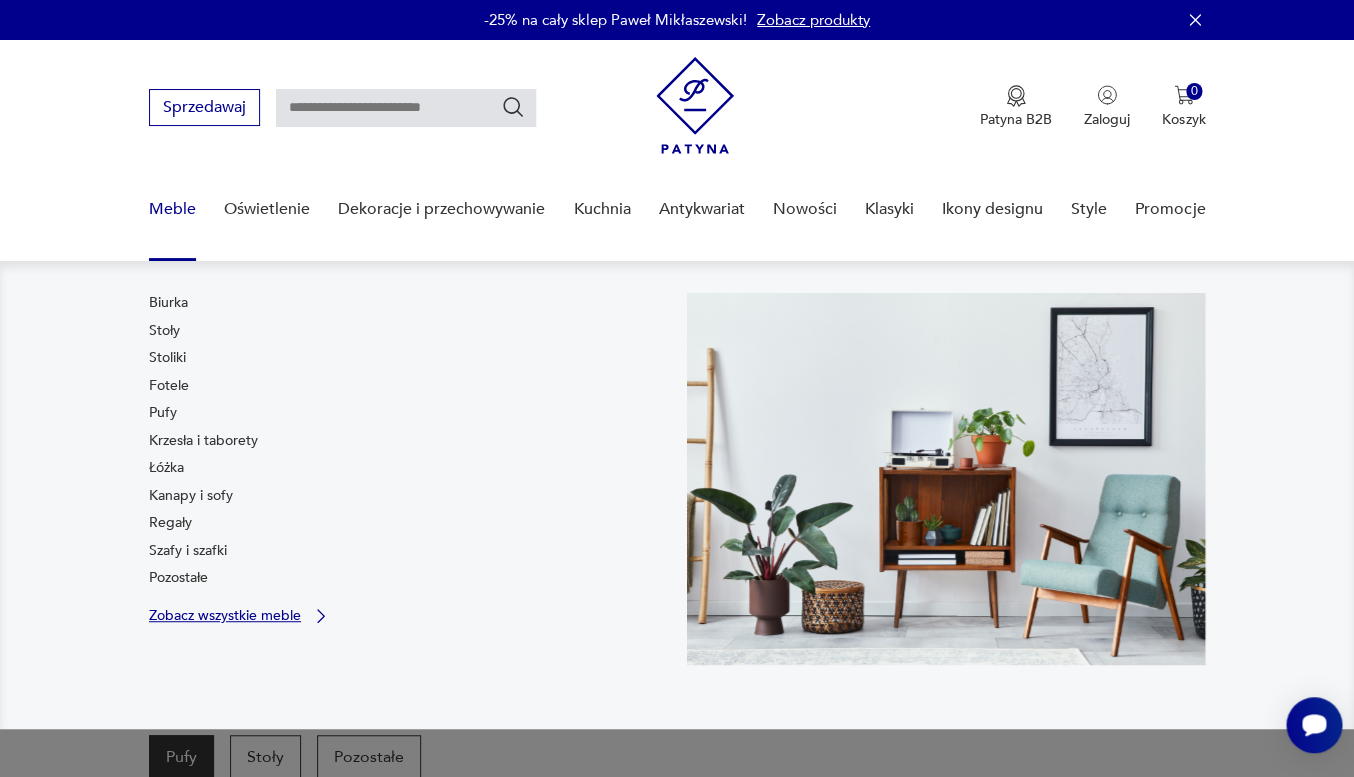 click on "Zobacz wszystkie meble" at bounding box center (225, 615) 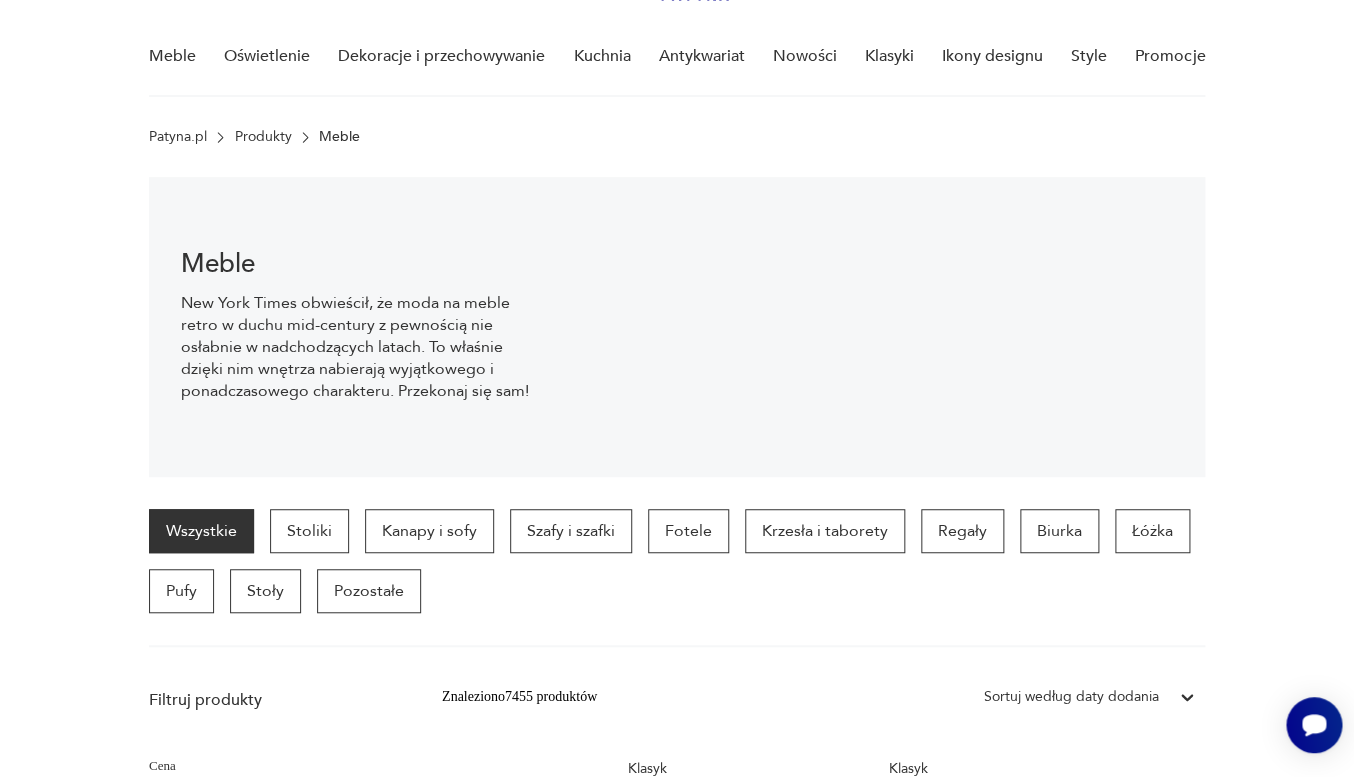 scroll, scrollTop: 146, scrollLeft: 0, axis: vertical 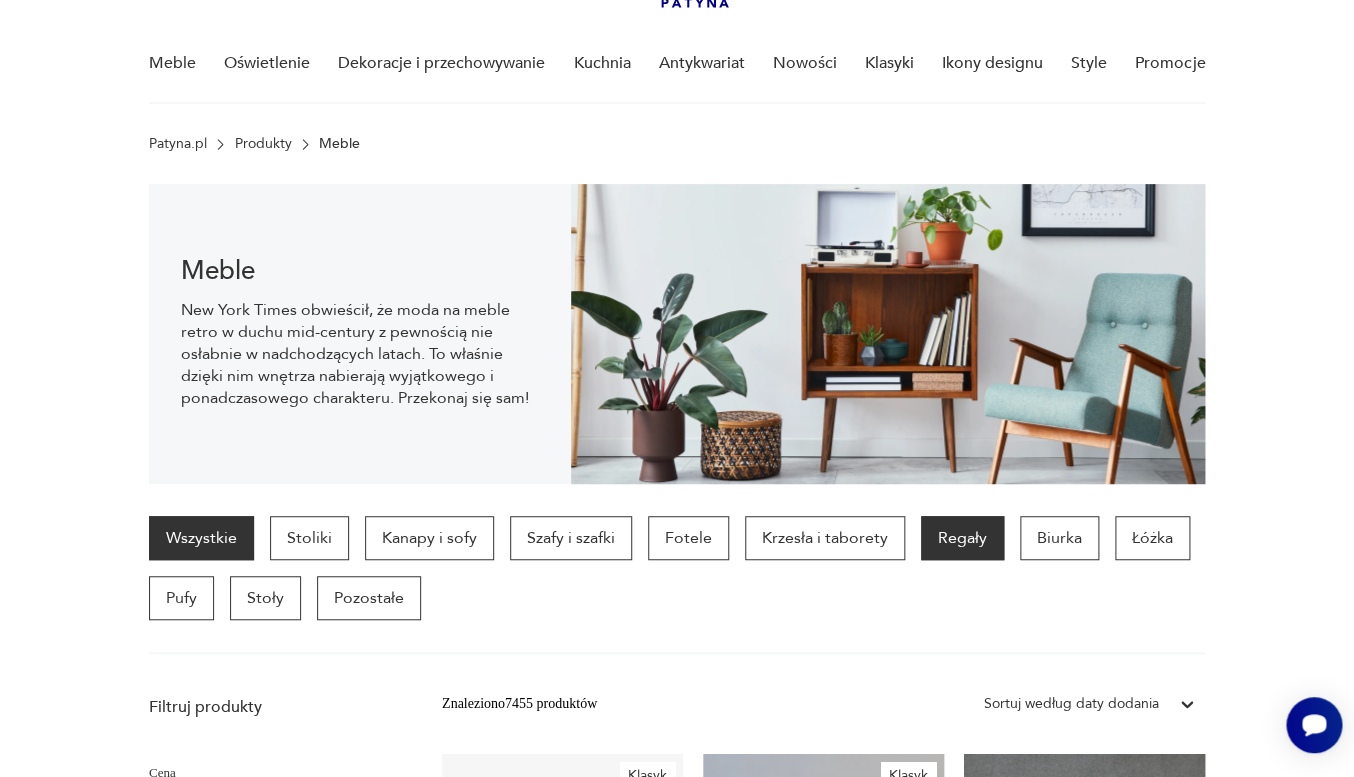 click on "Regały" at bounding box center (962, 538) 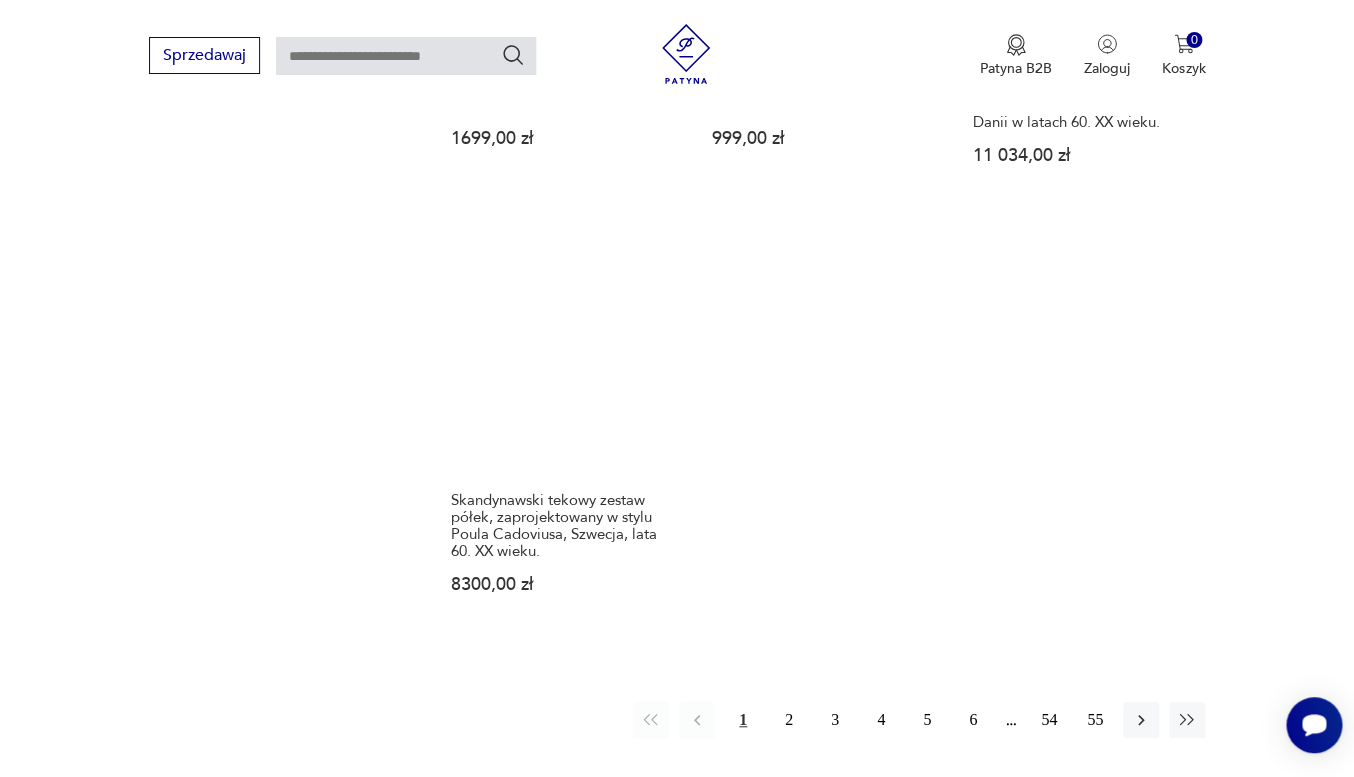 scroll, scrollTop: 2764, scrollLeft: 0, axis: vertical 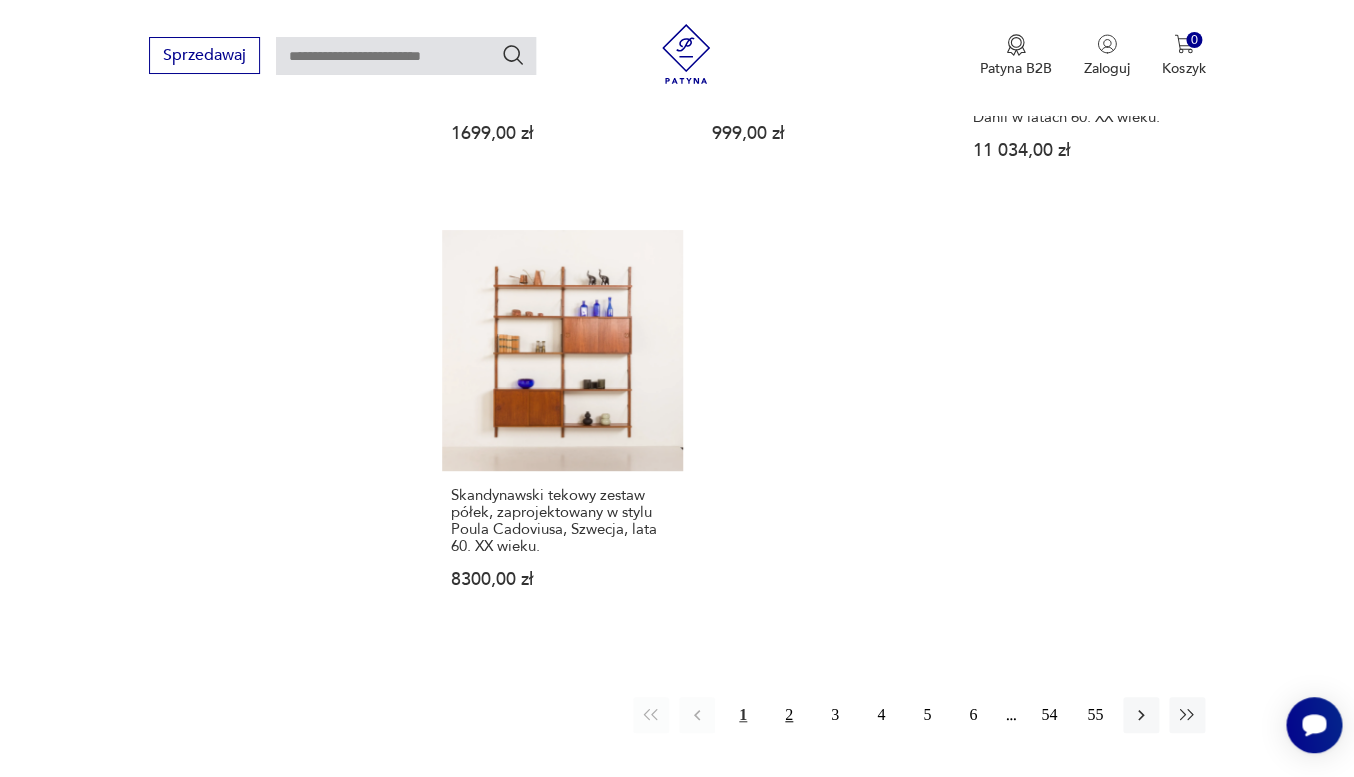 click on "2" at bounding box center [789, 715] 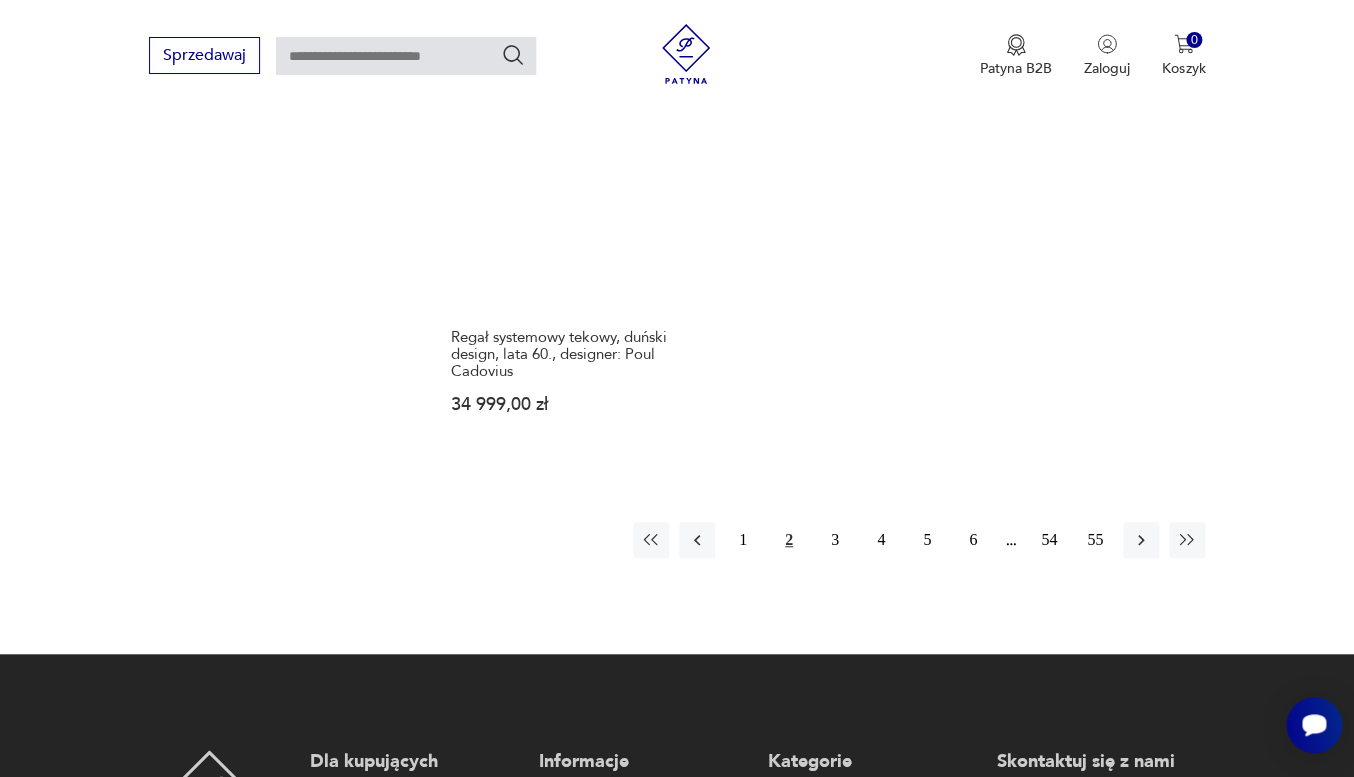 scroll, scrollTop: 2879, scrollLeft: 0, axis: vertical 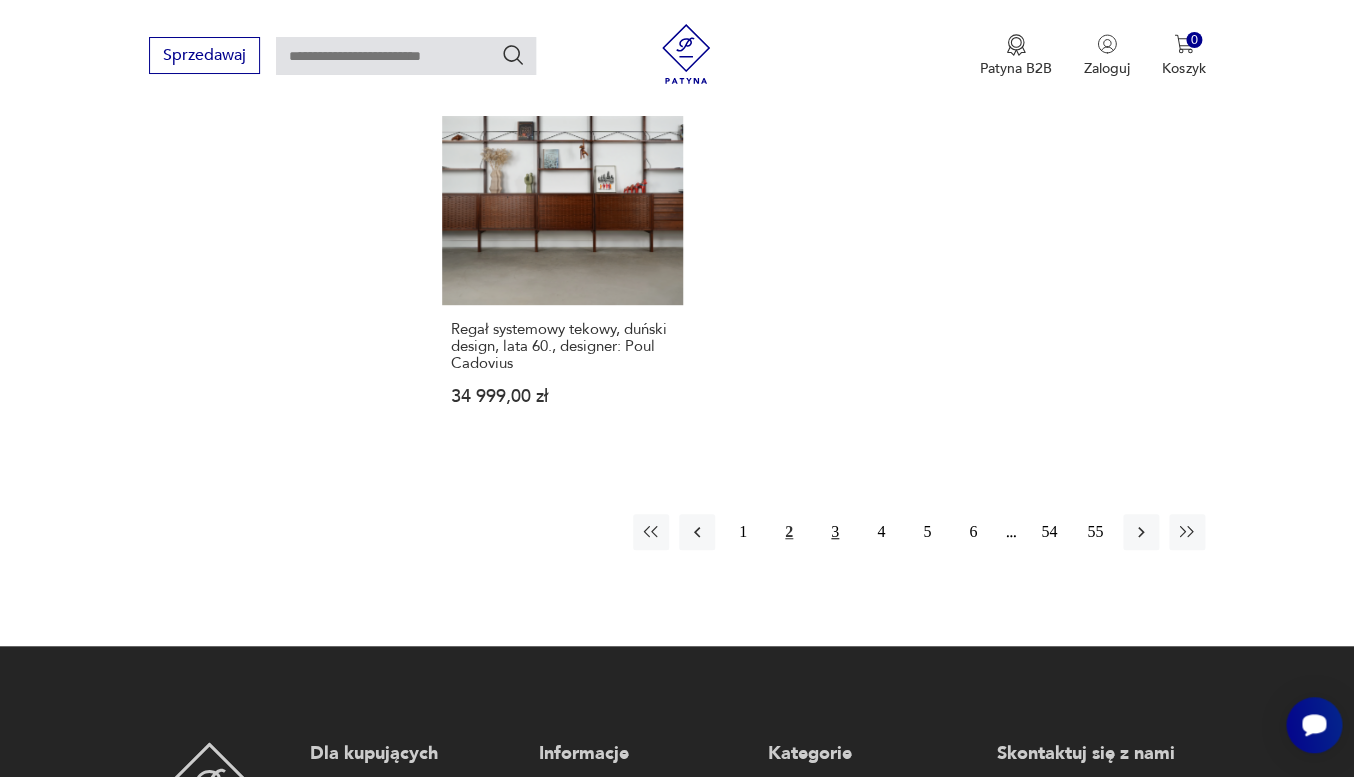 click on "3" at bounding box center (835, 532) 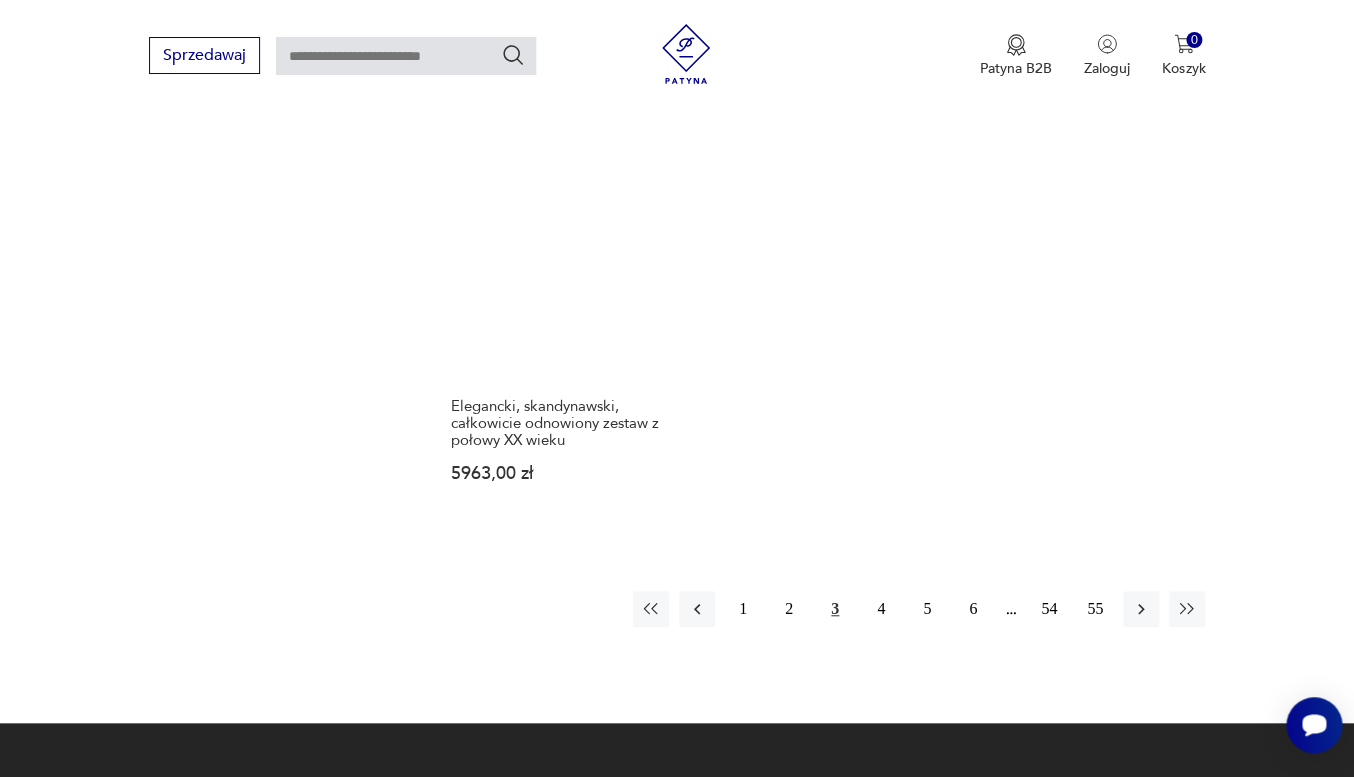 scroll, scrollTop: 2854, scrollLeft: 0, axis: vertical 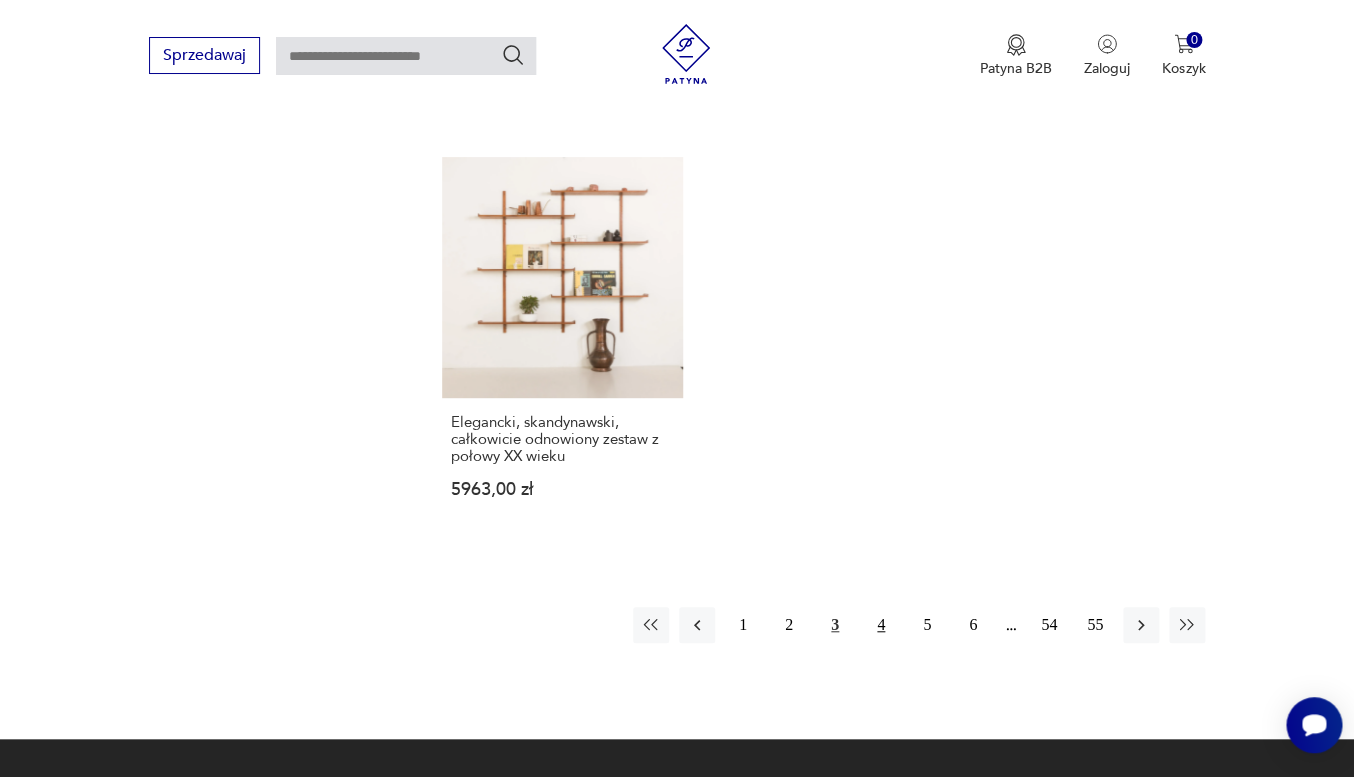 click on "4" at bounding box center (881, 625) 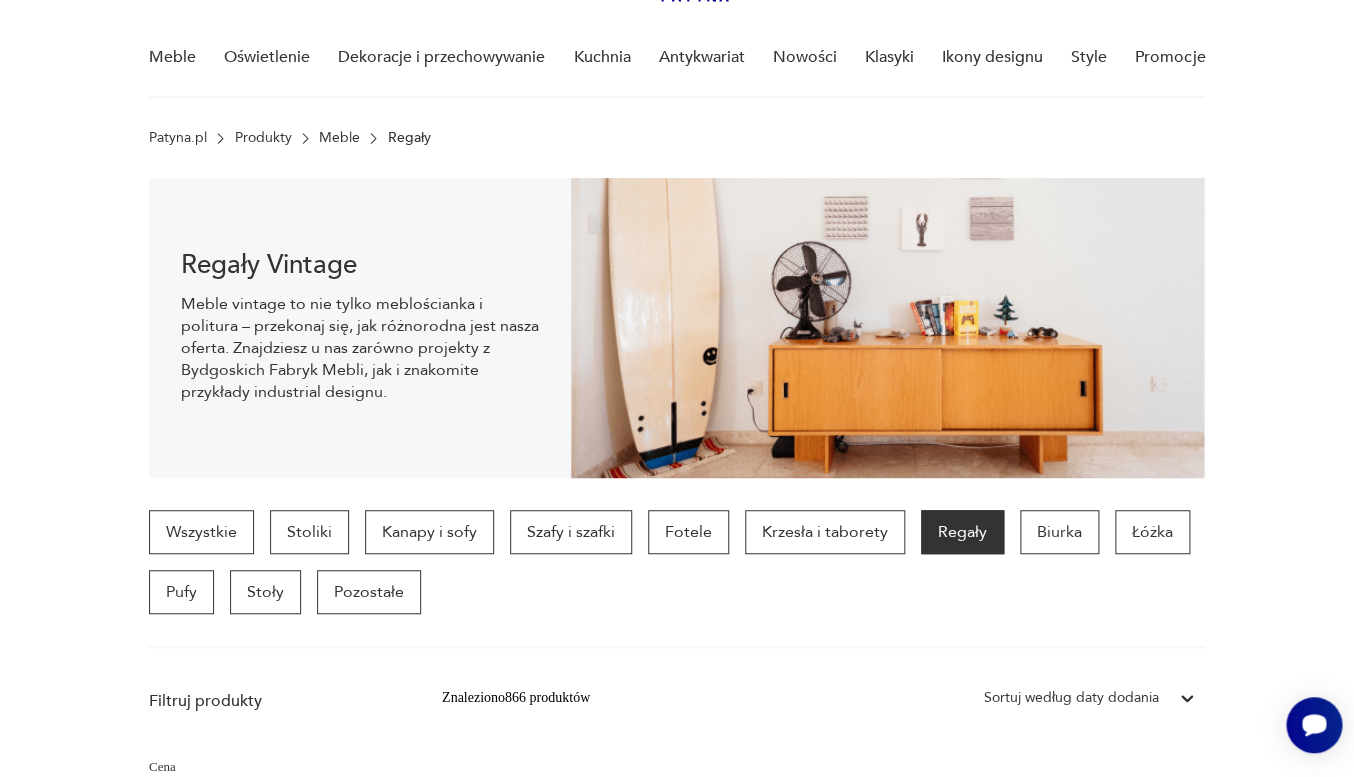 scroll, scrollTop: 0, scrollLeft: 0, axis: both 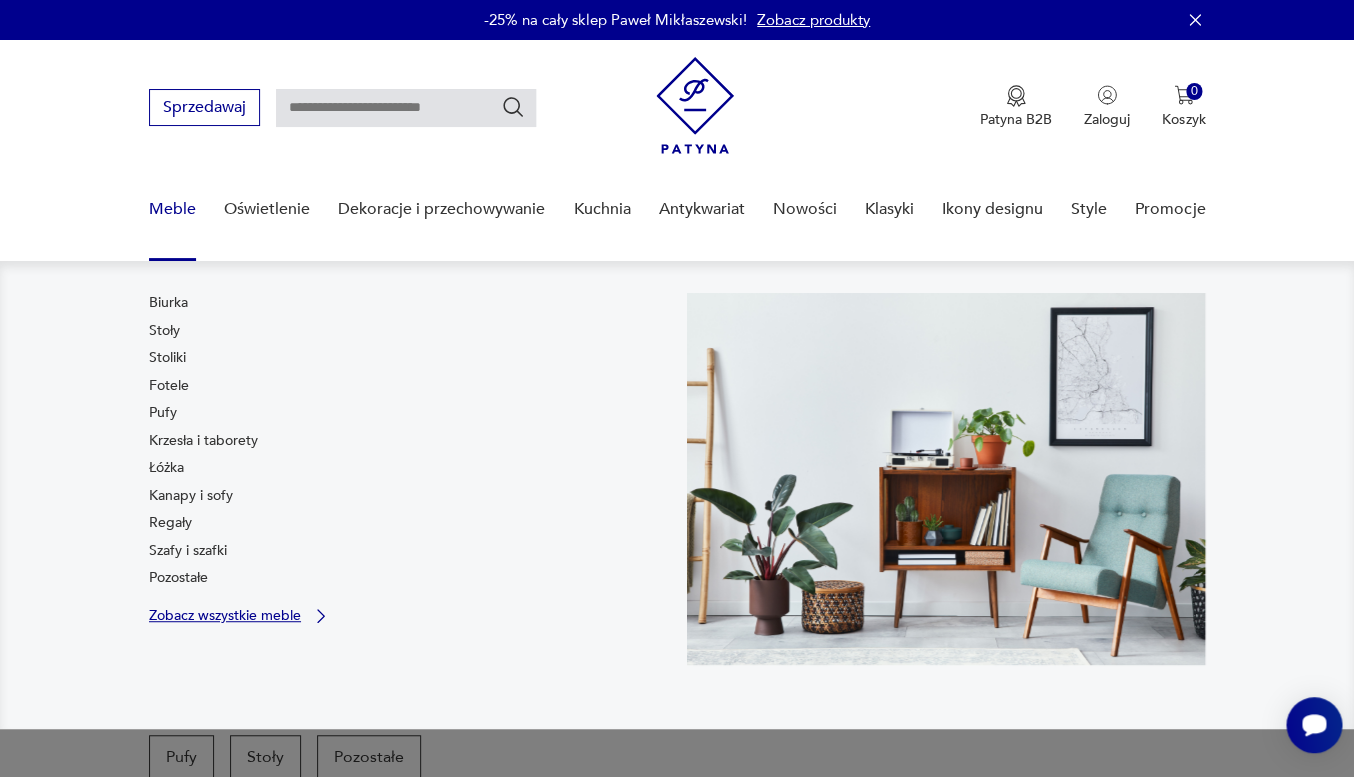 click on "Zobacz wszystkie meble" at bounding box center [225, 615] 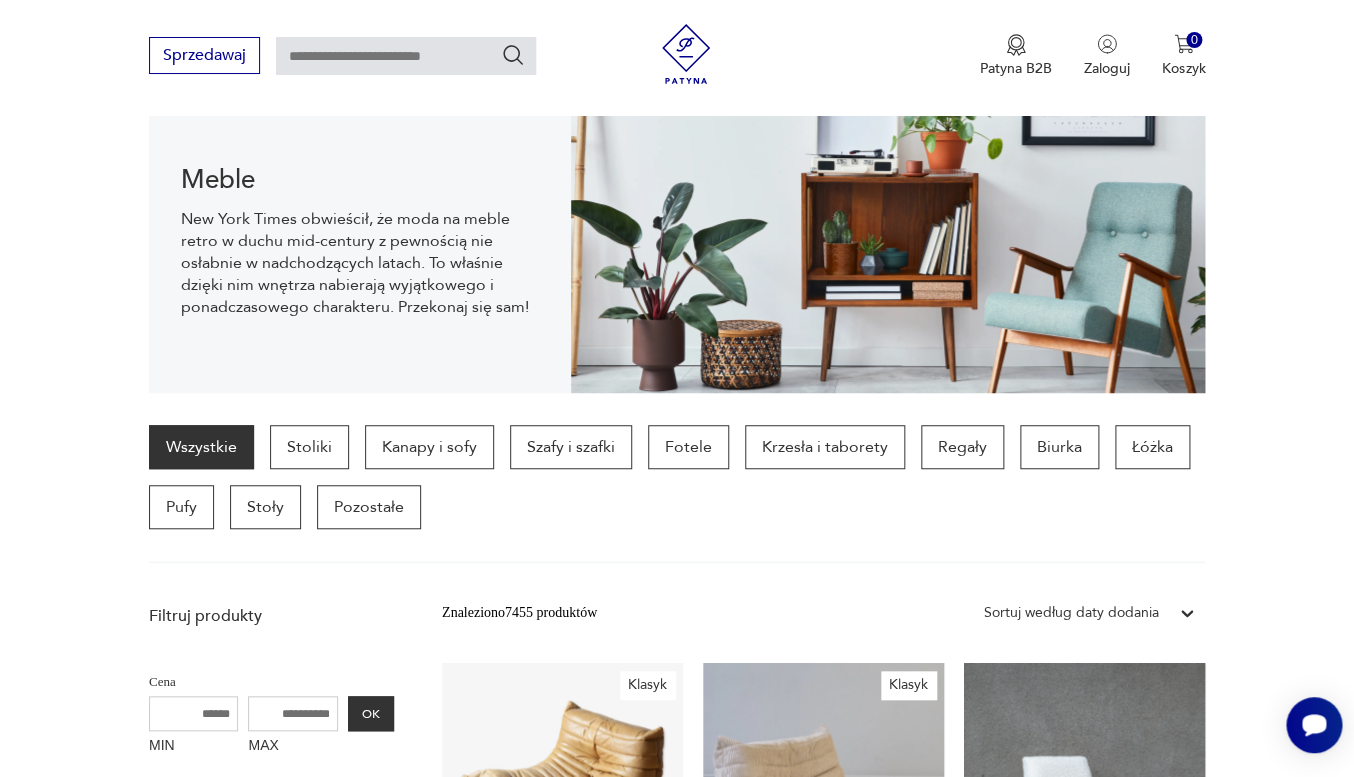 scroll, scrollTop: 242, scrollLeft: 0, axis: vertical 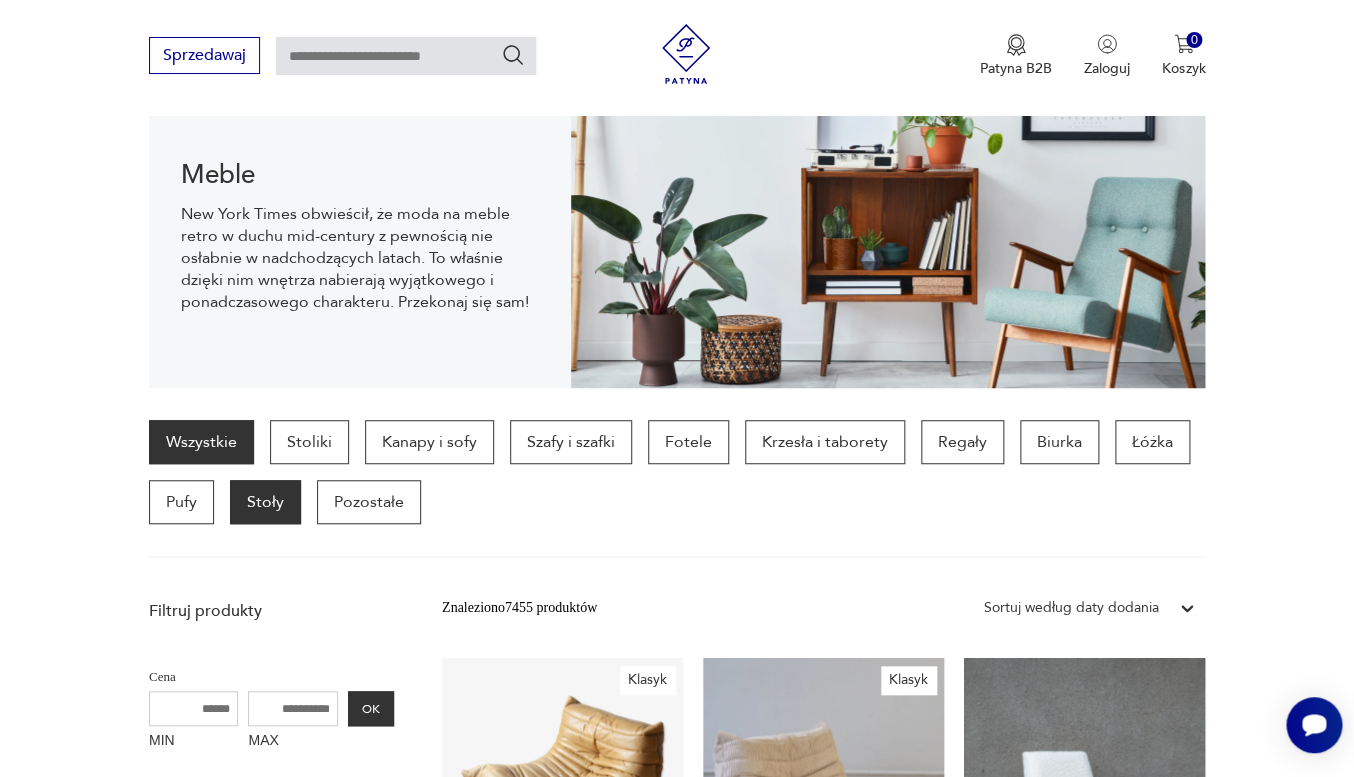 click on "Stoły" at bounding box center (265, 502) 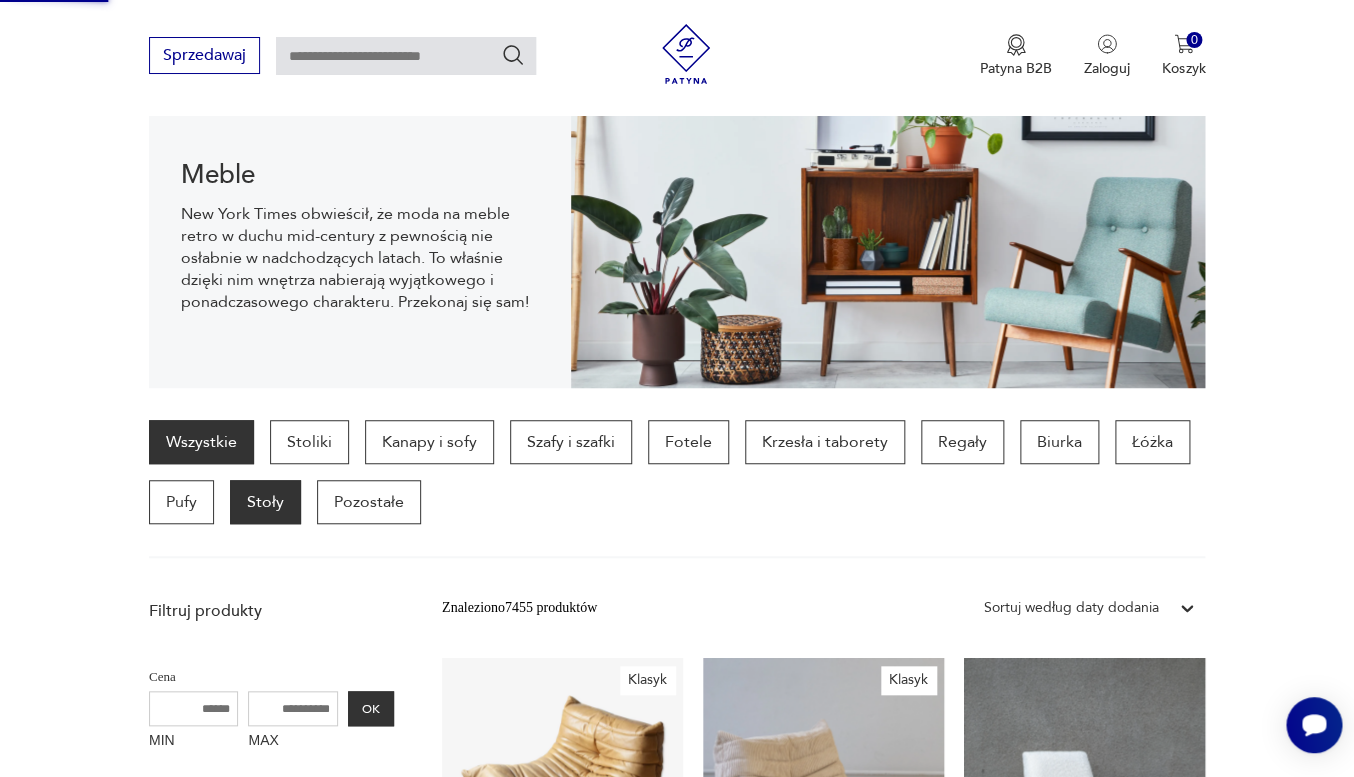 scroll, scrollTop: 532, scrollLeft: 0, axis: vertical 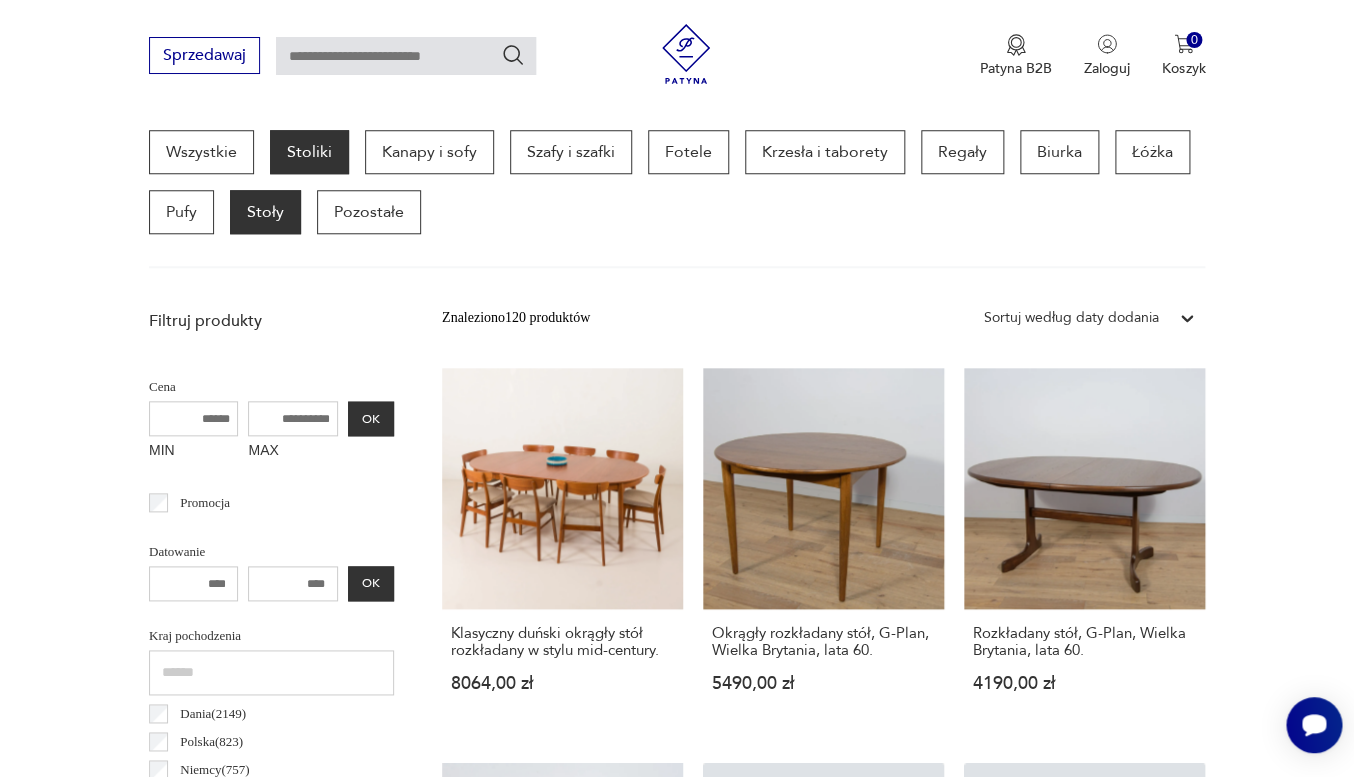 click on "Stoliki" at bounding box center (309, 152) 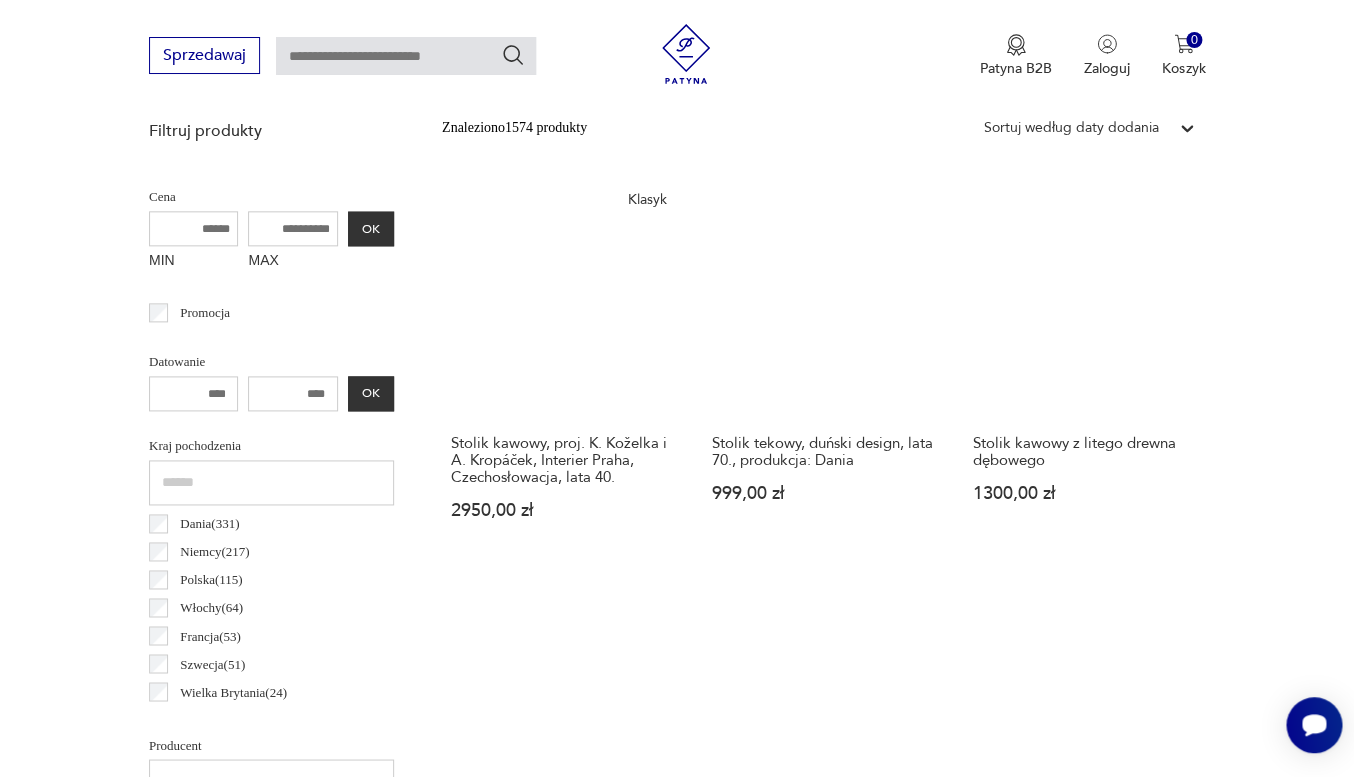 scroll, scrollTop: 0, scrollLeft: 0, axis: both 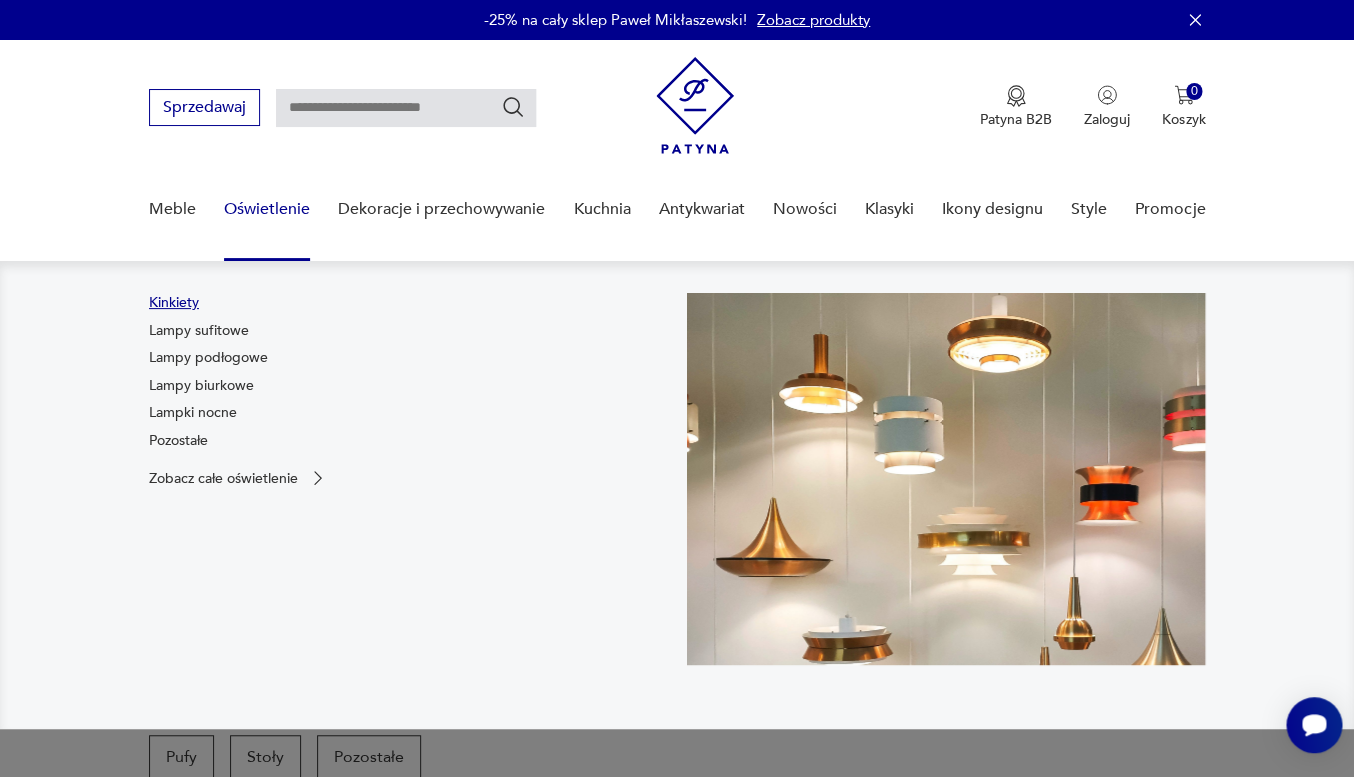 click on "Kinkiety" at bounding box center (174, 303) 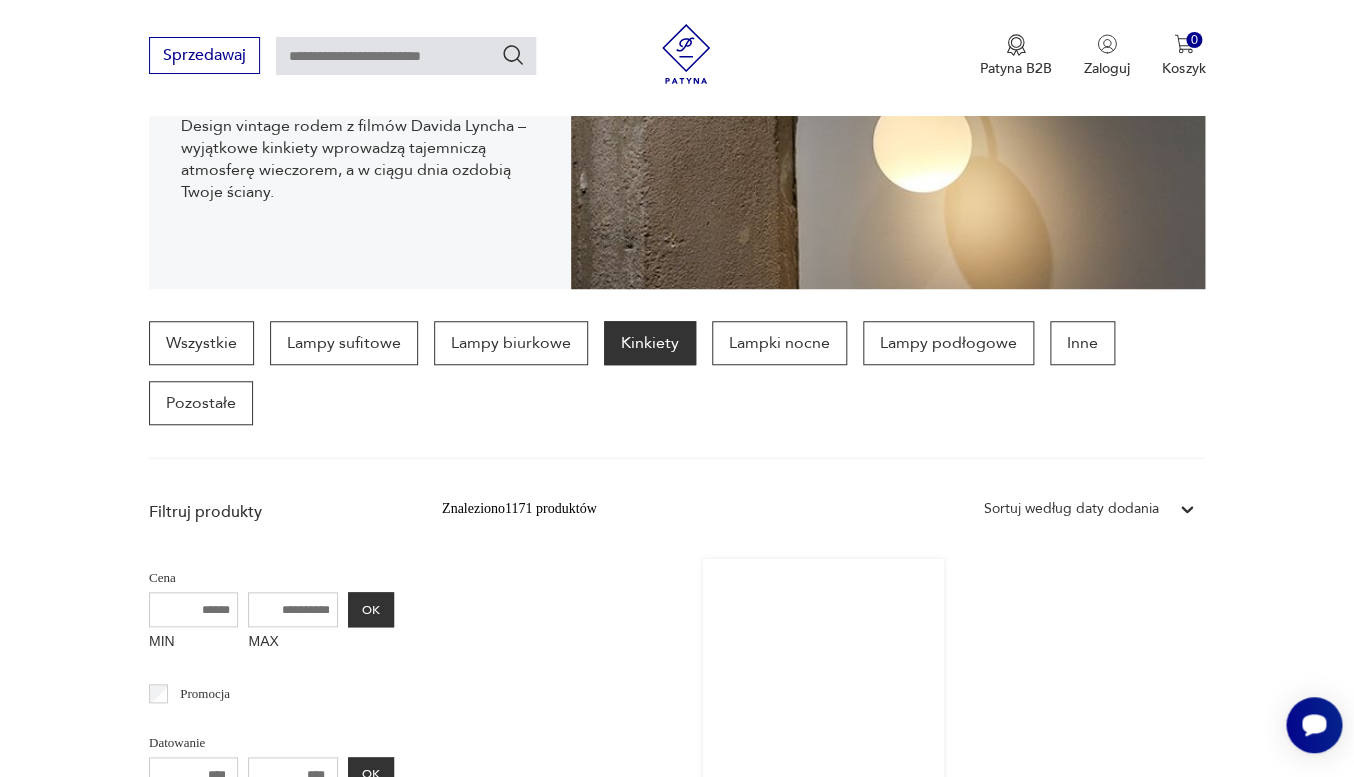 scroll, scrollTop: 0, scrollLeft: 0, axis: both 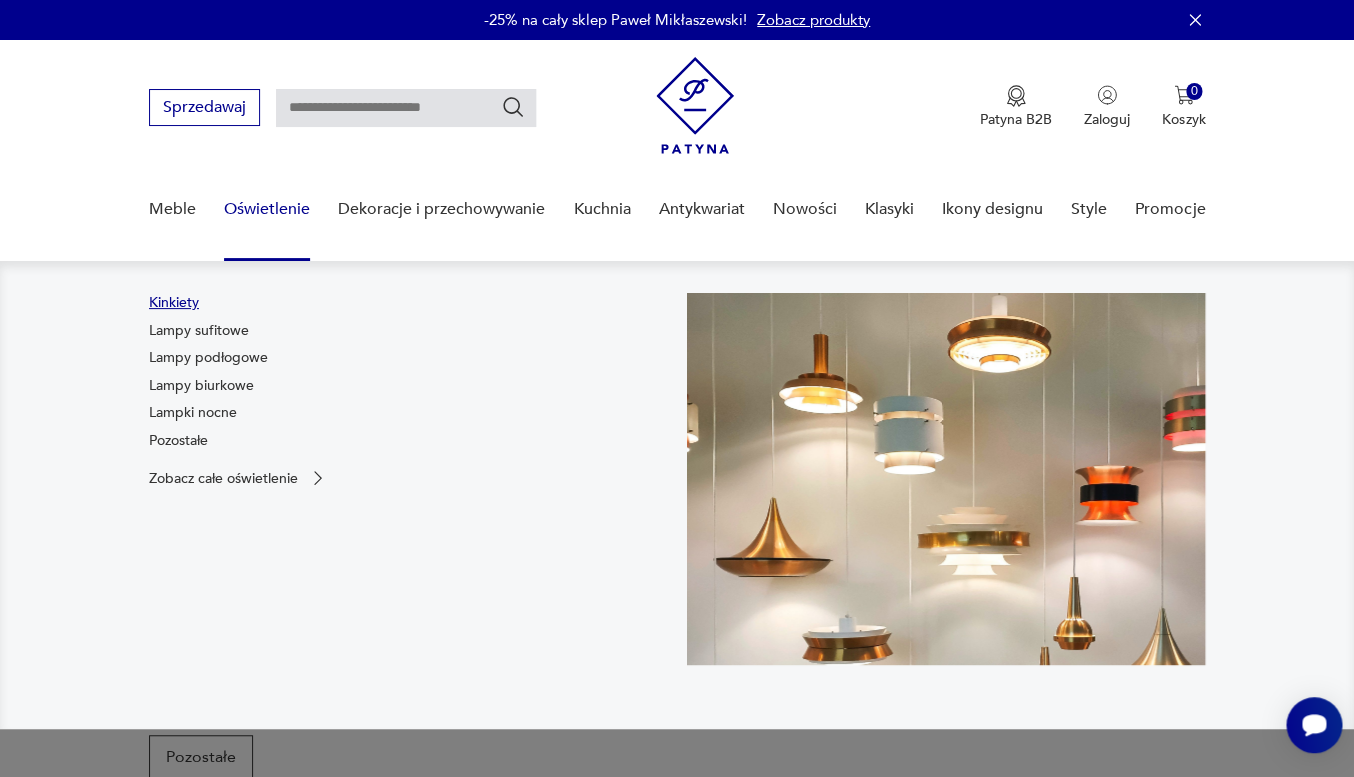click on "Kinkiety" at bounding box center (174, 303) 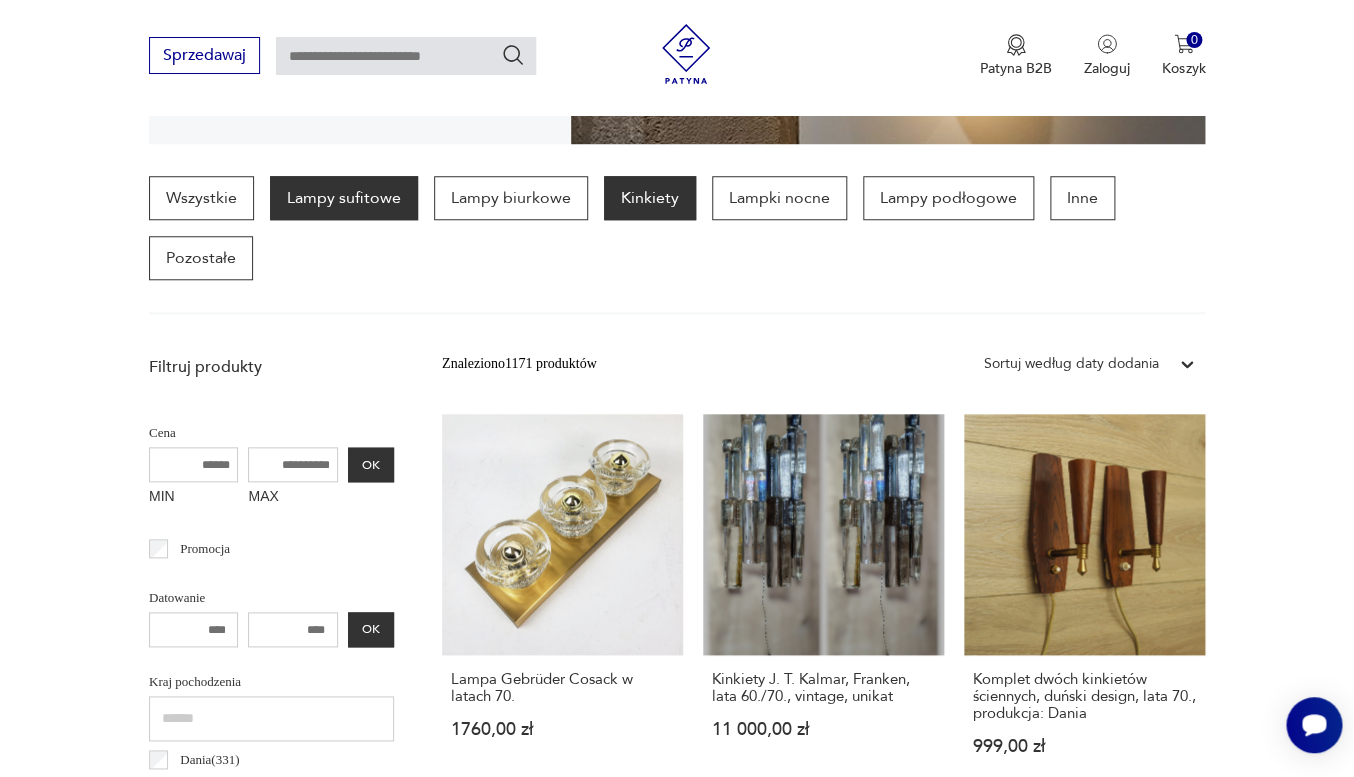 scroll, scrollTop: 497, scrollLeft: 0, axis: vertical 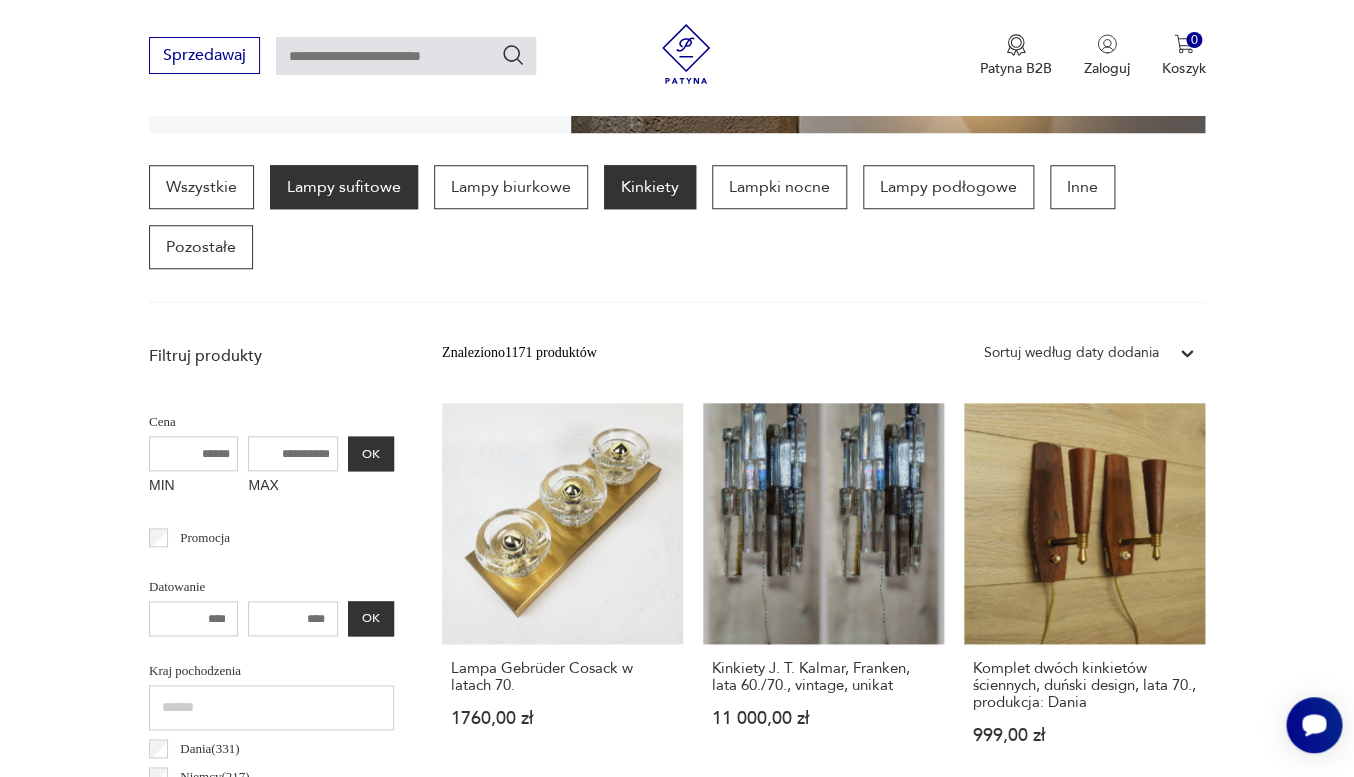 click on "Lampy sufitowe" at bounding box center [344, 187] 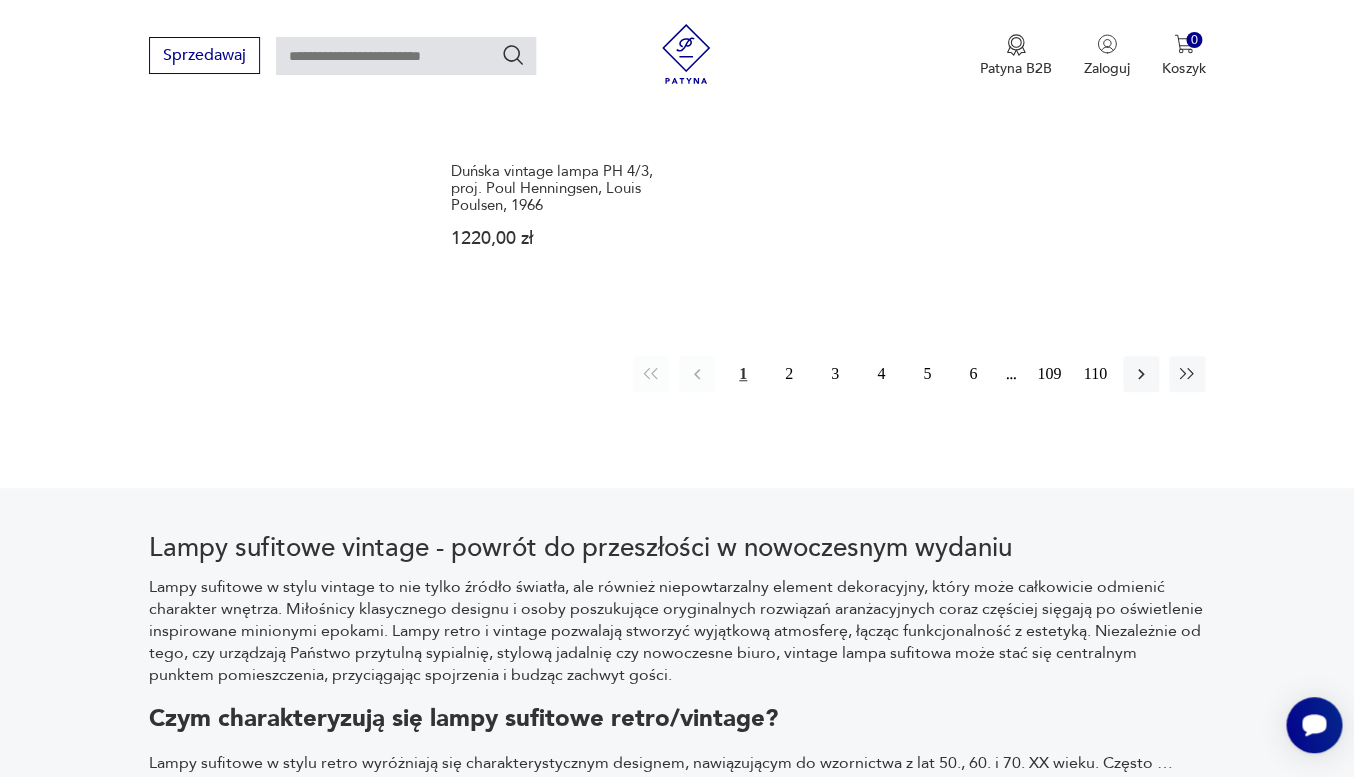scroll, scrollTop: 3021, scrollLeft: 0, axis: vertical 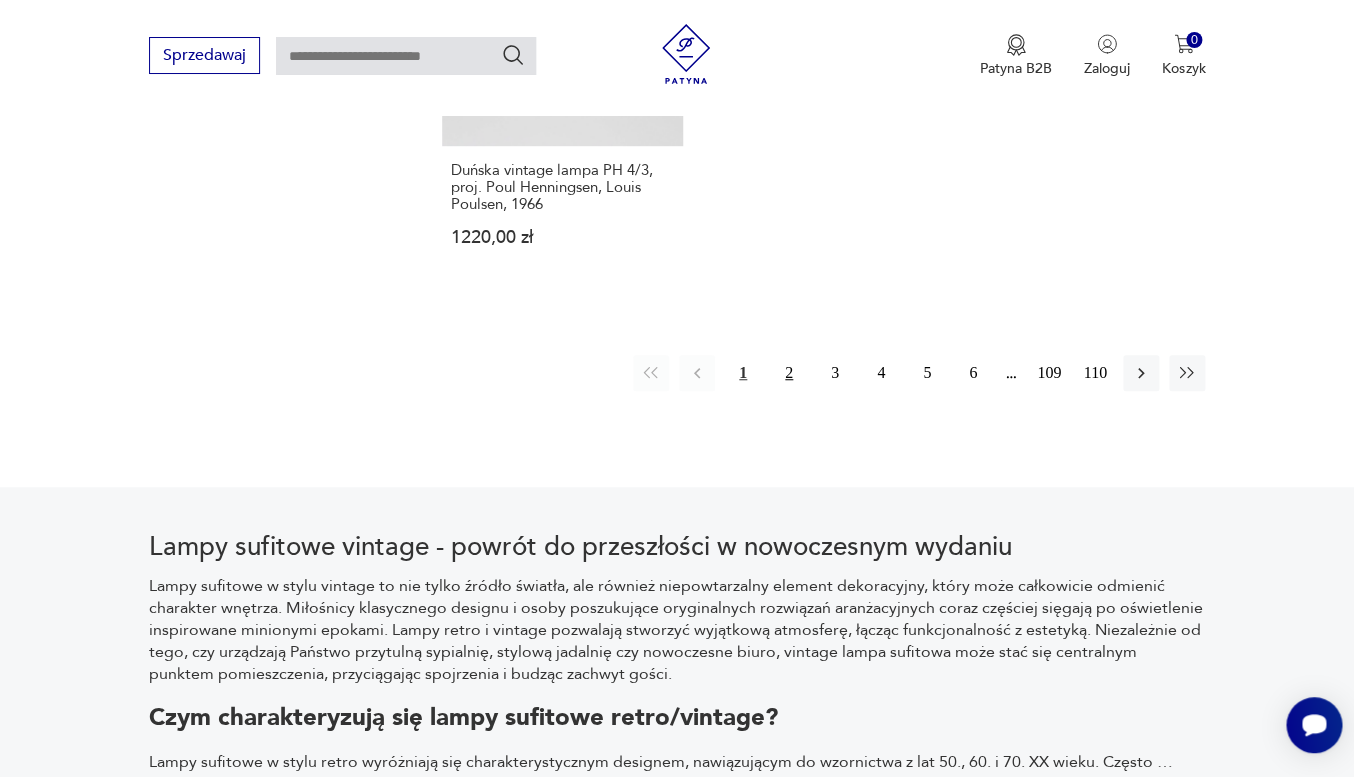 click on "2" at bounding box center (789, 373) 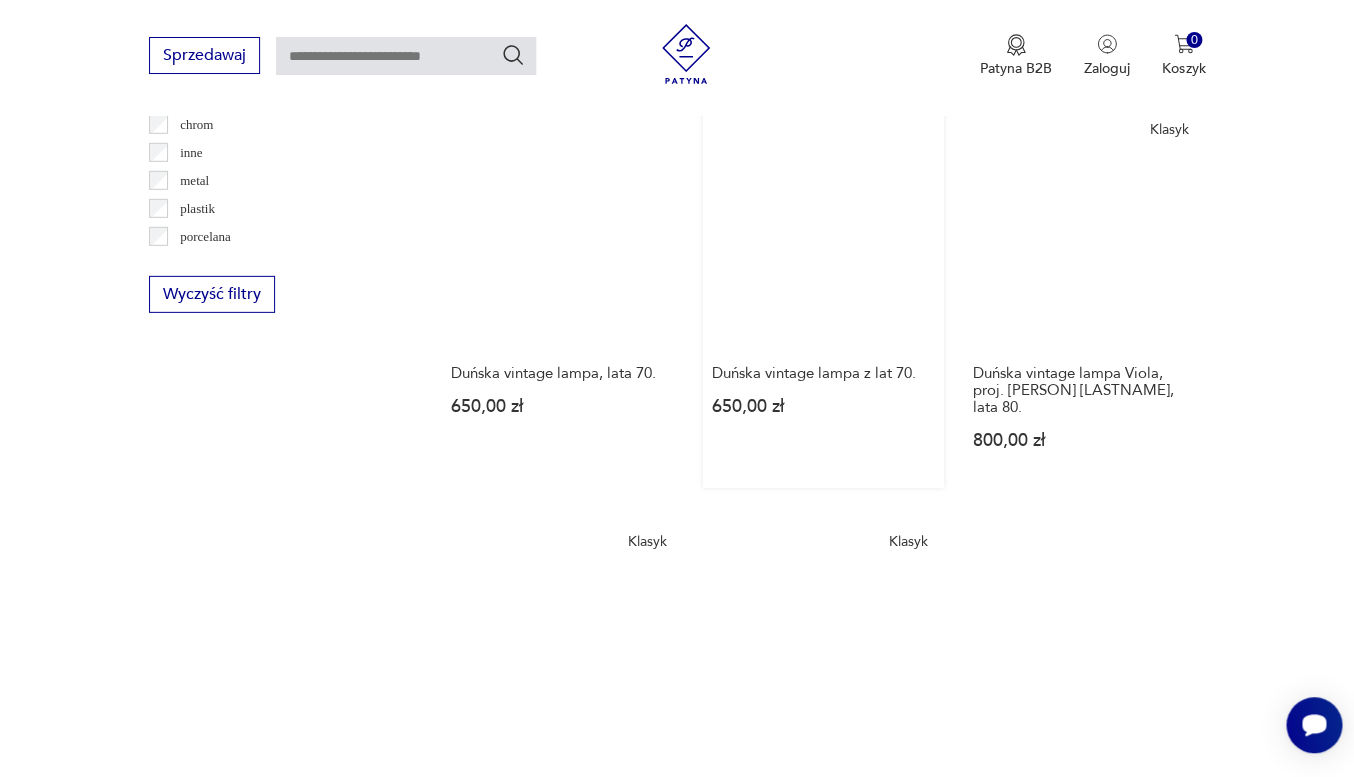 scroll, scrollTop: 1991, scrollLeft: 0, axis: vertical 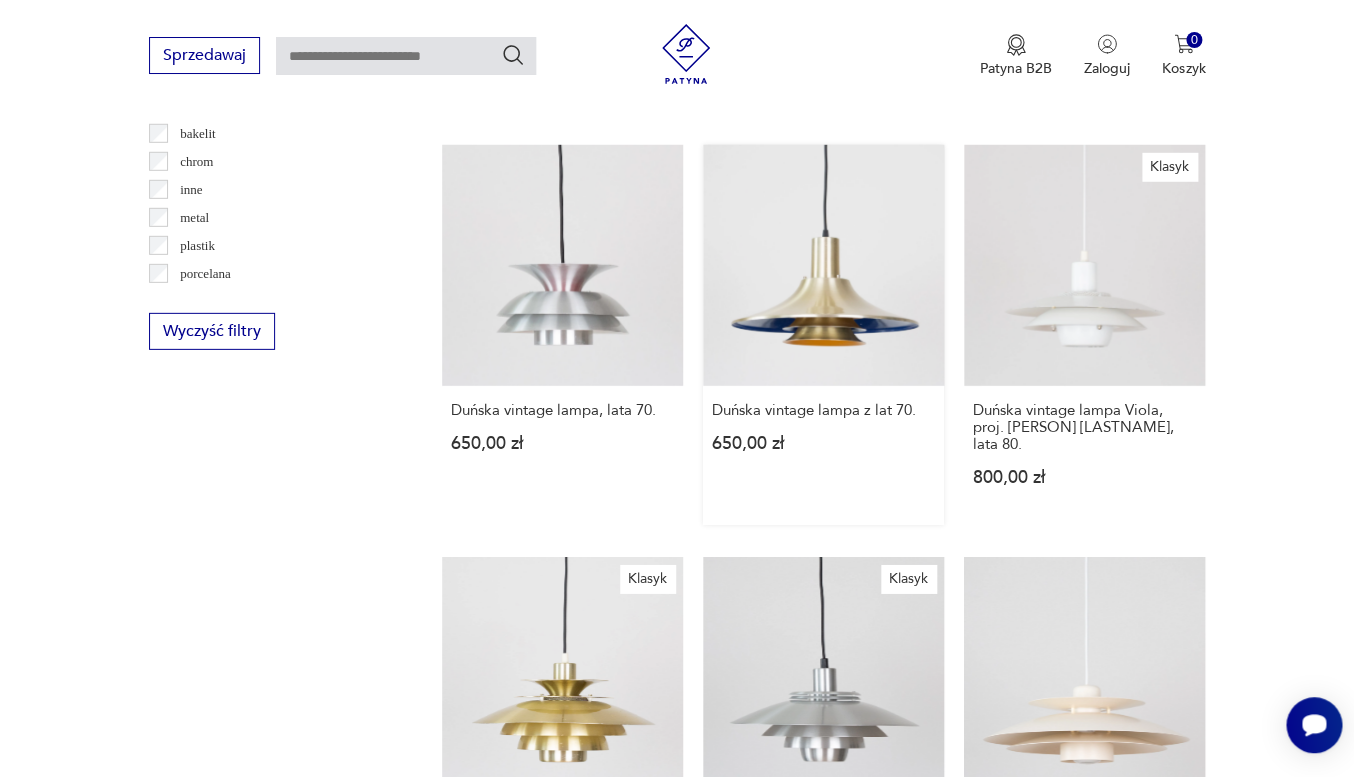 click on "Duńska vintage lampa z lat 70. 650,00 zł" at bounding box center [823, 335] 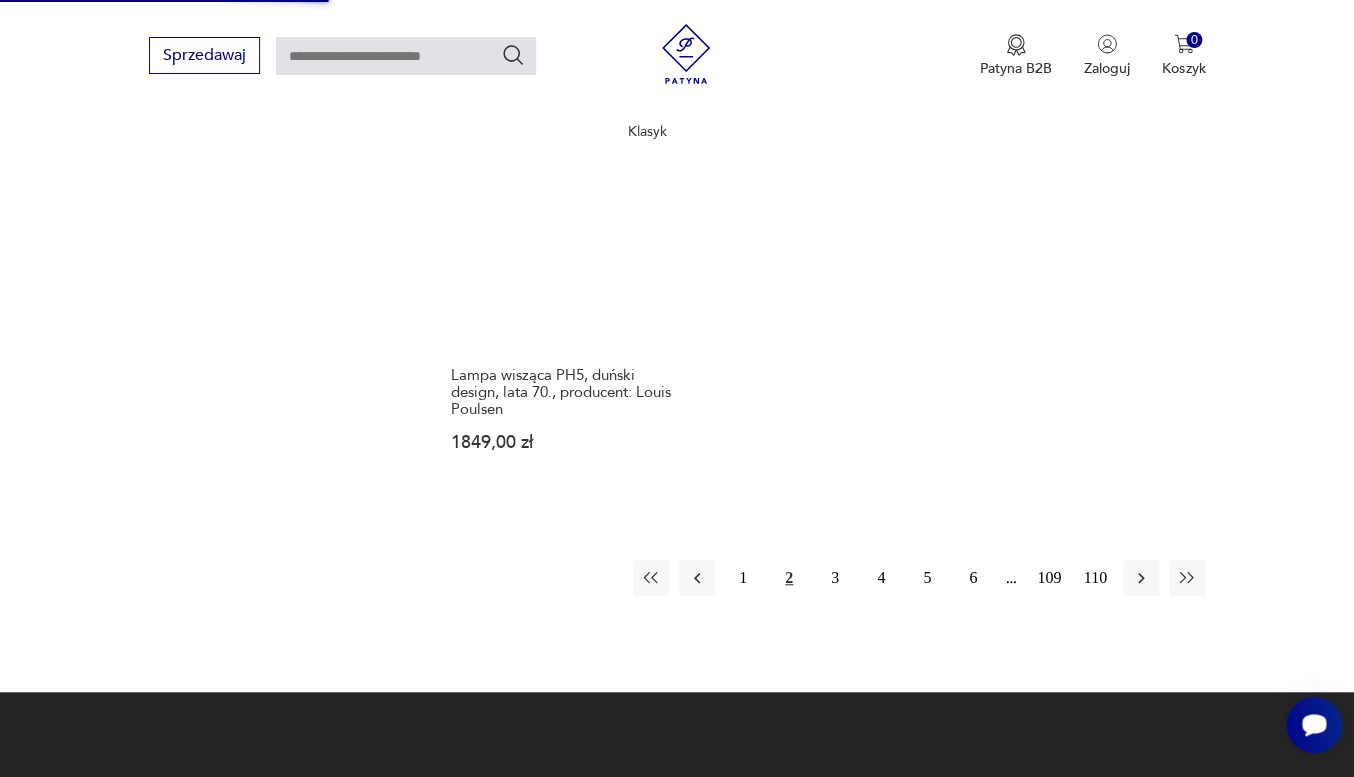scroll, scrollTop: 2834, scrollLeft: 0, axis: vertical 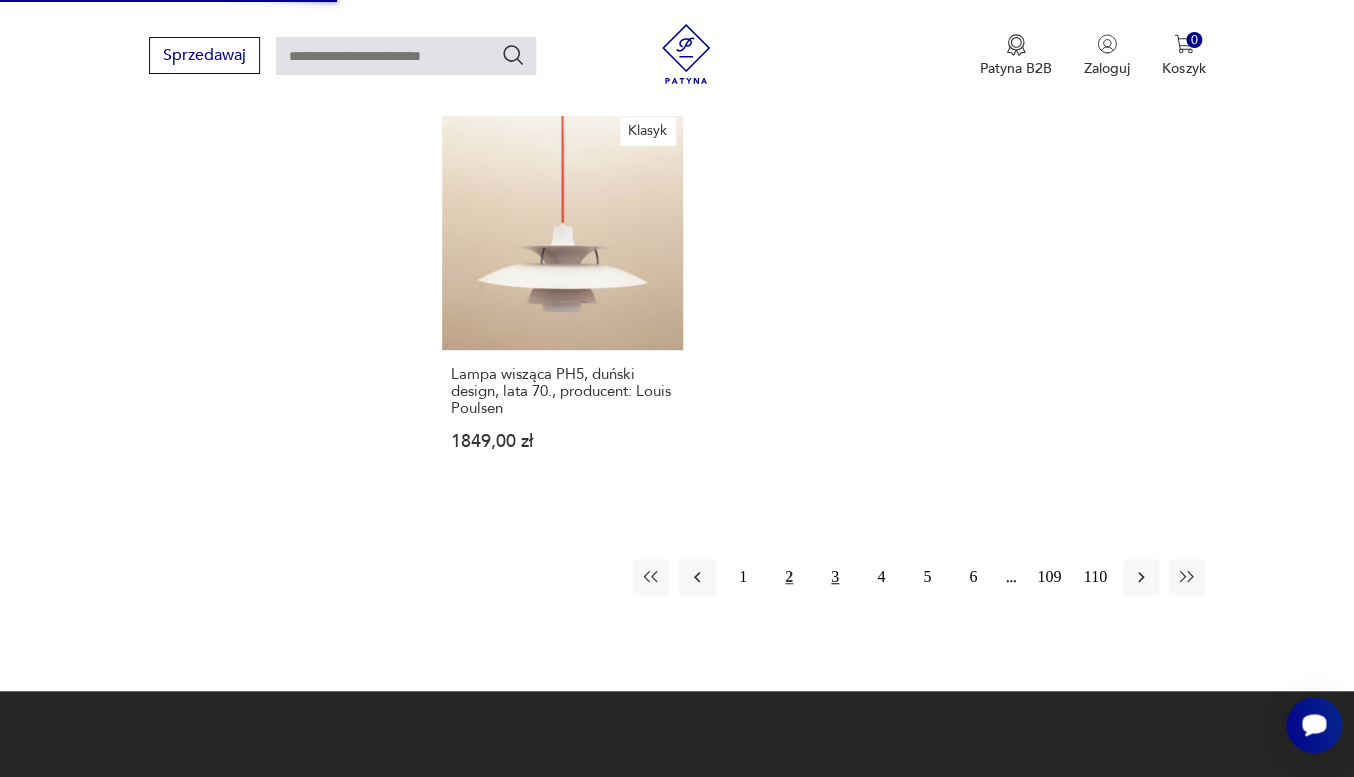 click on "3" at bounding box center (835, 577) 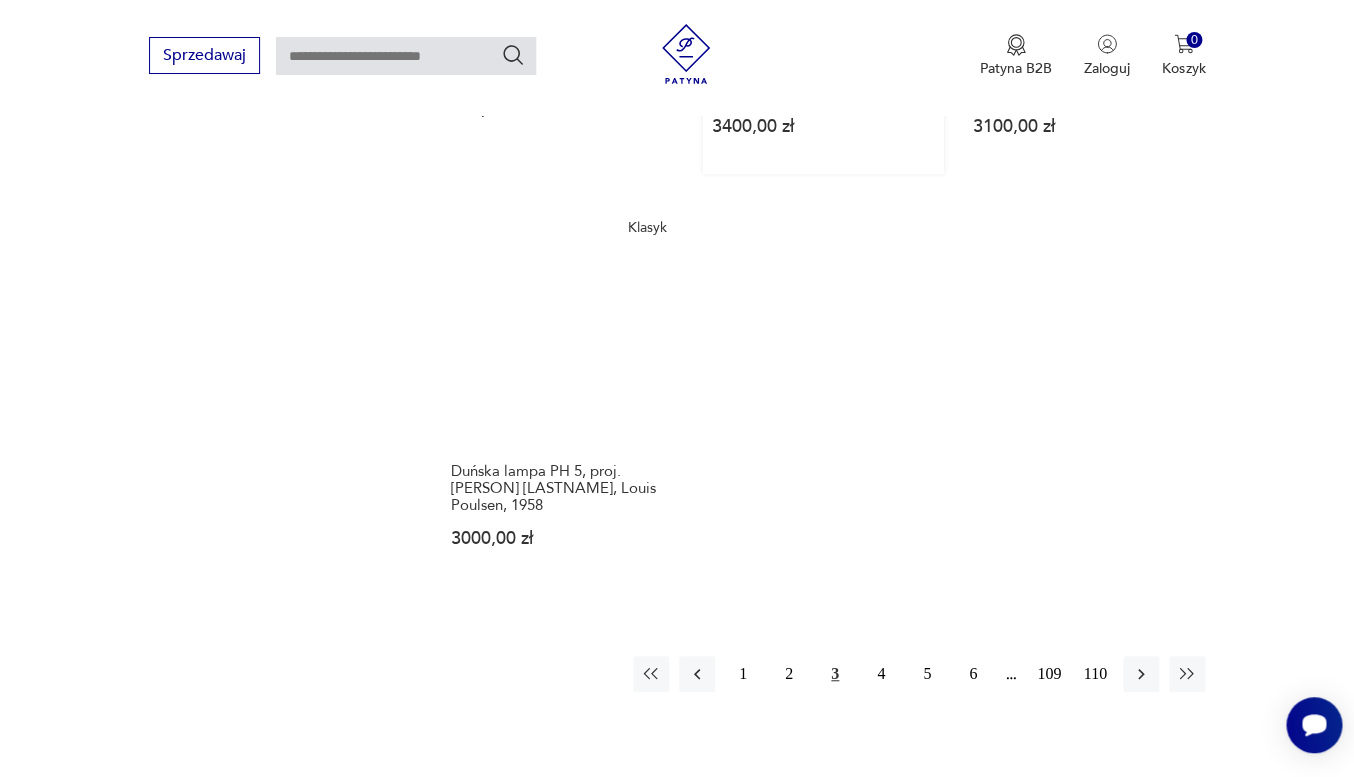 scroll, scrollTop: 2817, scrollLeft: 0, axis: vertical 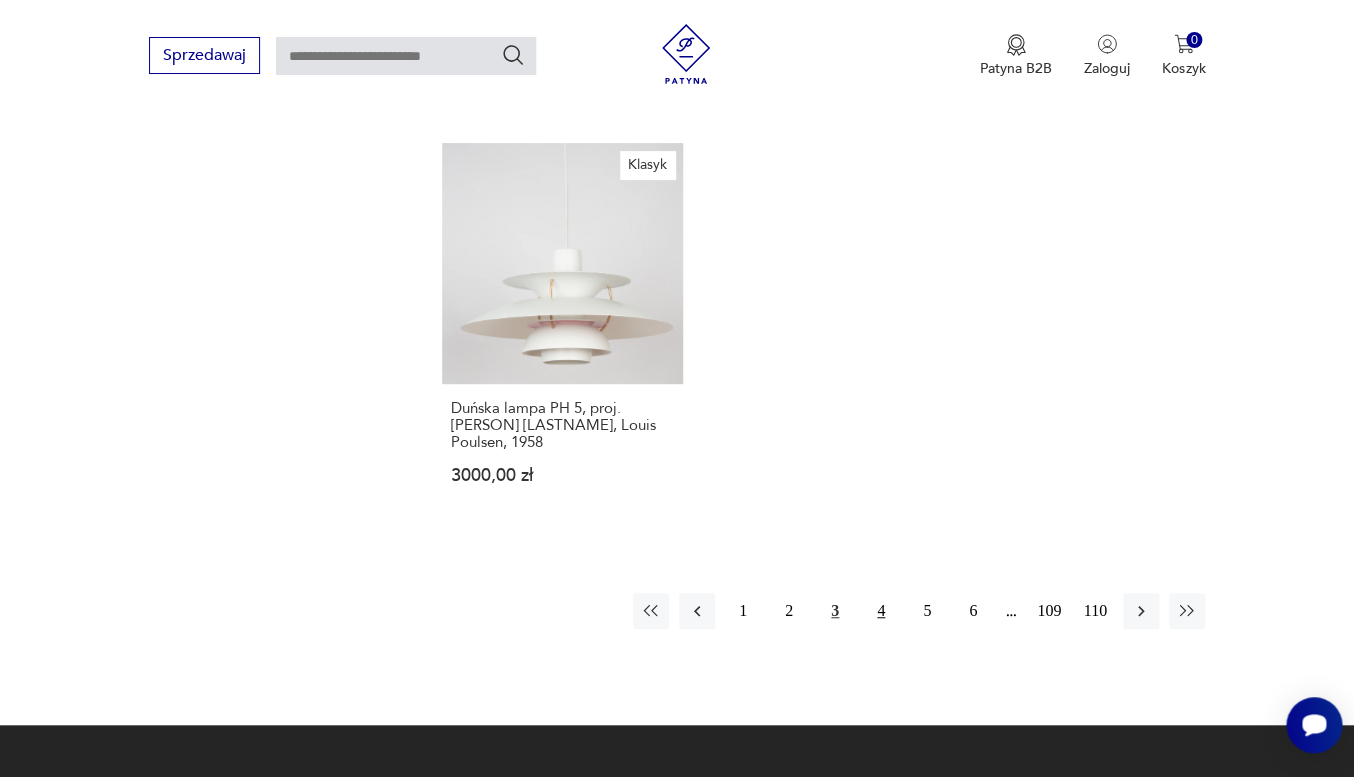 click on "4" at bounding box center (881, 611) 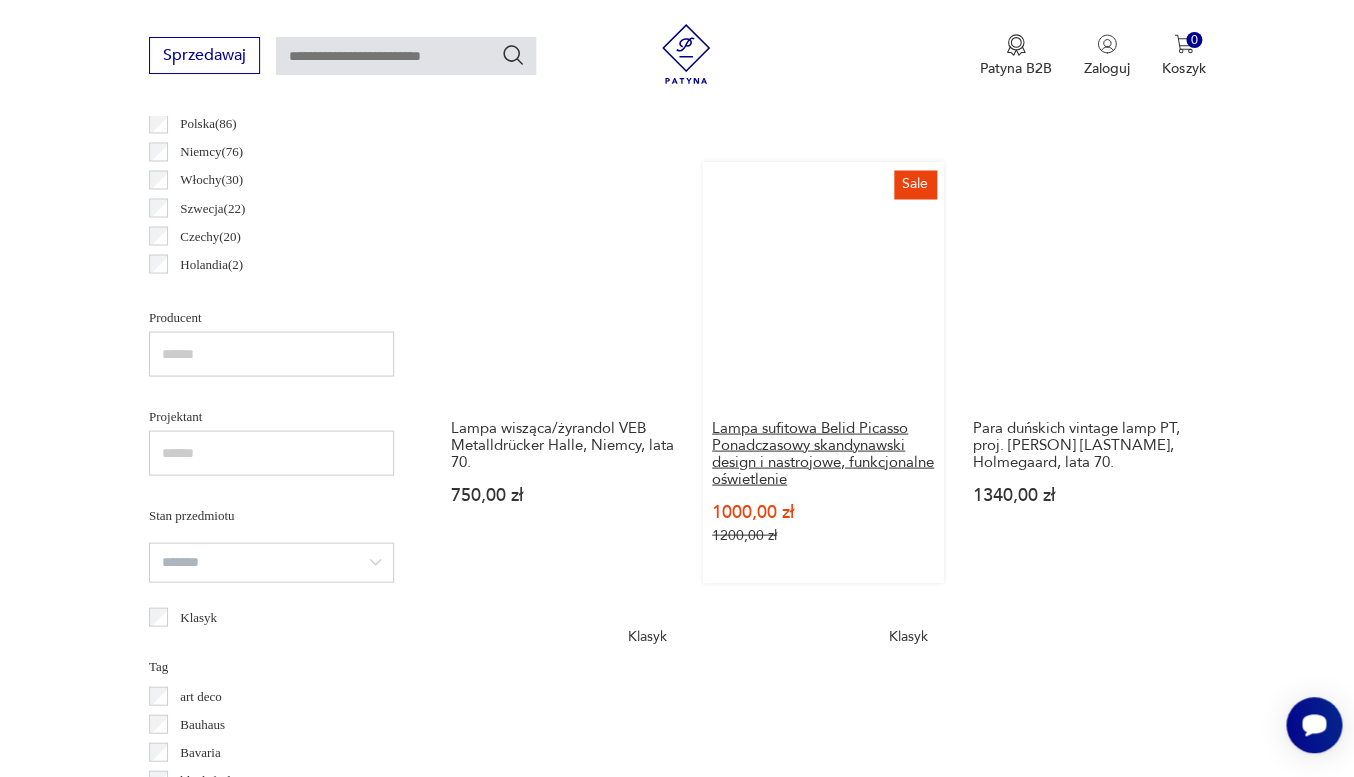 scroll, scrollTop: 1050, scrollLeft: 0, axis: vertical 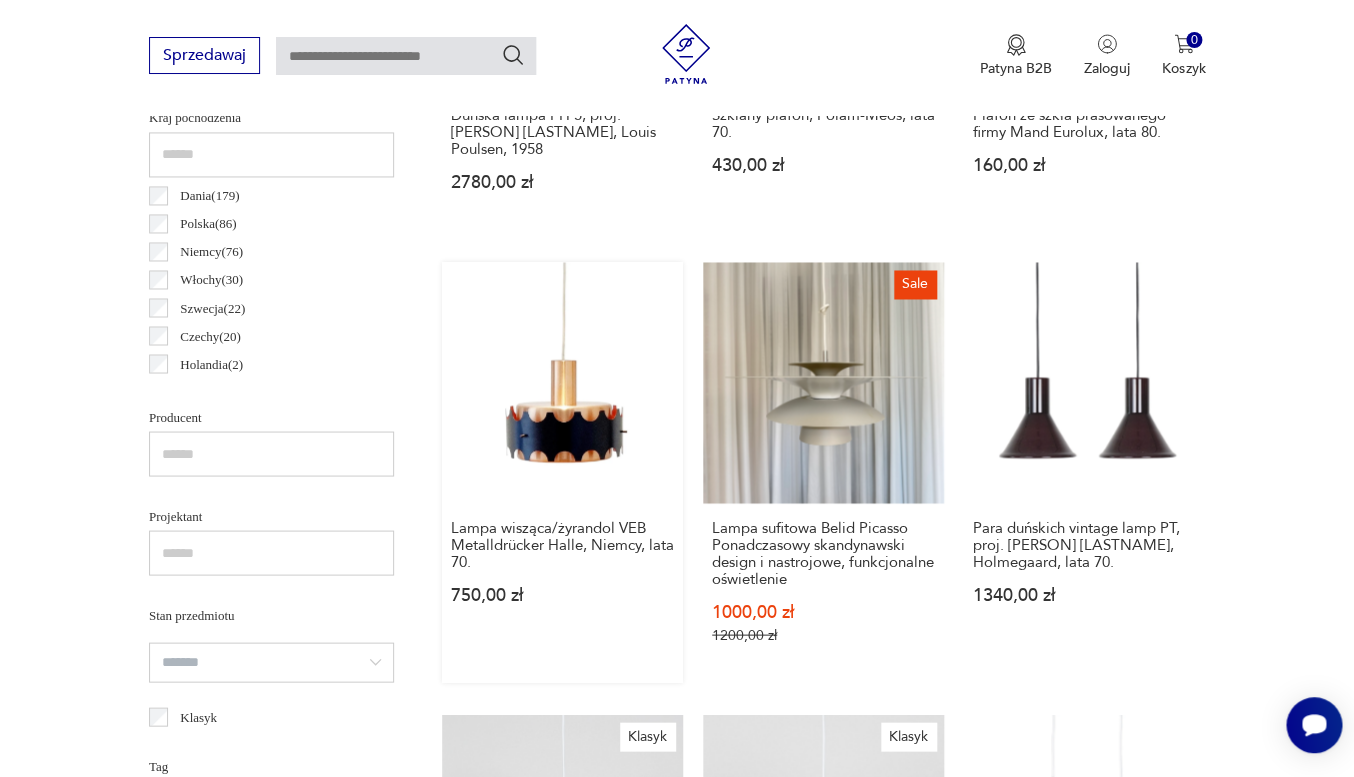 click on "Lampa wisząca/żyrandol VEB Metalldrücker Halle, Niemcy, lata 70. 750,00 zł" at bounding box center [562, 472] 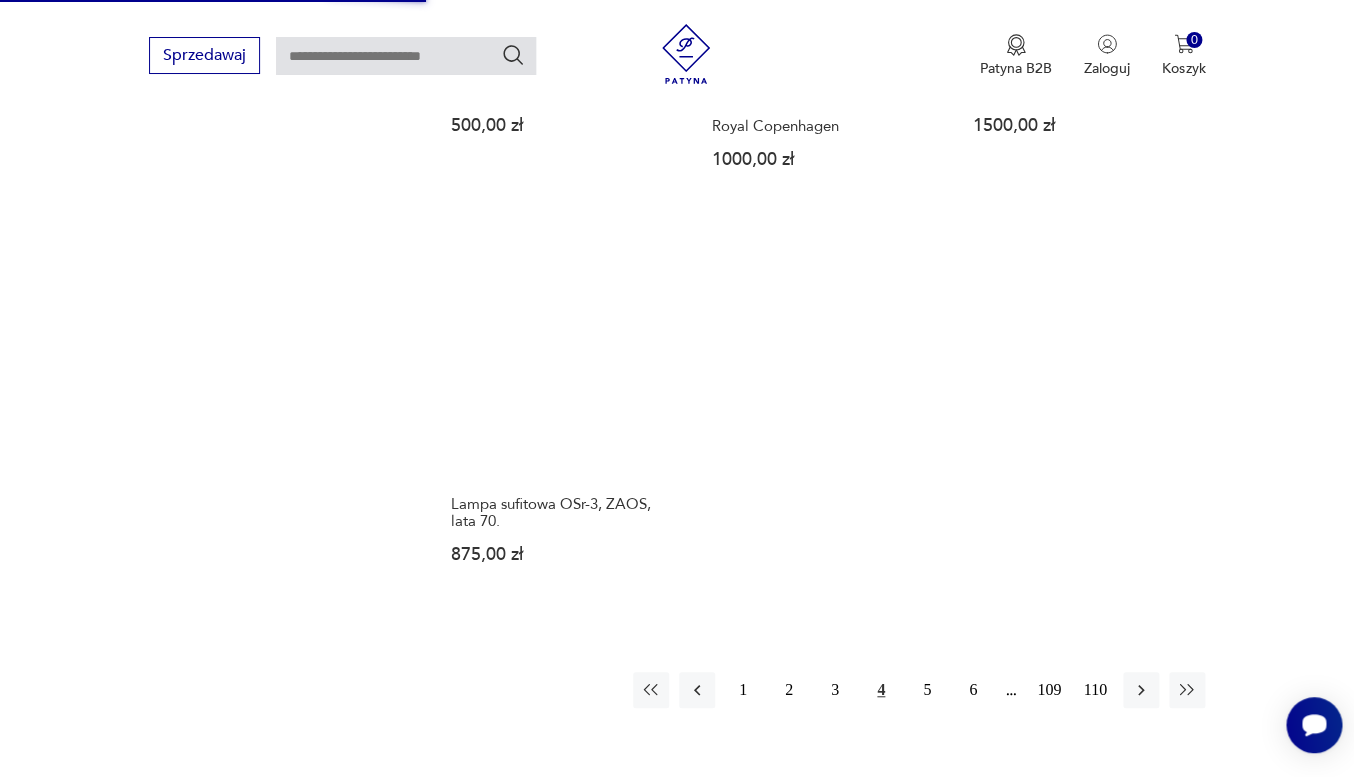 scroll, scrollTop: 2796, scrollLeft: 0, axis: vertical 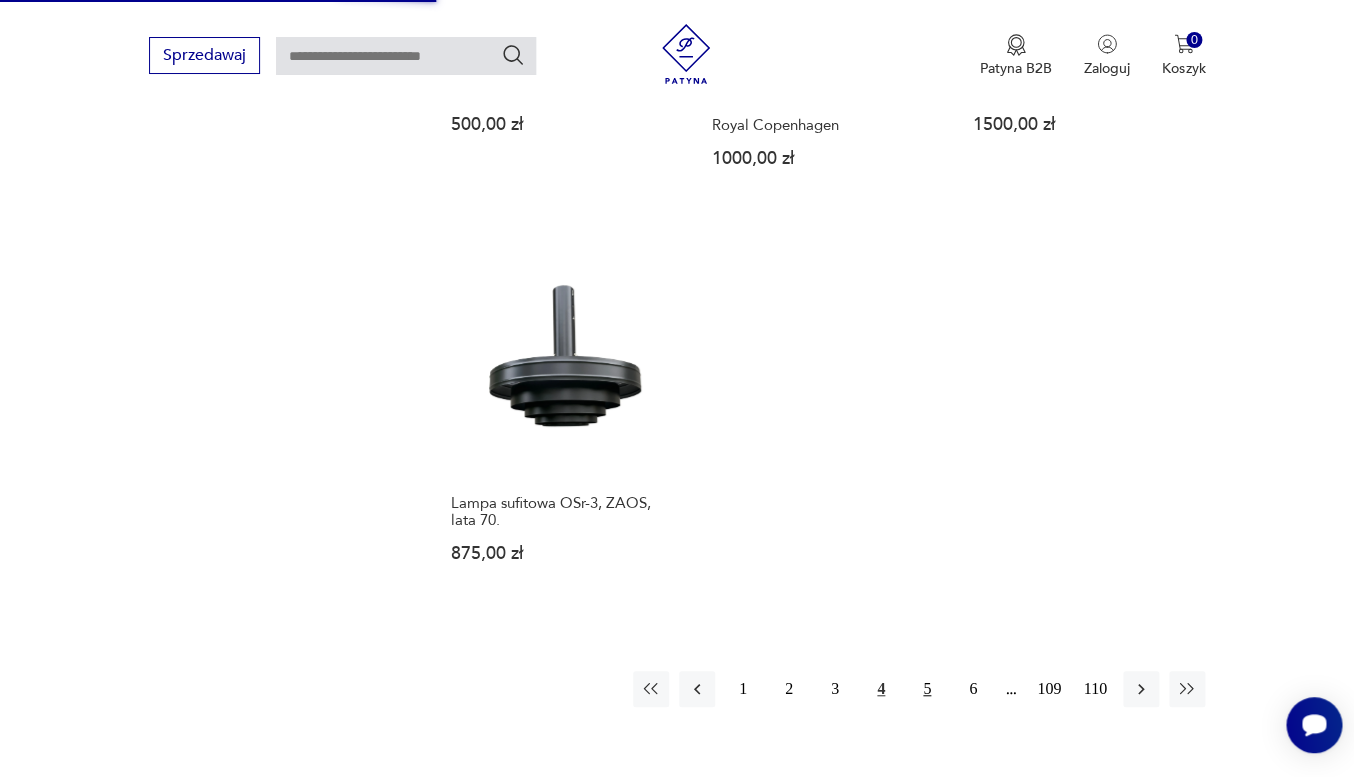 click on "5" at bounding box center (927, 689) 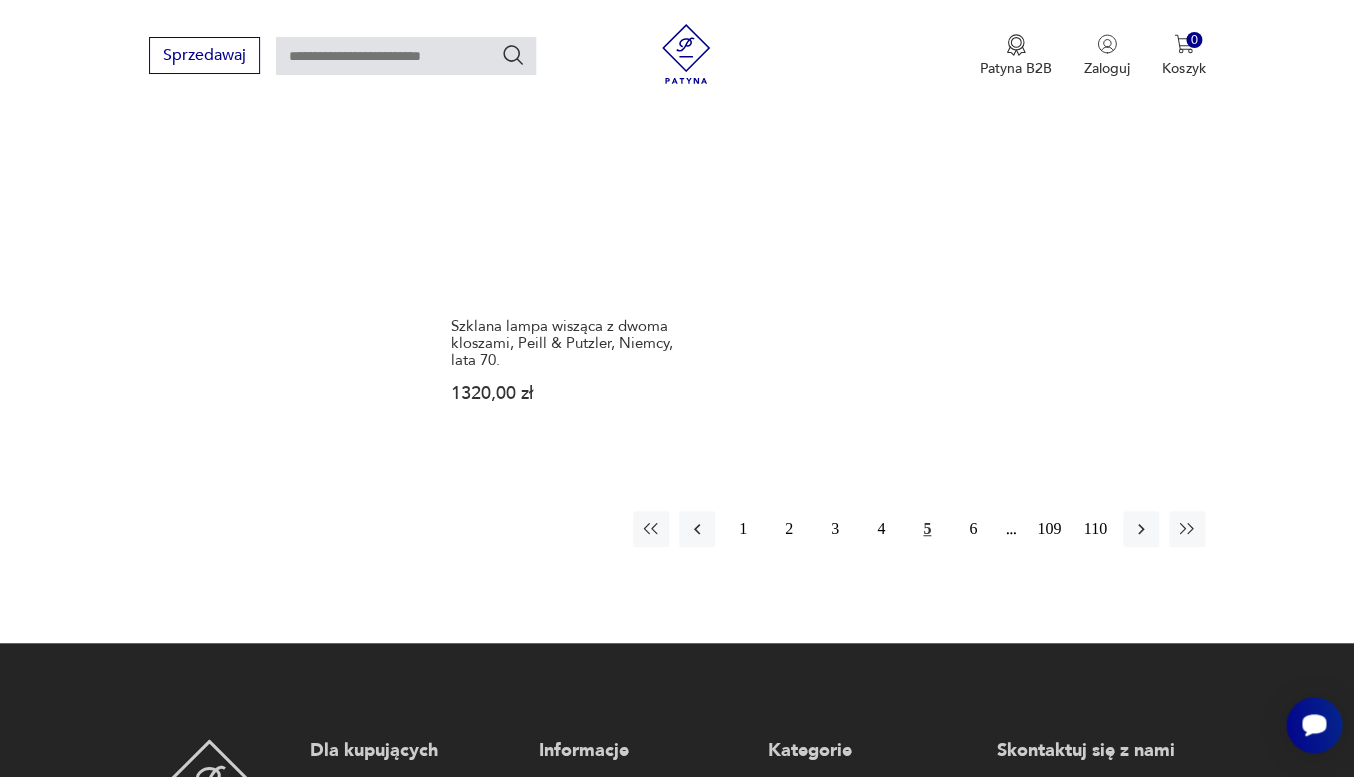 scroll, scrollTop: 3014, scrollLeft: 0, axis: vertical 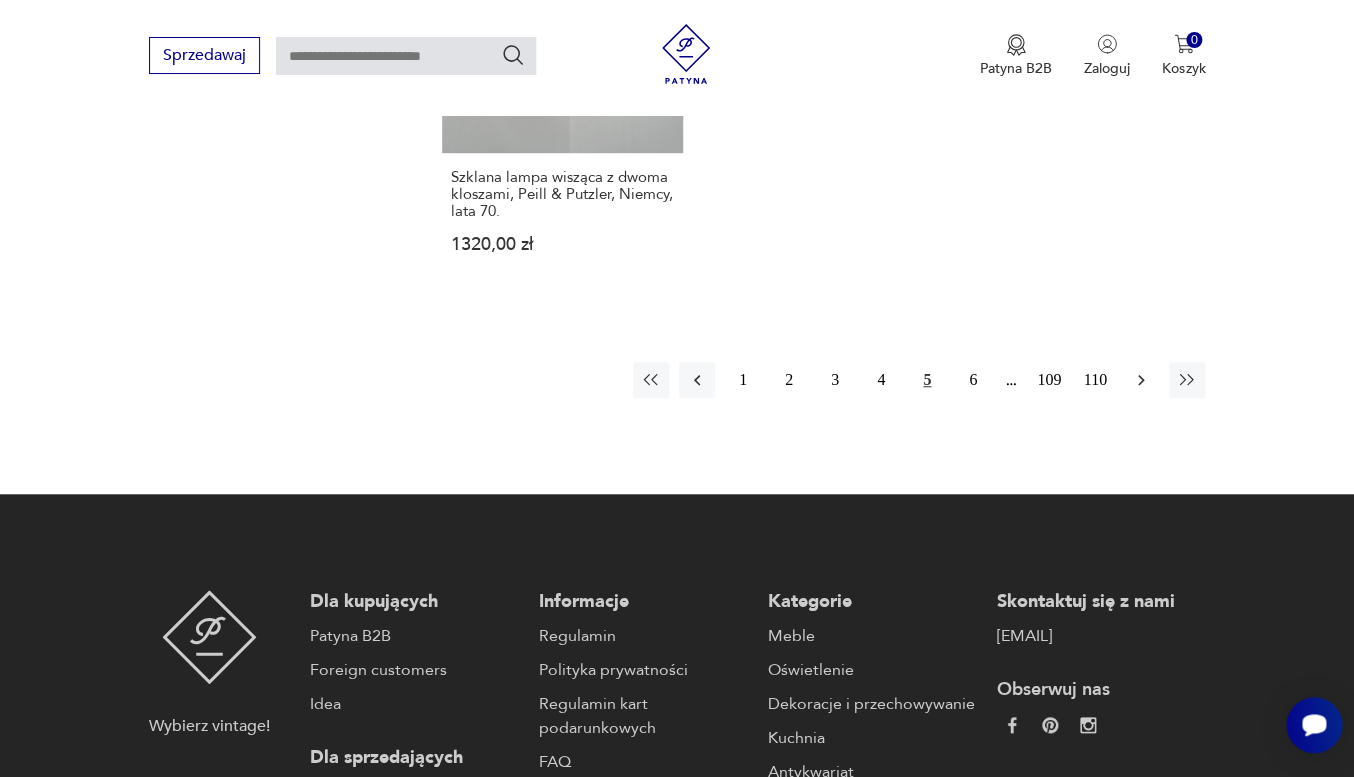 click 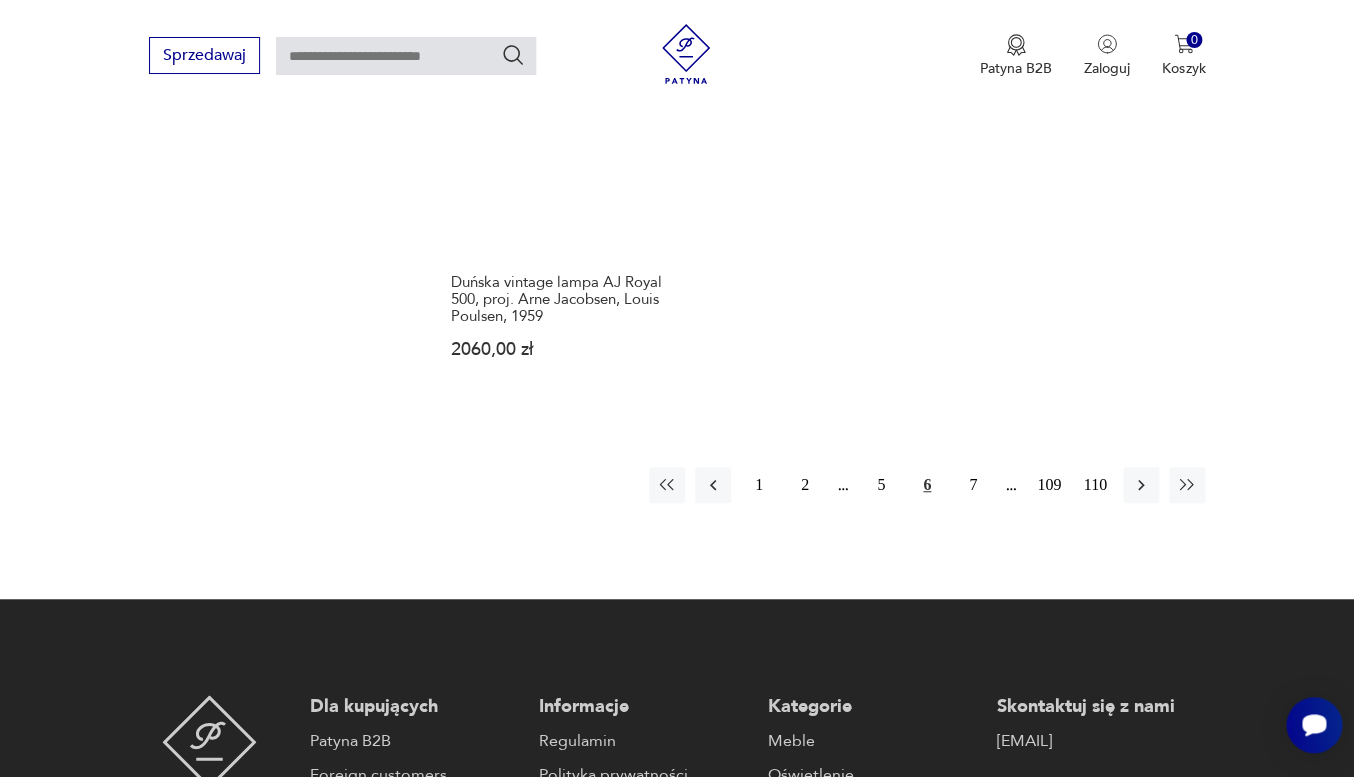 scroll, scrollTop: 2858, scrollLeft: 0, axis: vertical 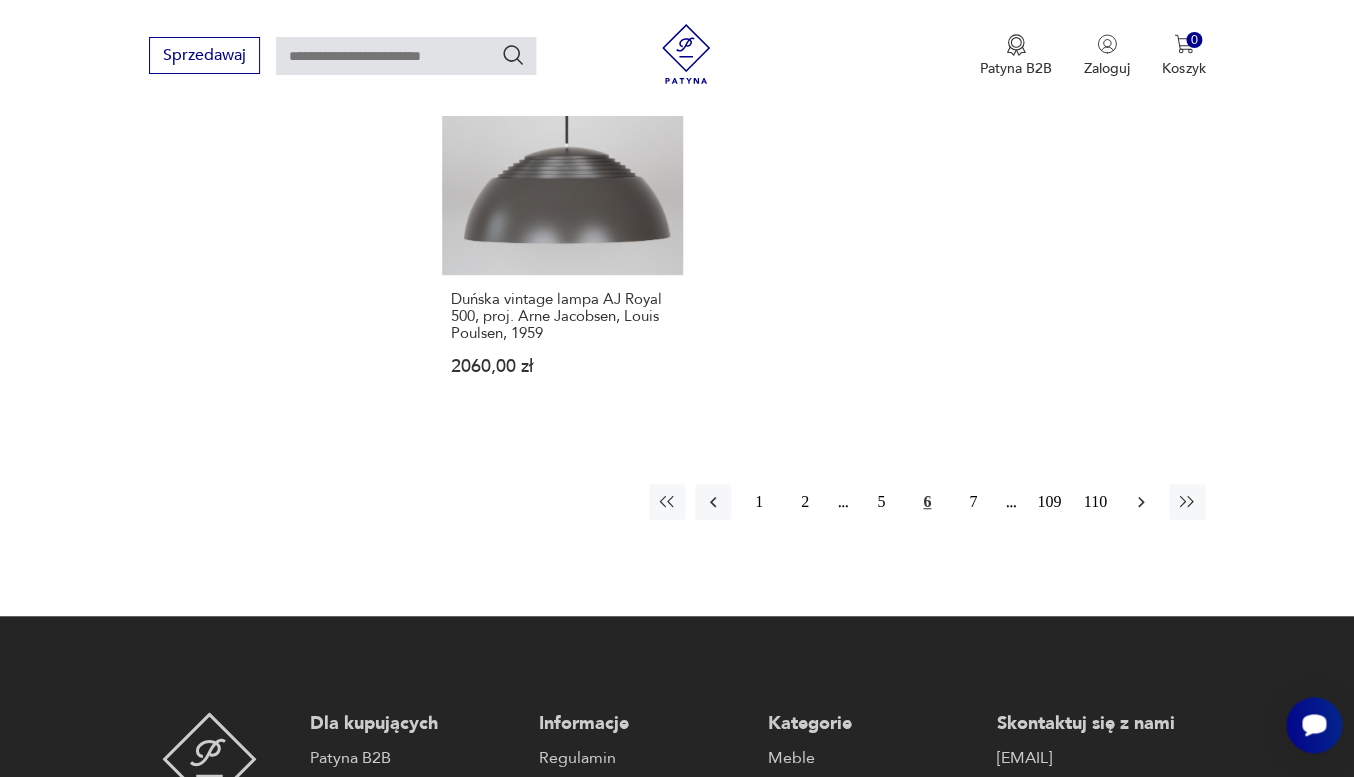 click 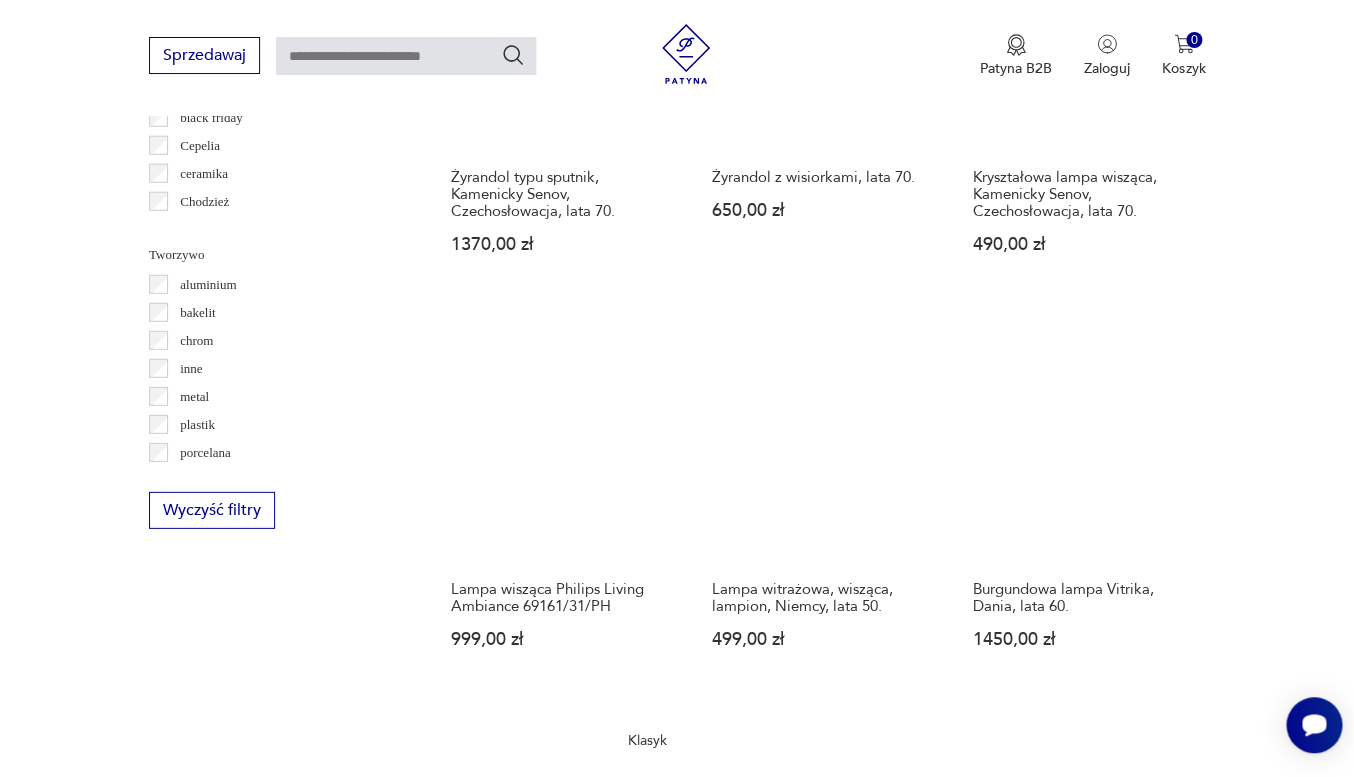 scroll, scrollTop: 1818, scrollLeft: 0, axis: vertical 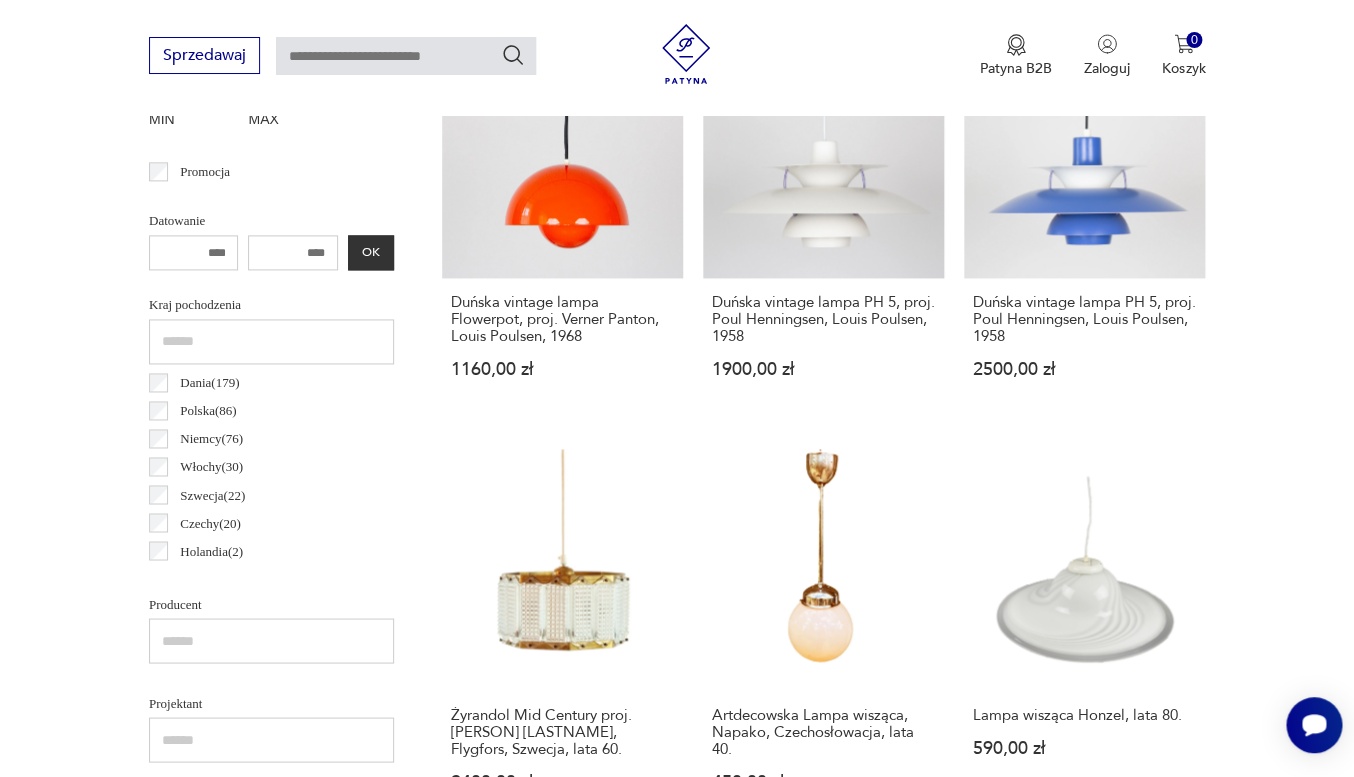 click at bounding box center (194, 252) 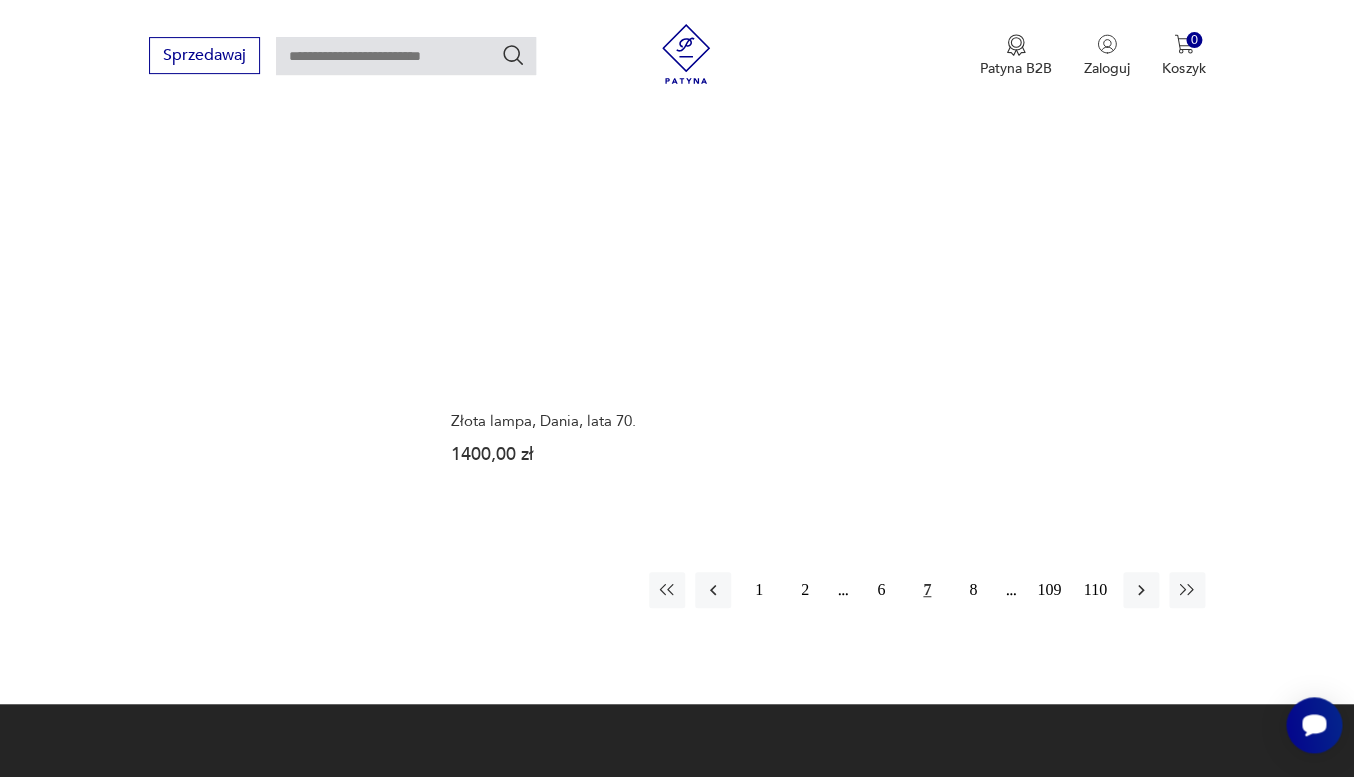scroll, scrollTop: 2754, scrollLeft: 0, axis: vertical 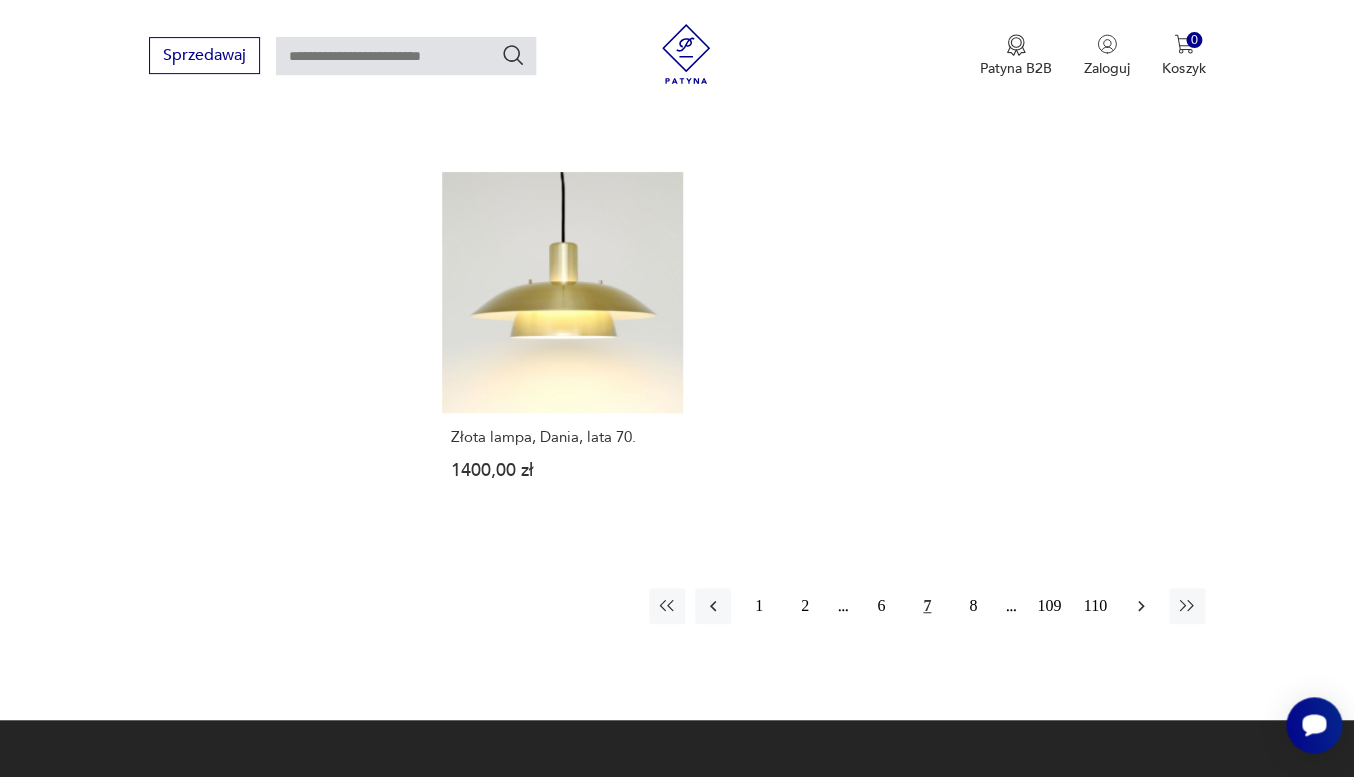 click 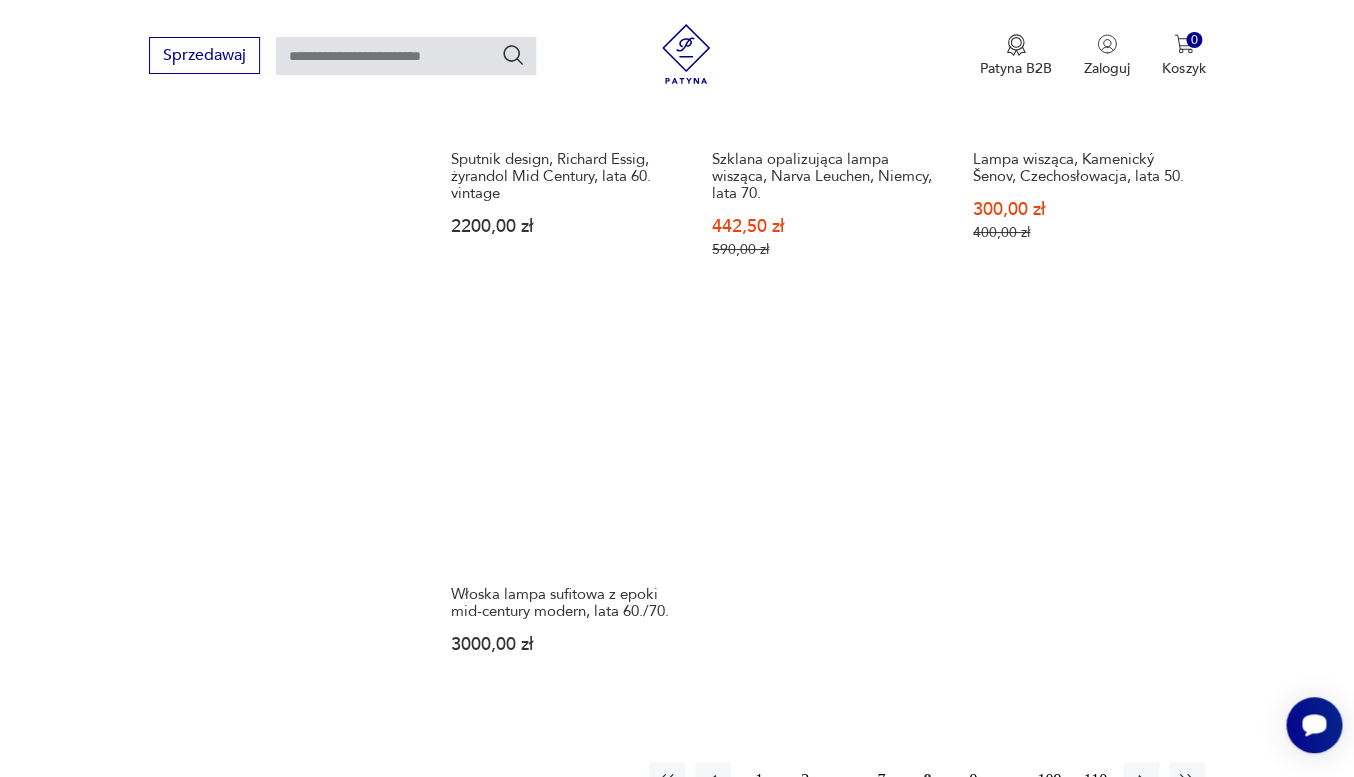 scroll, scrollTop: 2874, scrollLeft: 0, axis: vertical 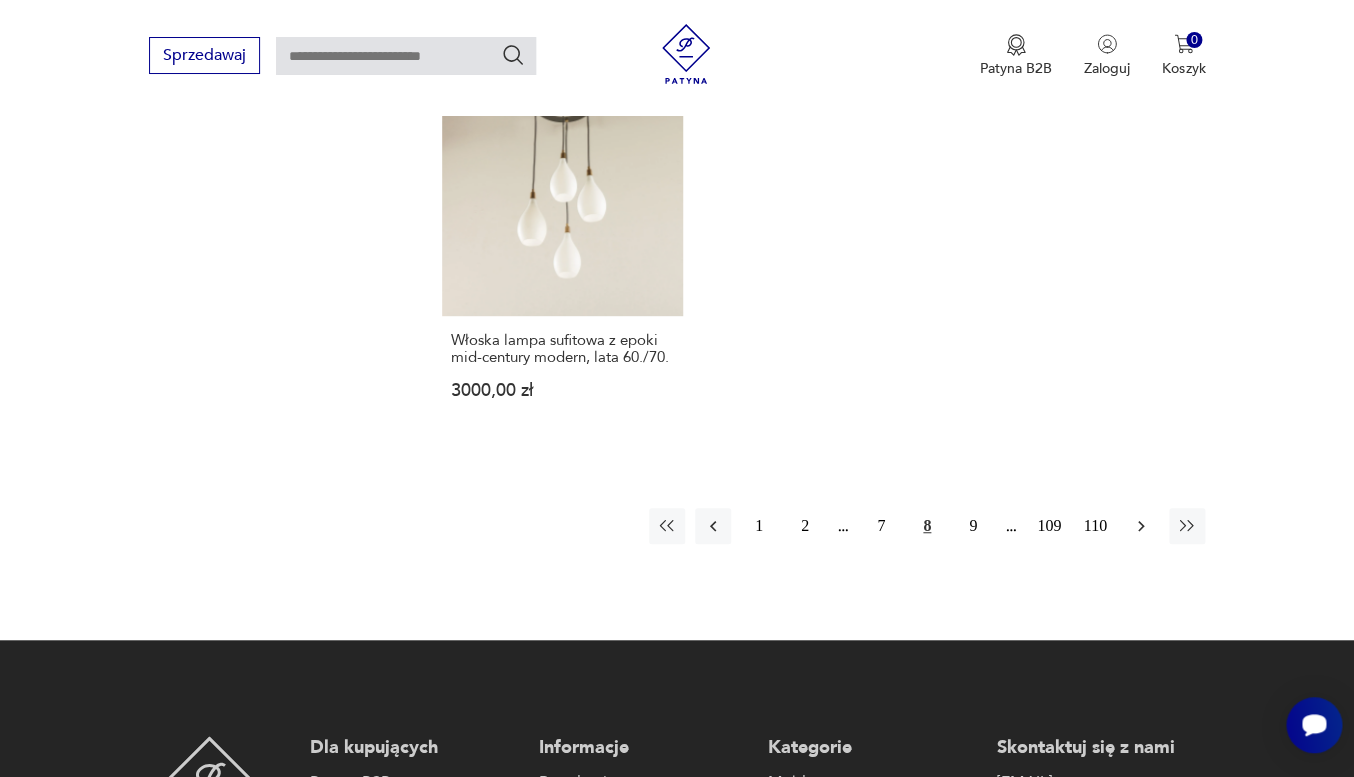click at bounding box center (1141, 526) 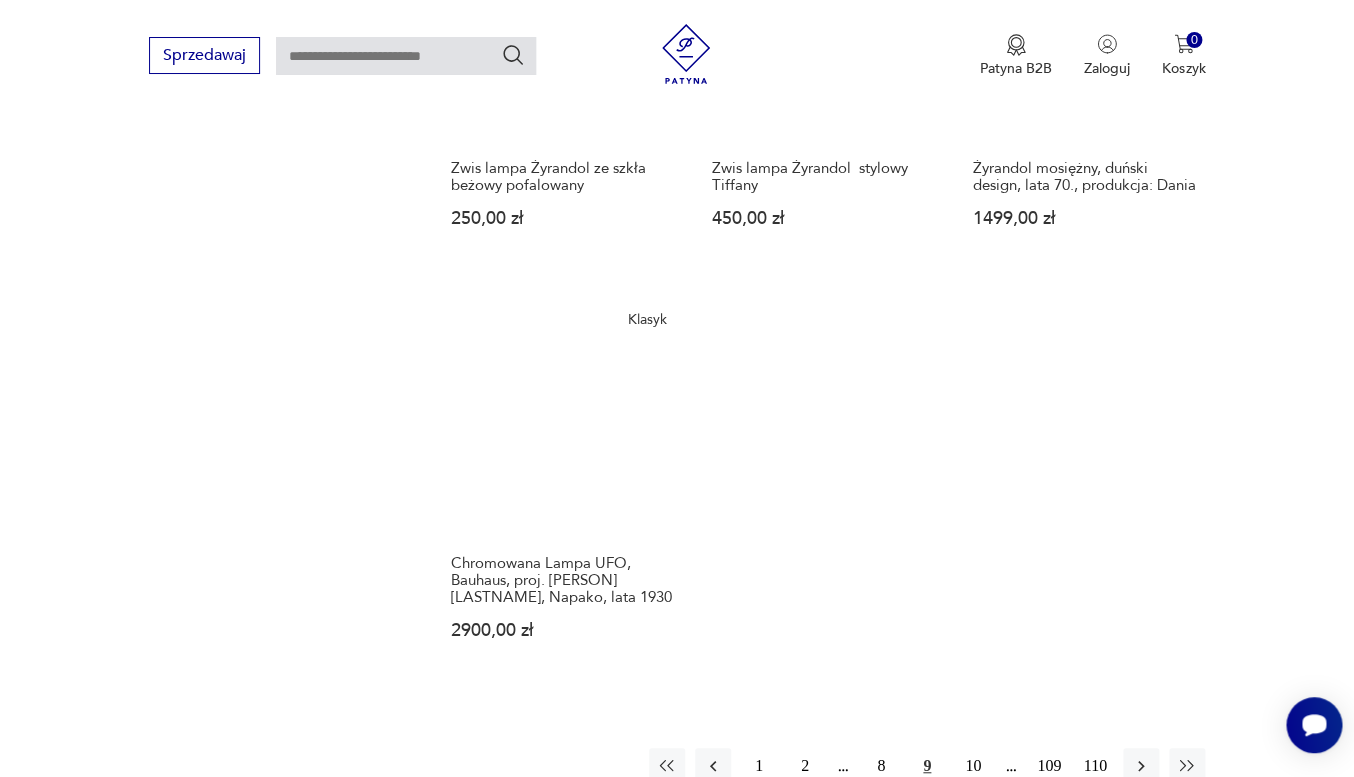 scroll, scrollTop: 2798, scrollLeft: 0, axis: vertical 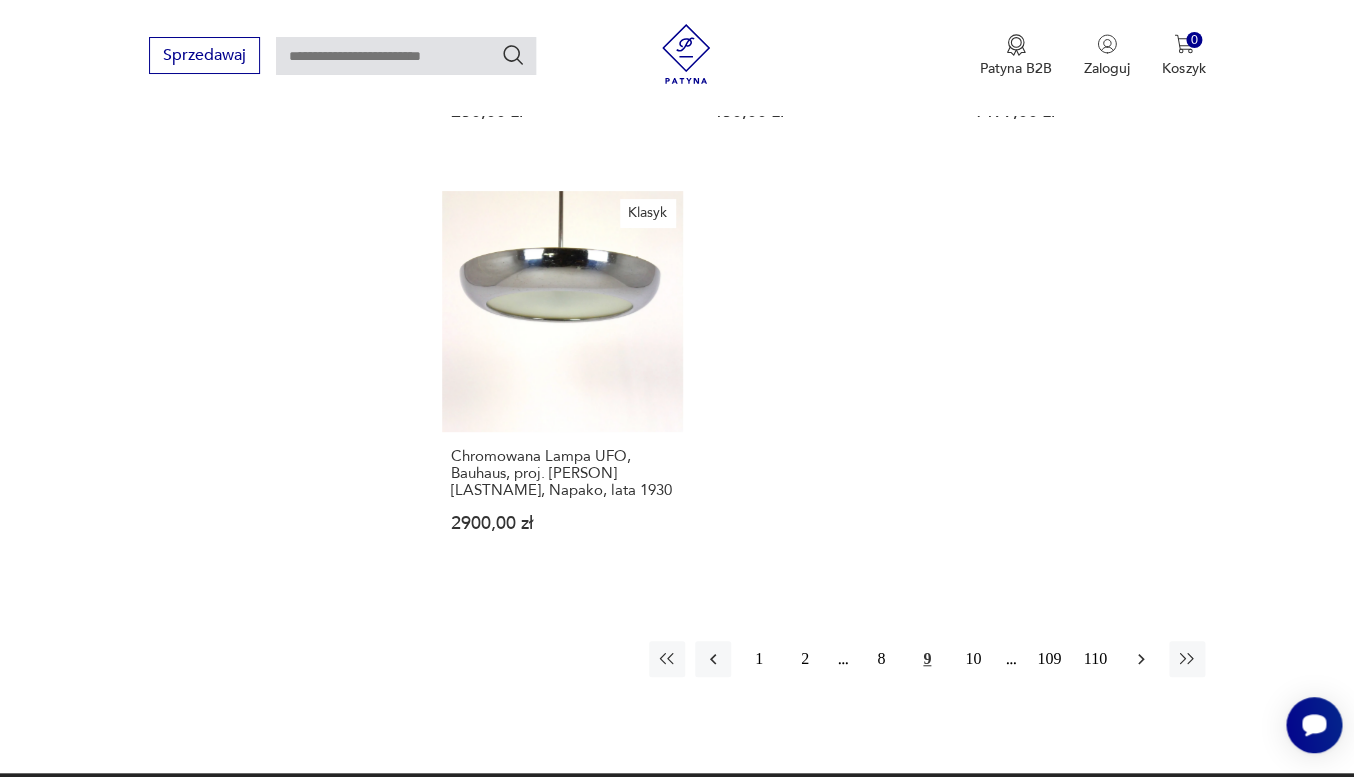 click 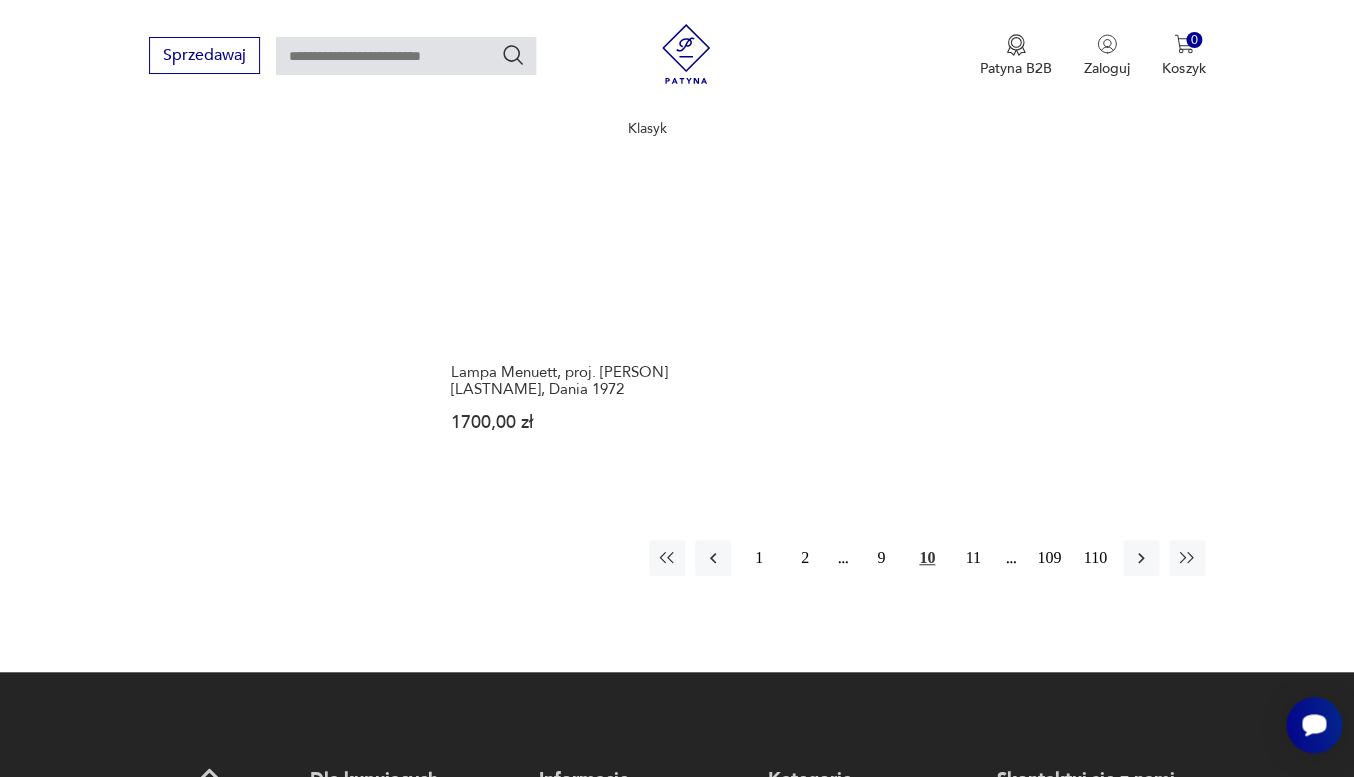 scroll, scrollTop: 2866, scrollLeft: 0, axis: vertical 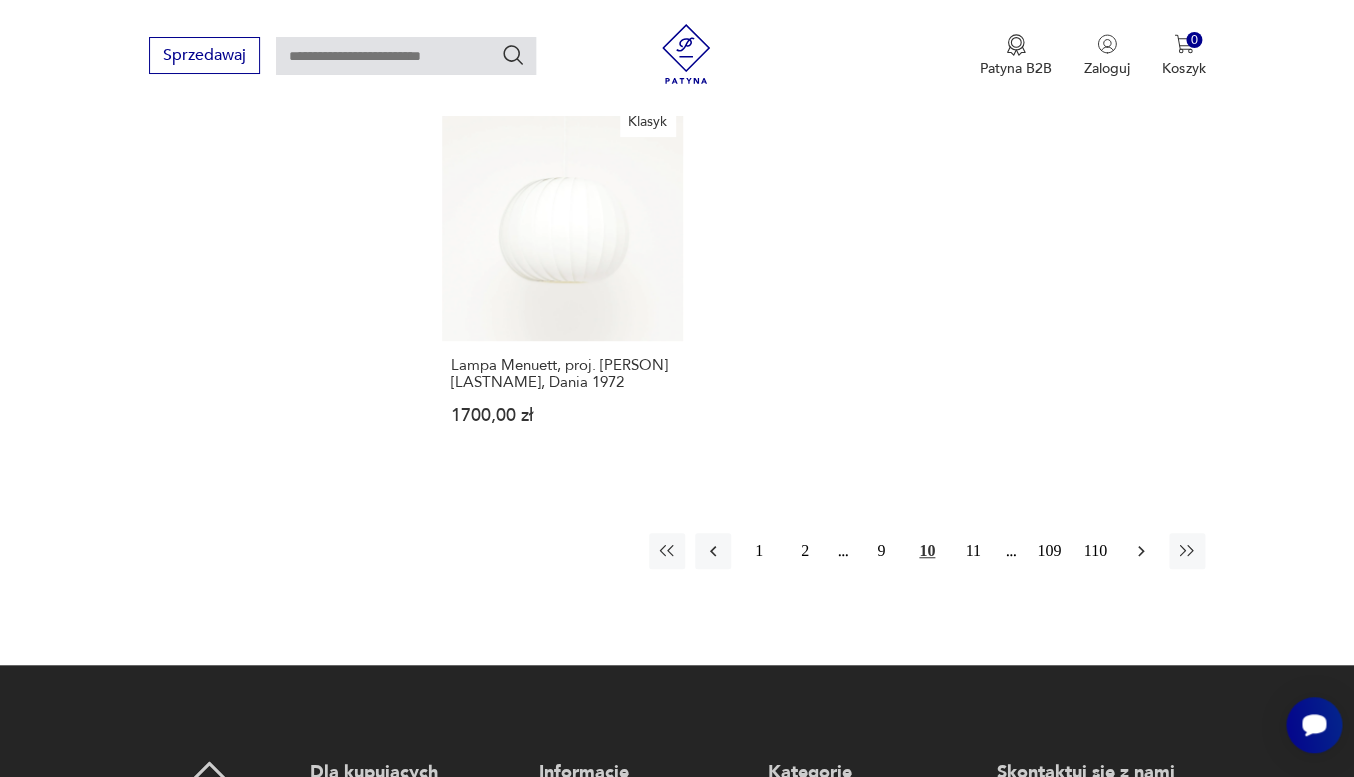 click 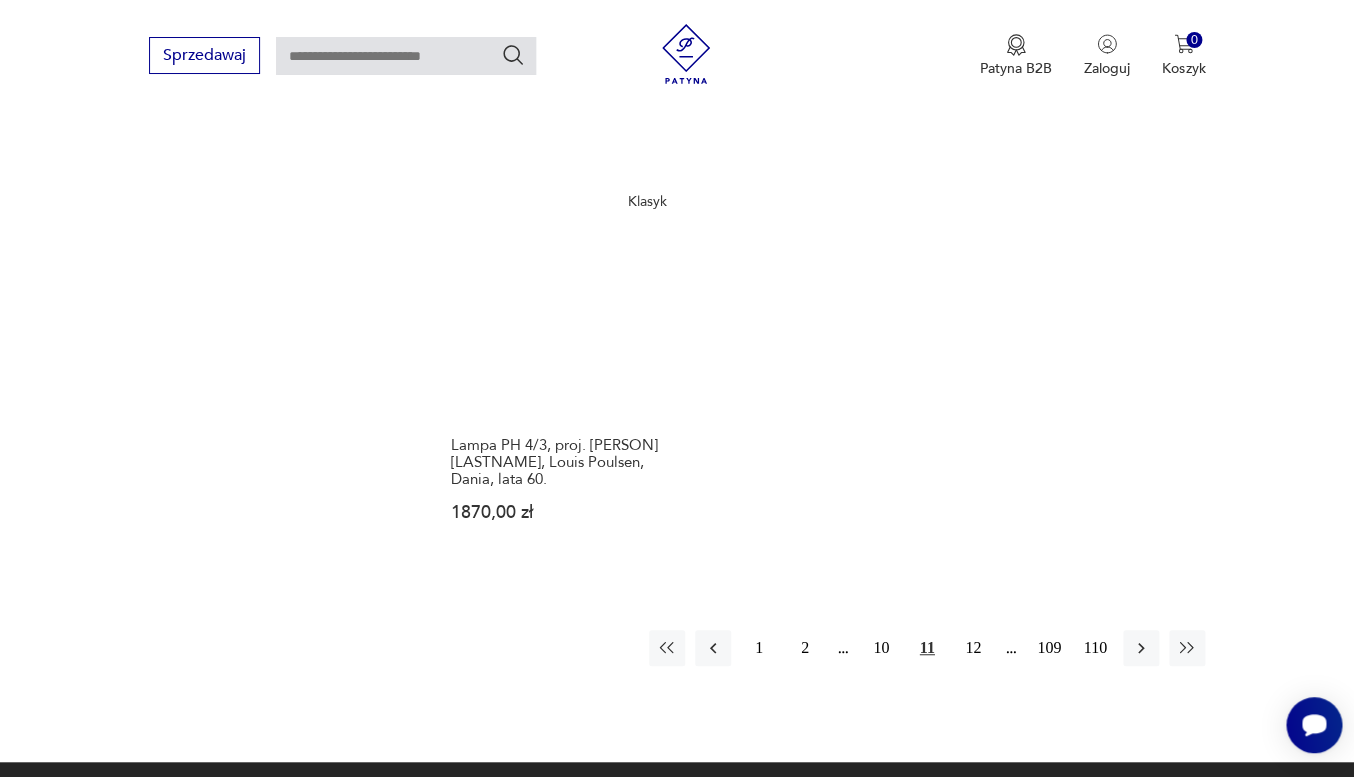 scroll, scrollTop: 2764, scrollLeft: 0, axis: vertical 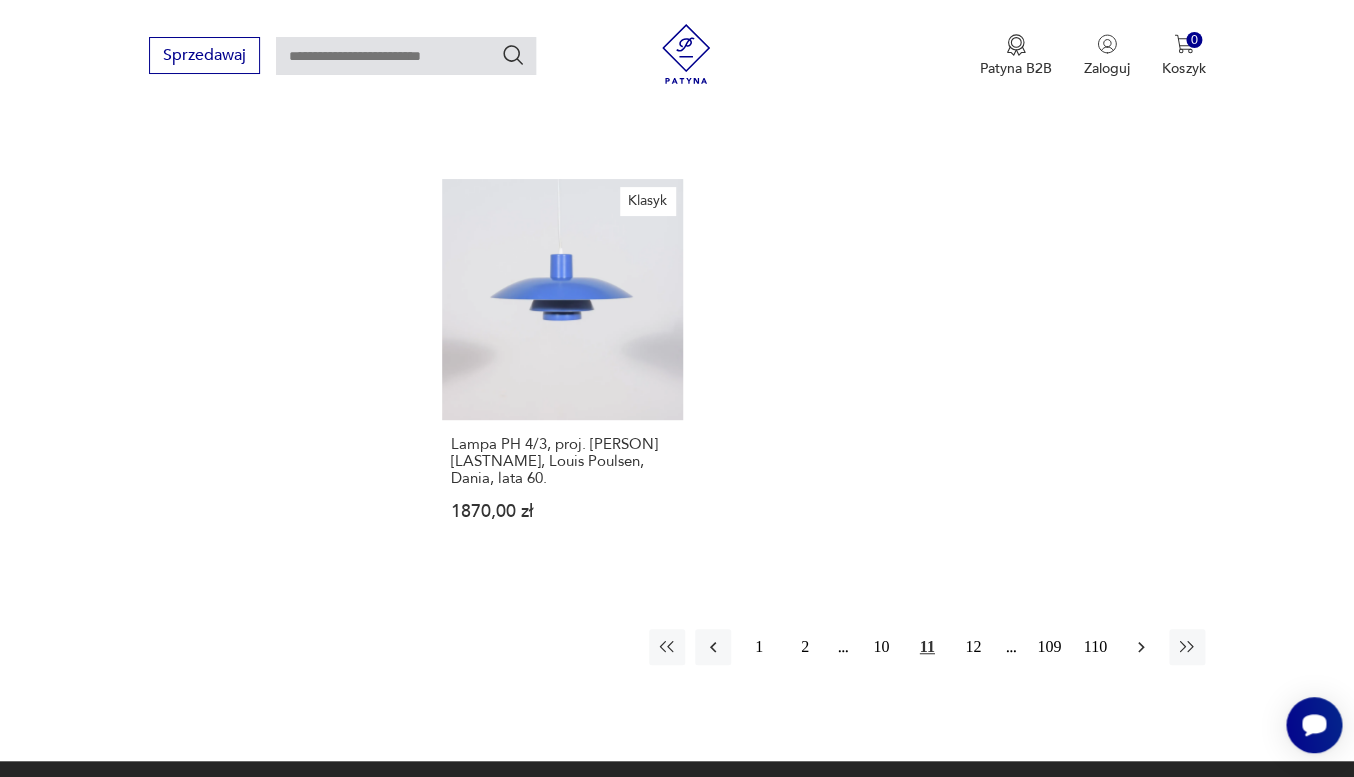 click 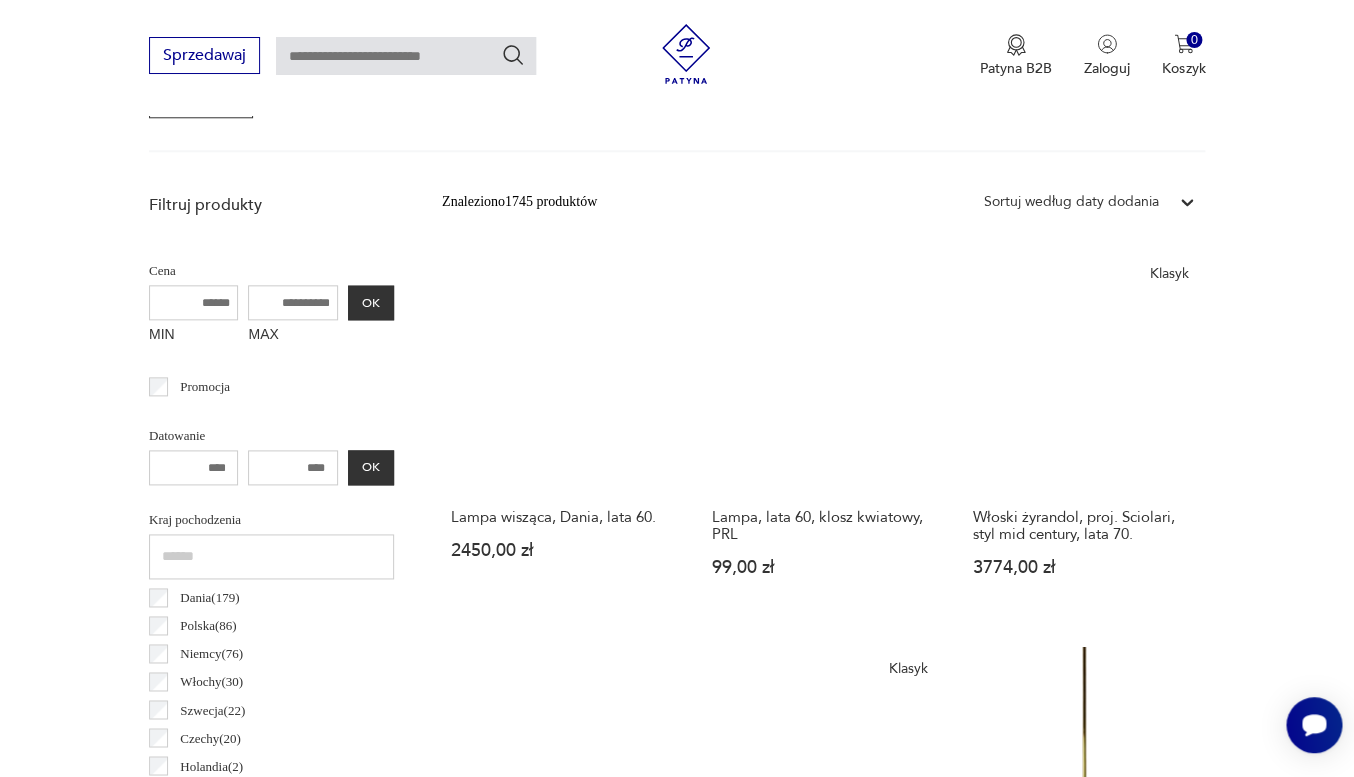 scroll, scrollTop: 665, scrollLeft: 0, axis: vertical 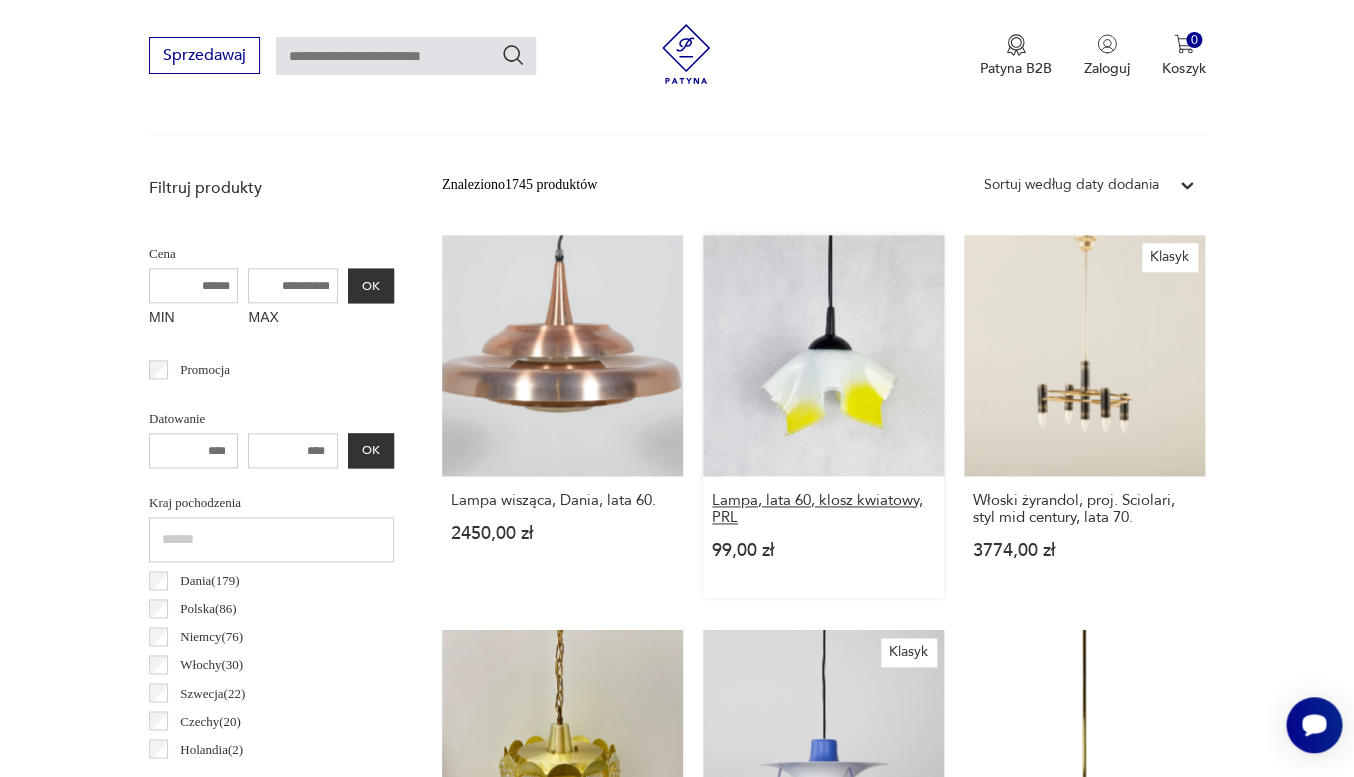 click on "Lampa, lata 60, klosz kwiatowy, PRL" at bounding box center (823, 509) 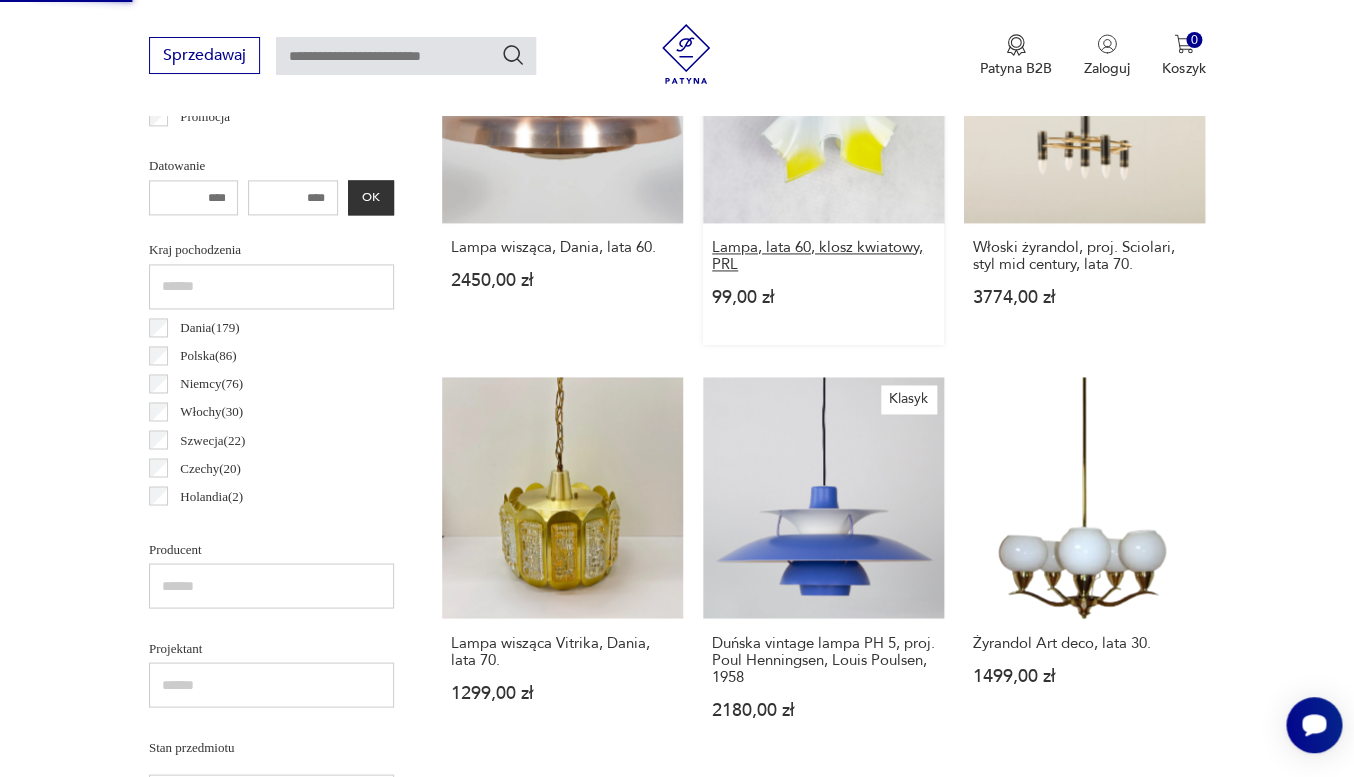 scroll, scrollTop: 891, scrollLeft: 0, axis: vertical 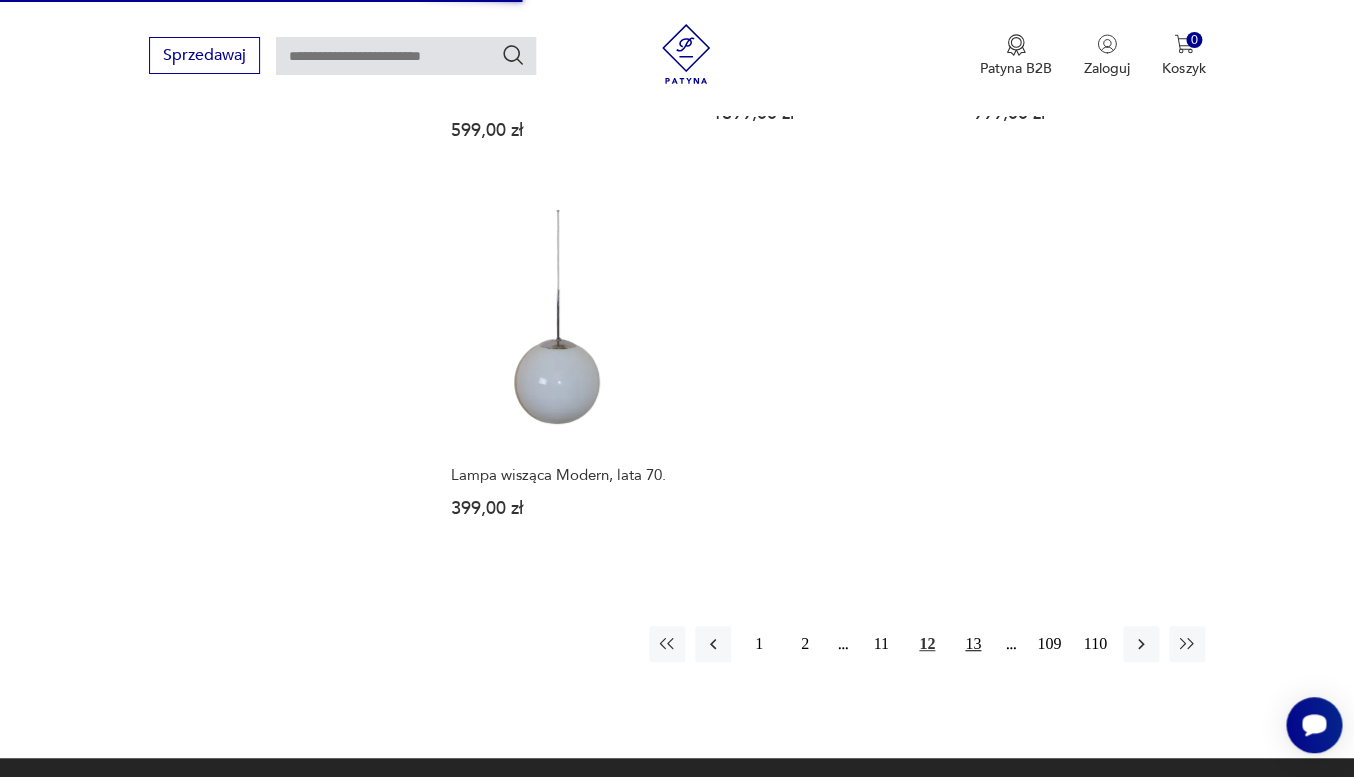 click on "13" at bounding box center [973, 644] 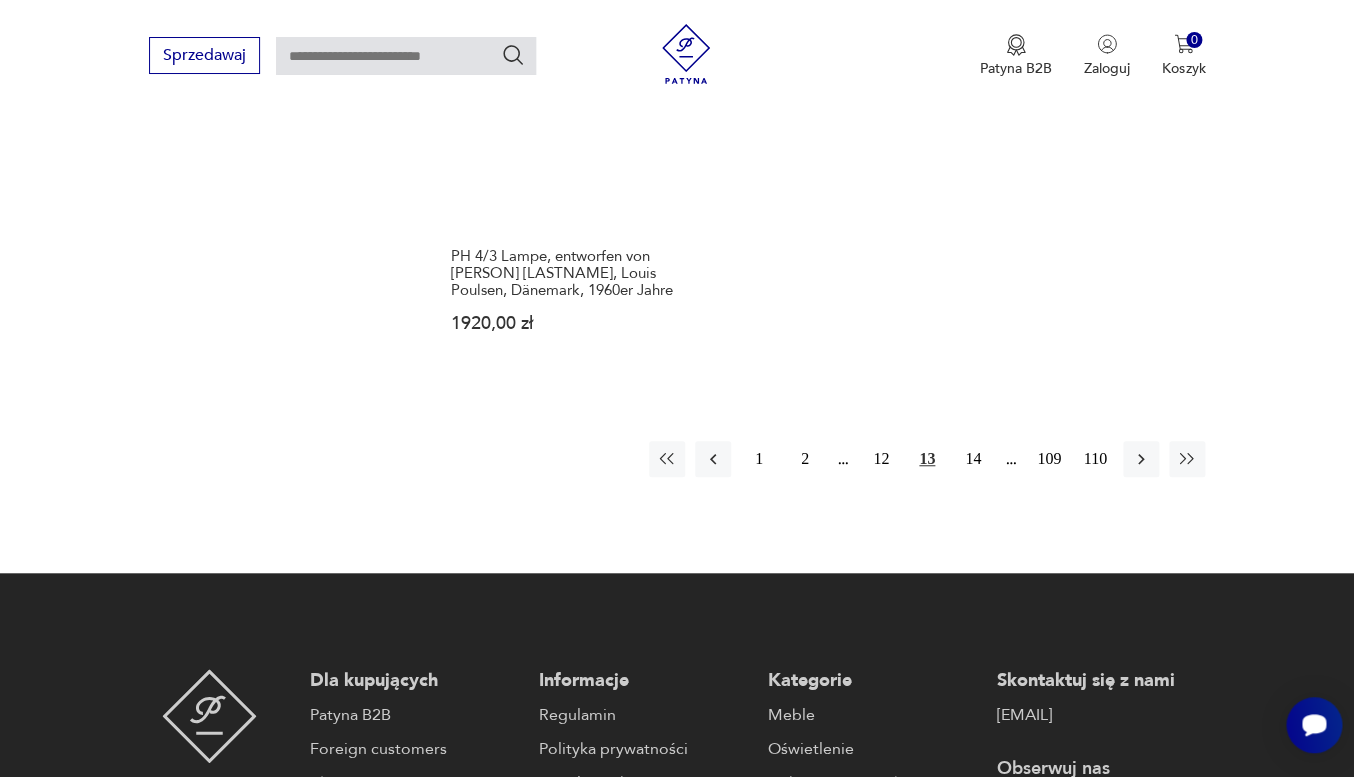scroll, scrollTop: 2959, scrollLeft: 0, axis: vertical 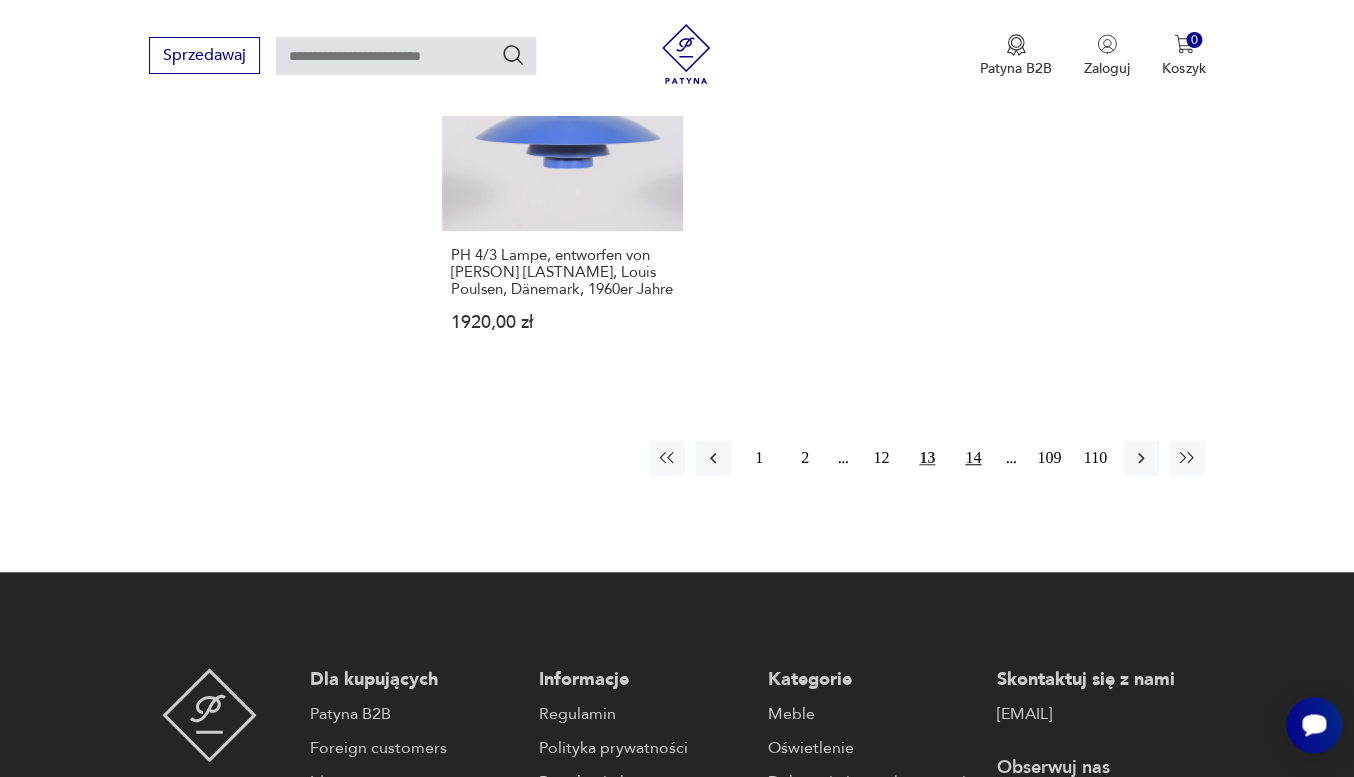 click on "14" at bounding box center [973, 458] 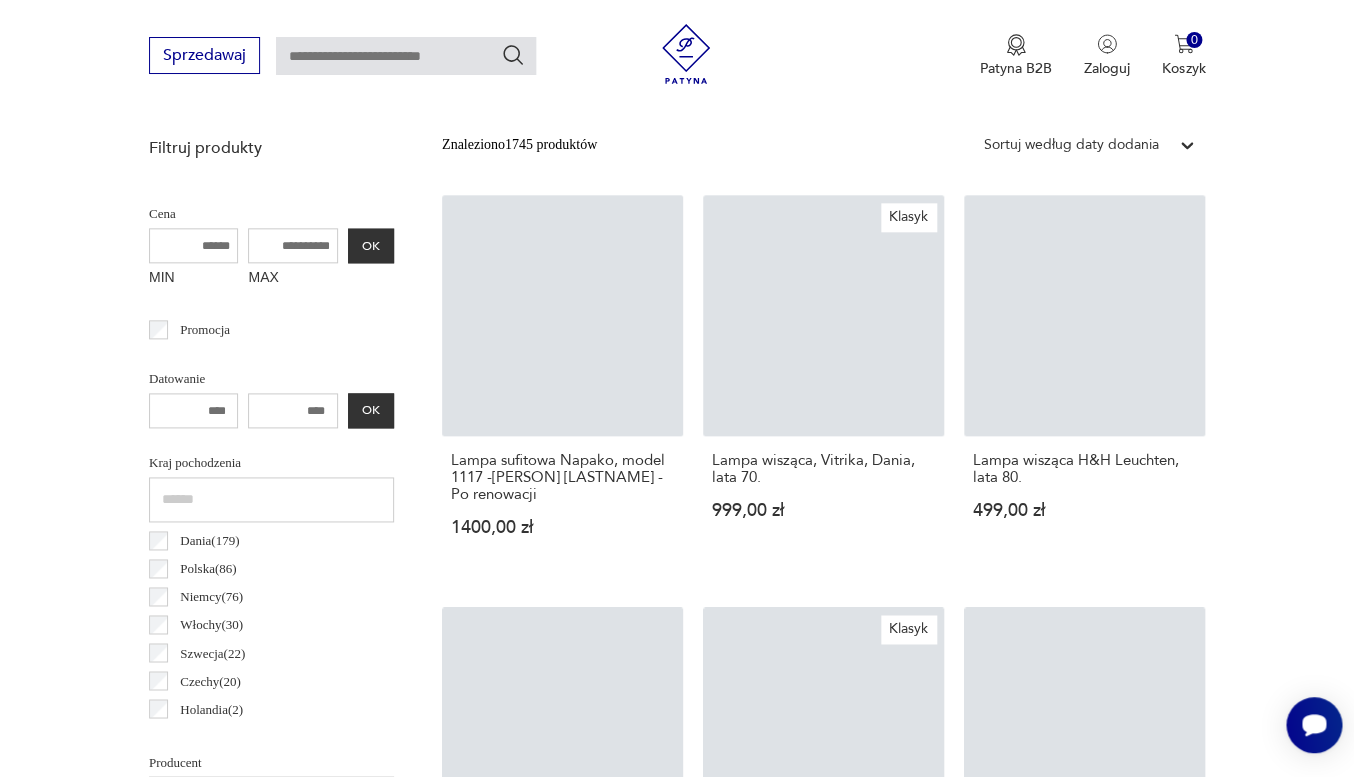 scroll, scrollTop: 711, scrollLeft: 0, axis: vertical 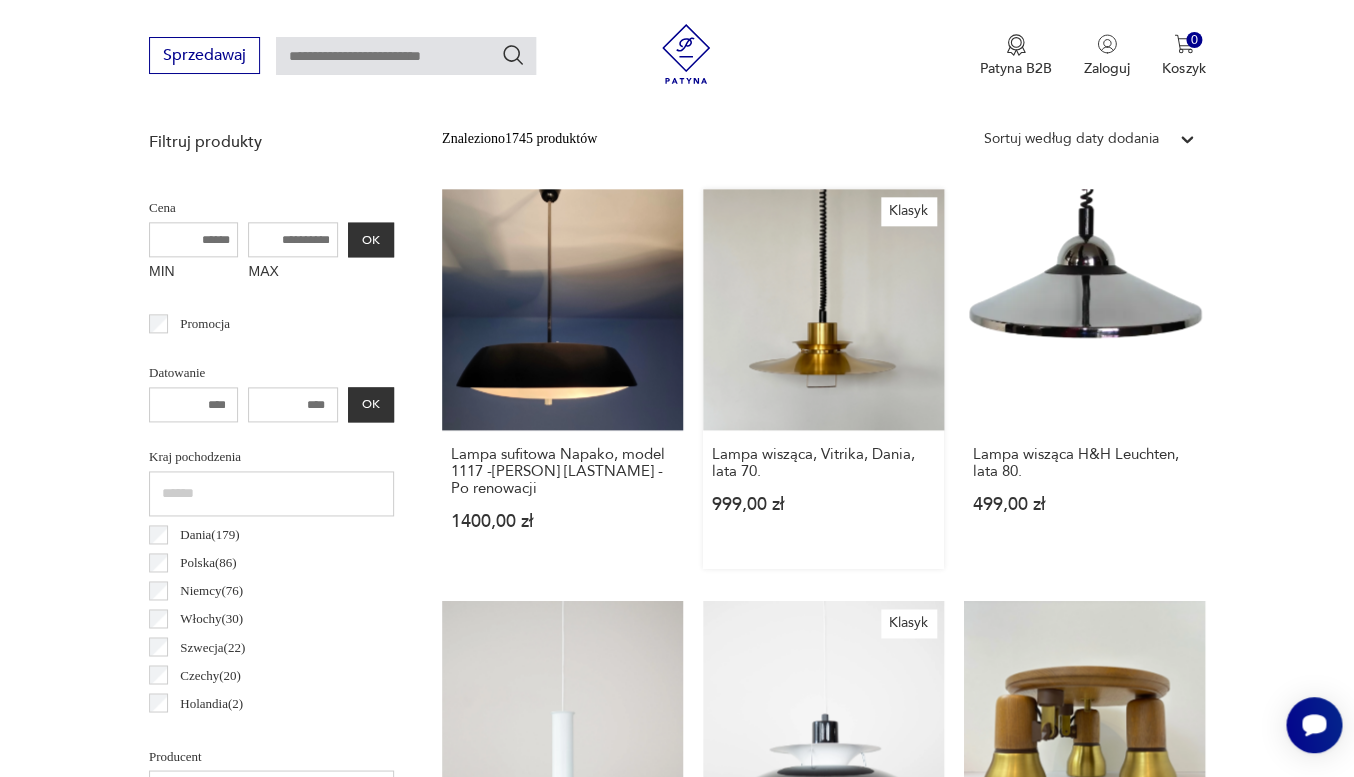 click on "Klasyk Lampa wisząca, Vitrika, Dania, lata 70. 999,00 zł" at bounding box center [823, 379] 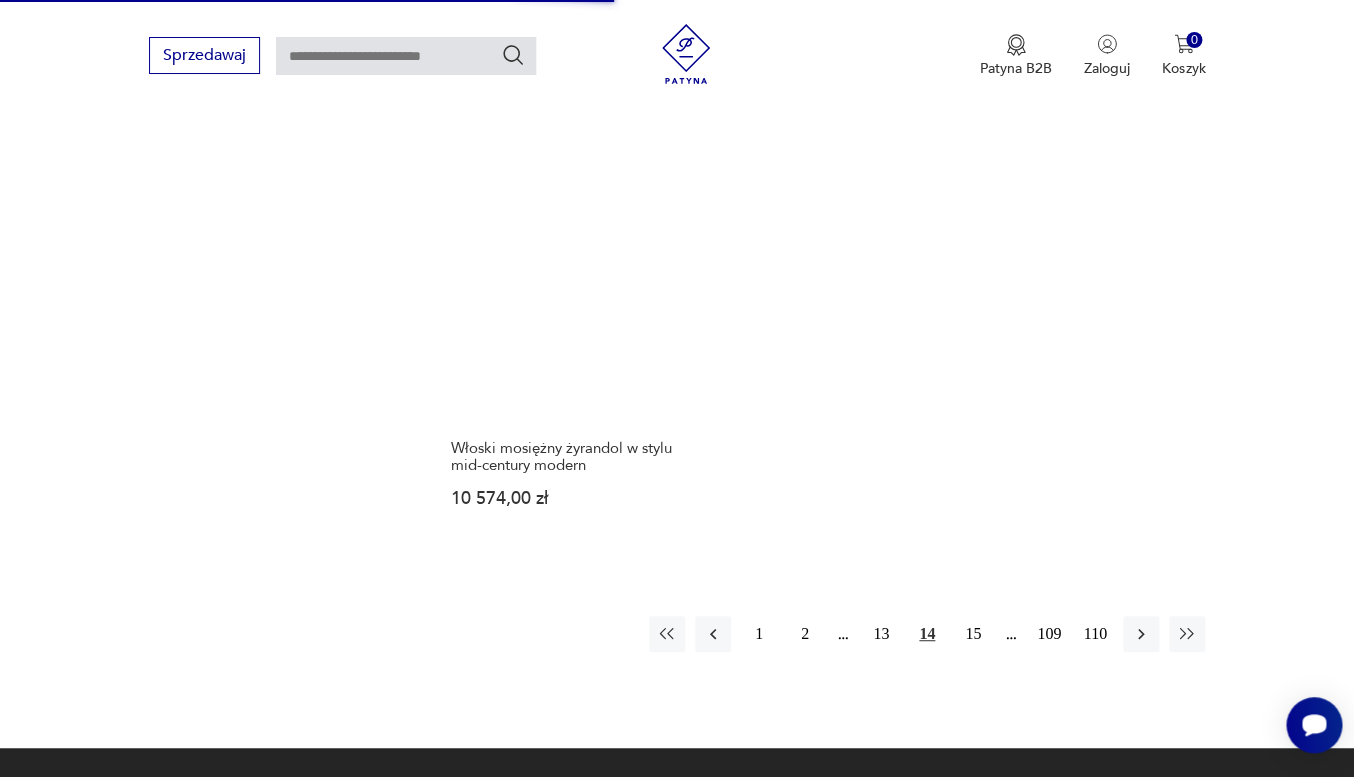 scroll, scrollTop: 2787, scrollLeft: 0, axis: vertical 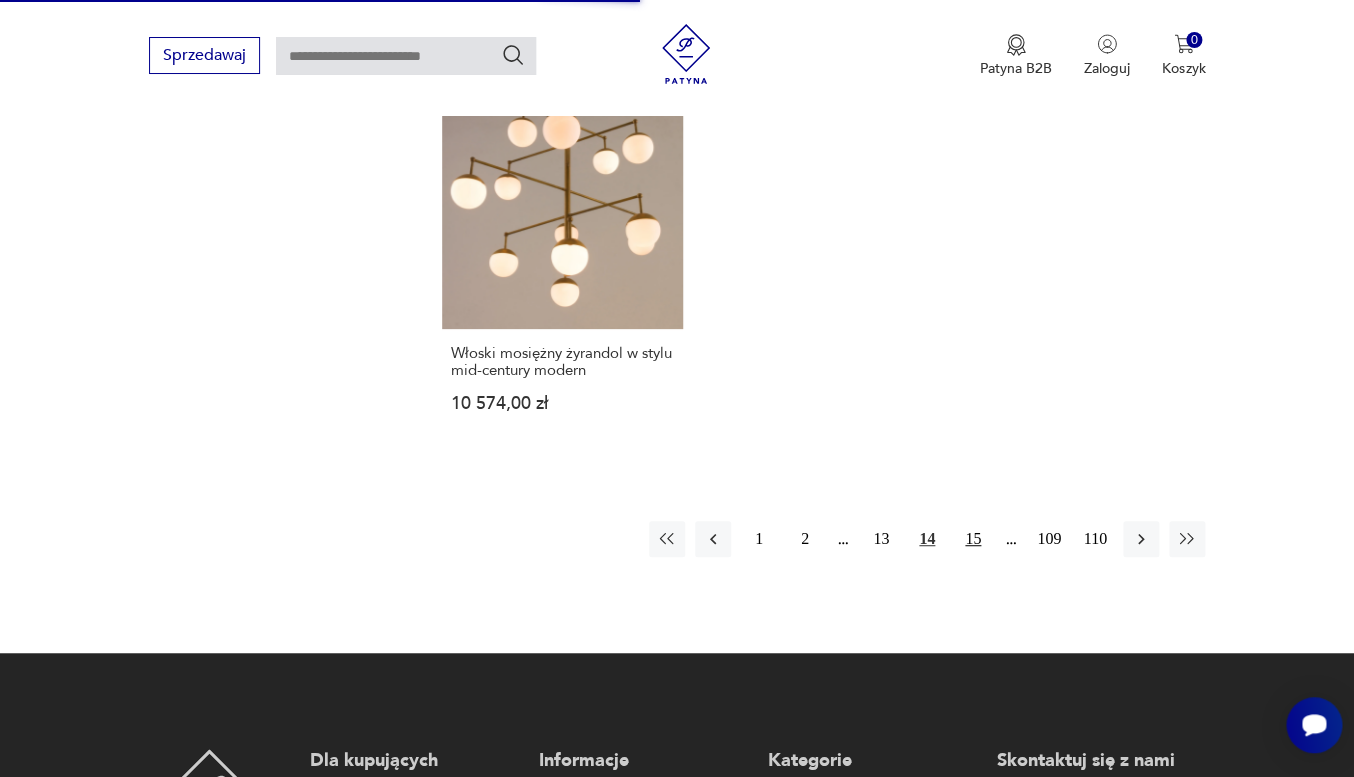 click on "15" at bounding box center [973, 539] 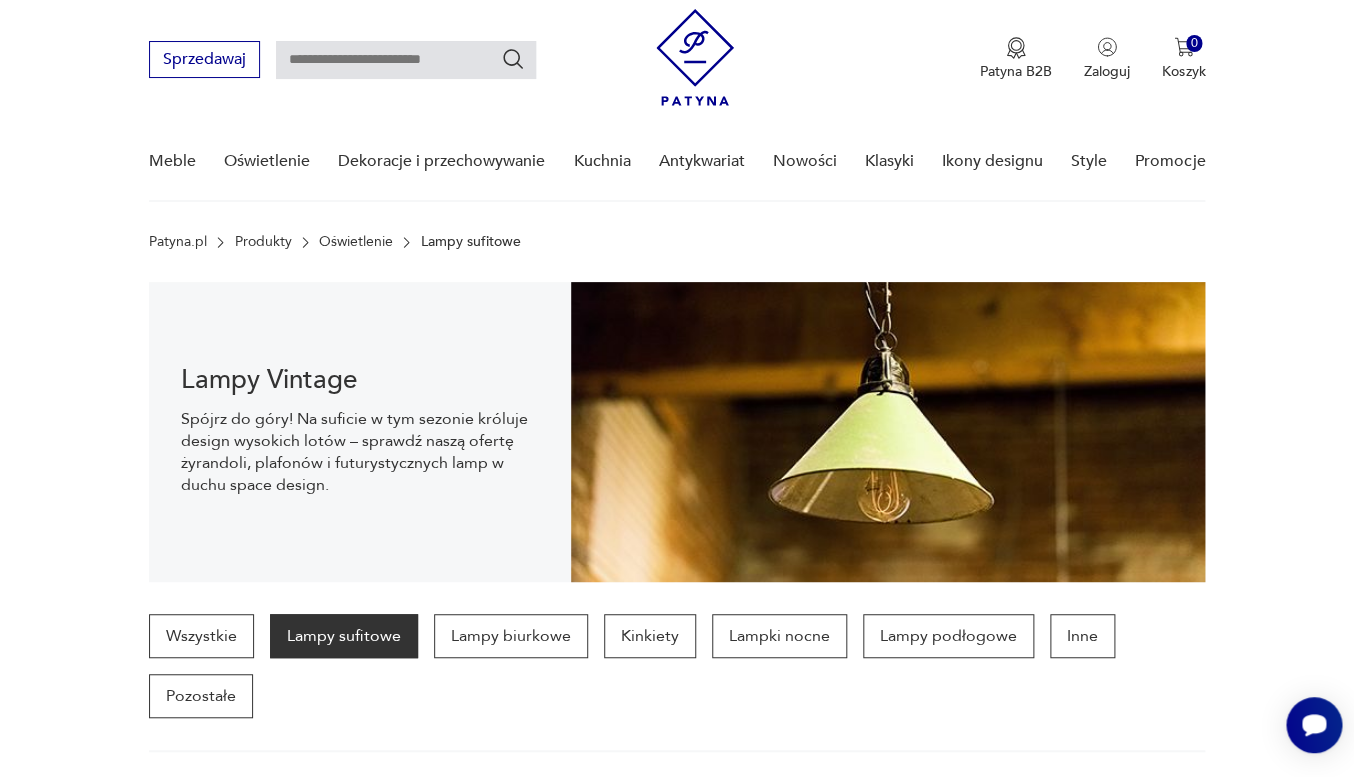 scroll, scrollTop: 0, scrollLeft: 0, axis: both 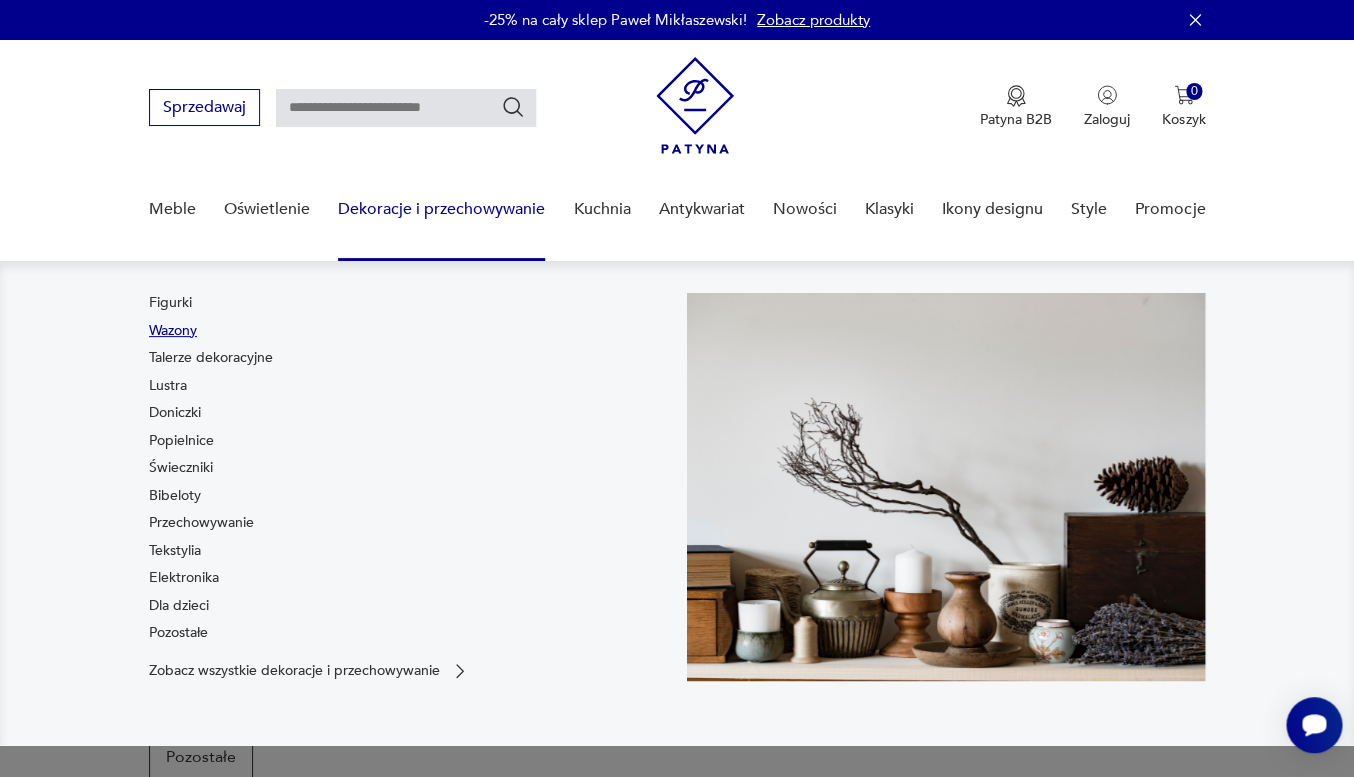 click on "Wazony" at bounding box center (173, 331) 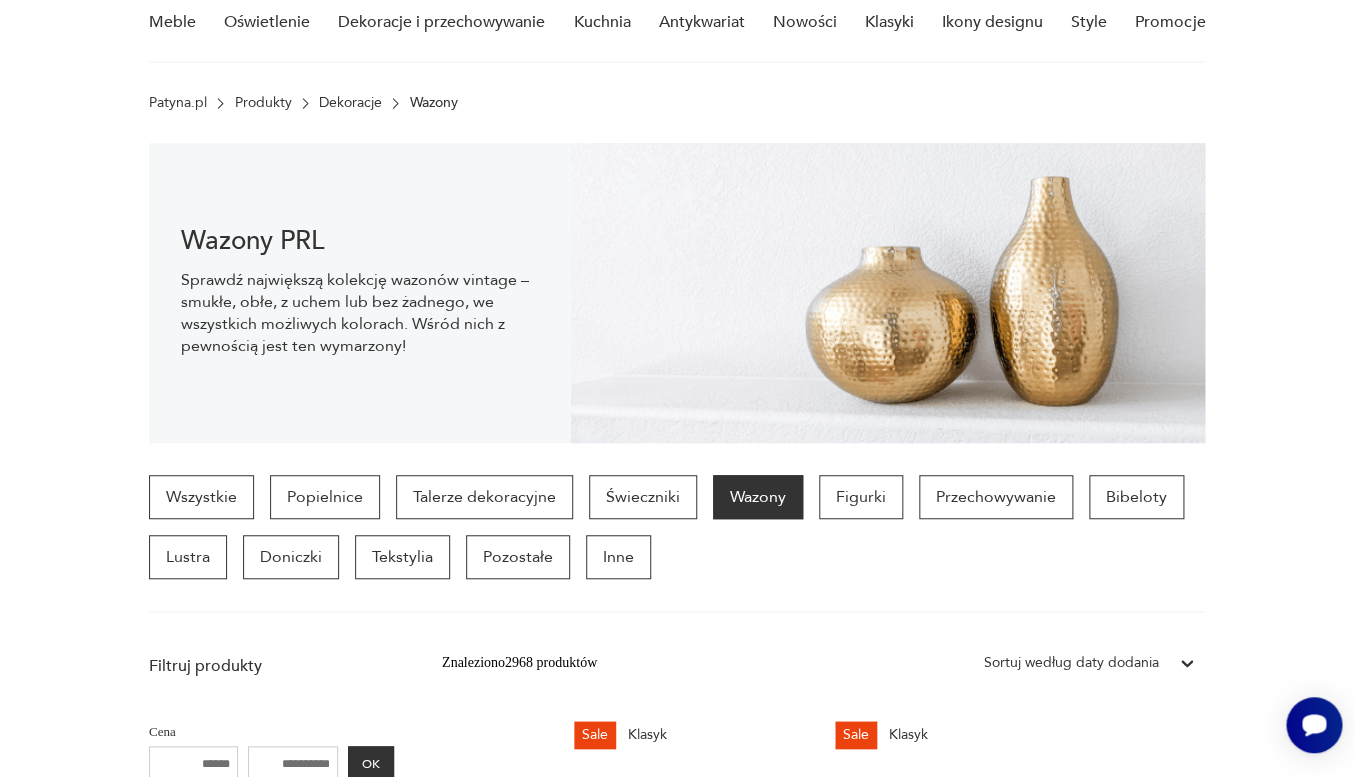 scroll, scrollTop: 201, scrollLeft: 0, axis: vertical 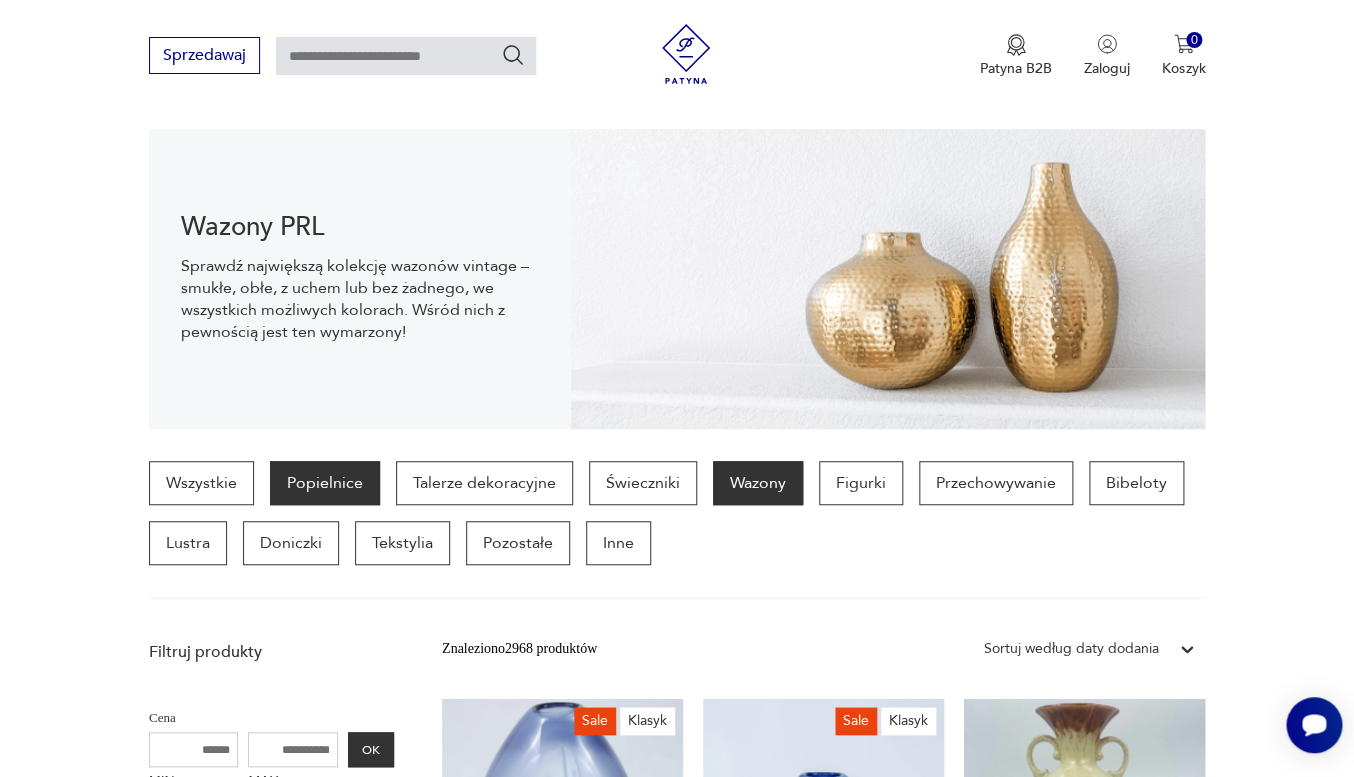 click on "Popielnice" at bounding box center (325, 483) 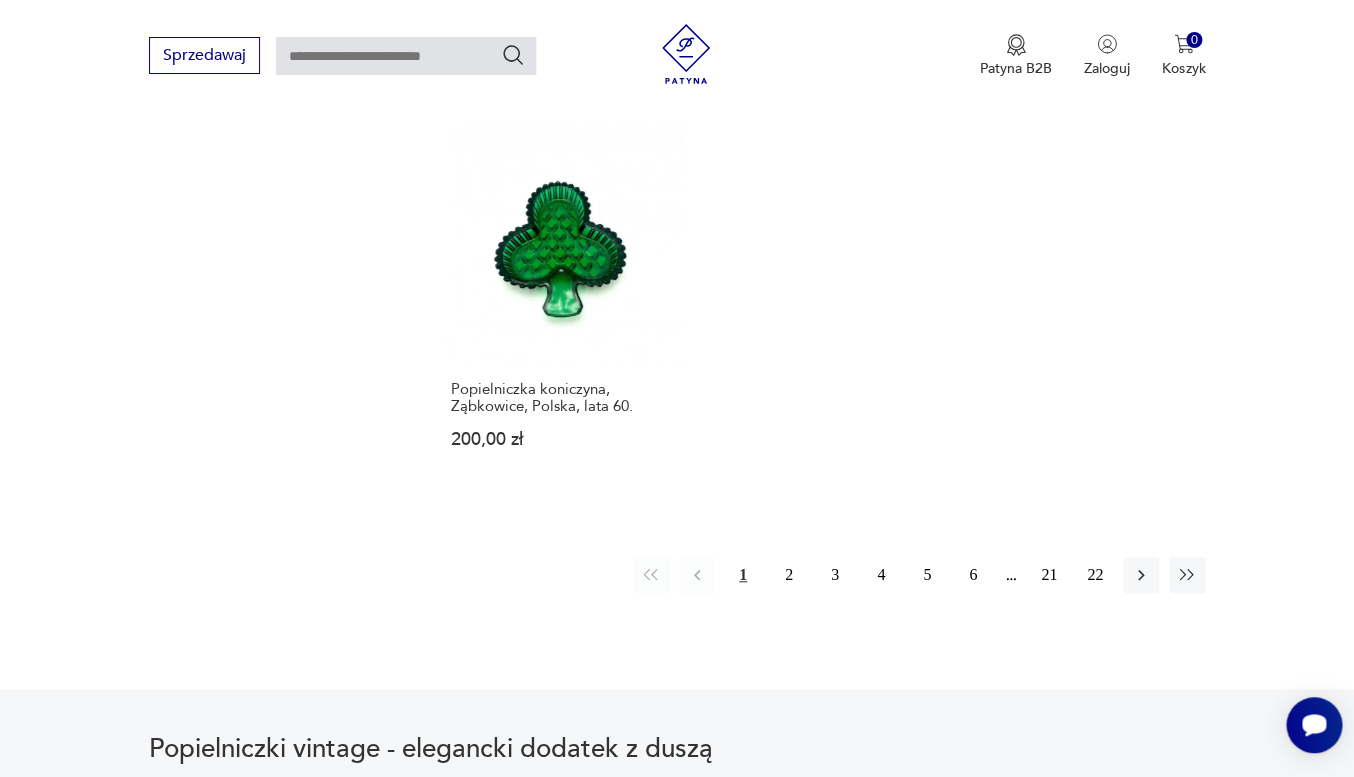 scroll, scrollTop: 2857, scrollLeft: 0, axis: vertical 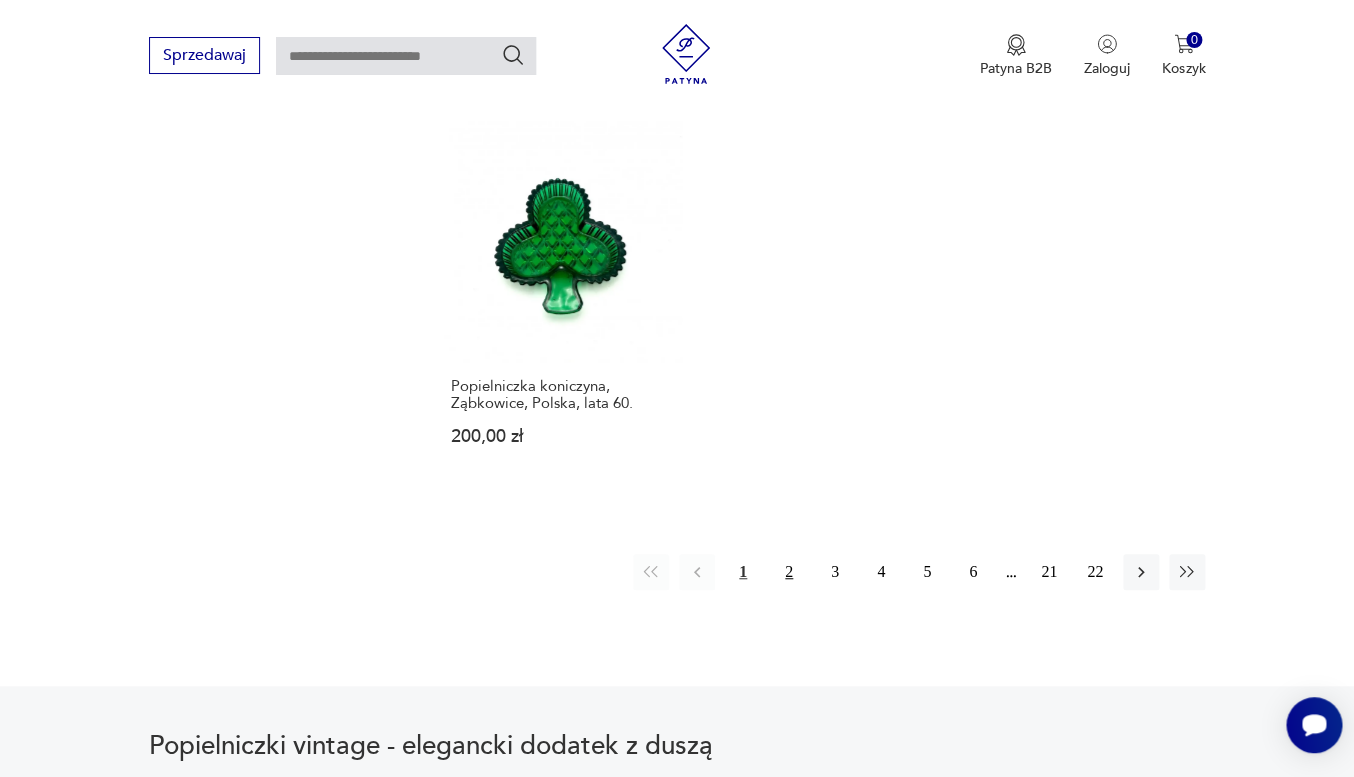 click on "2" at bounding box center (789, 572) 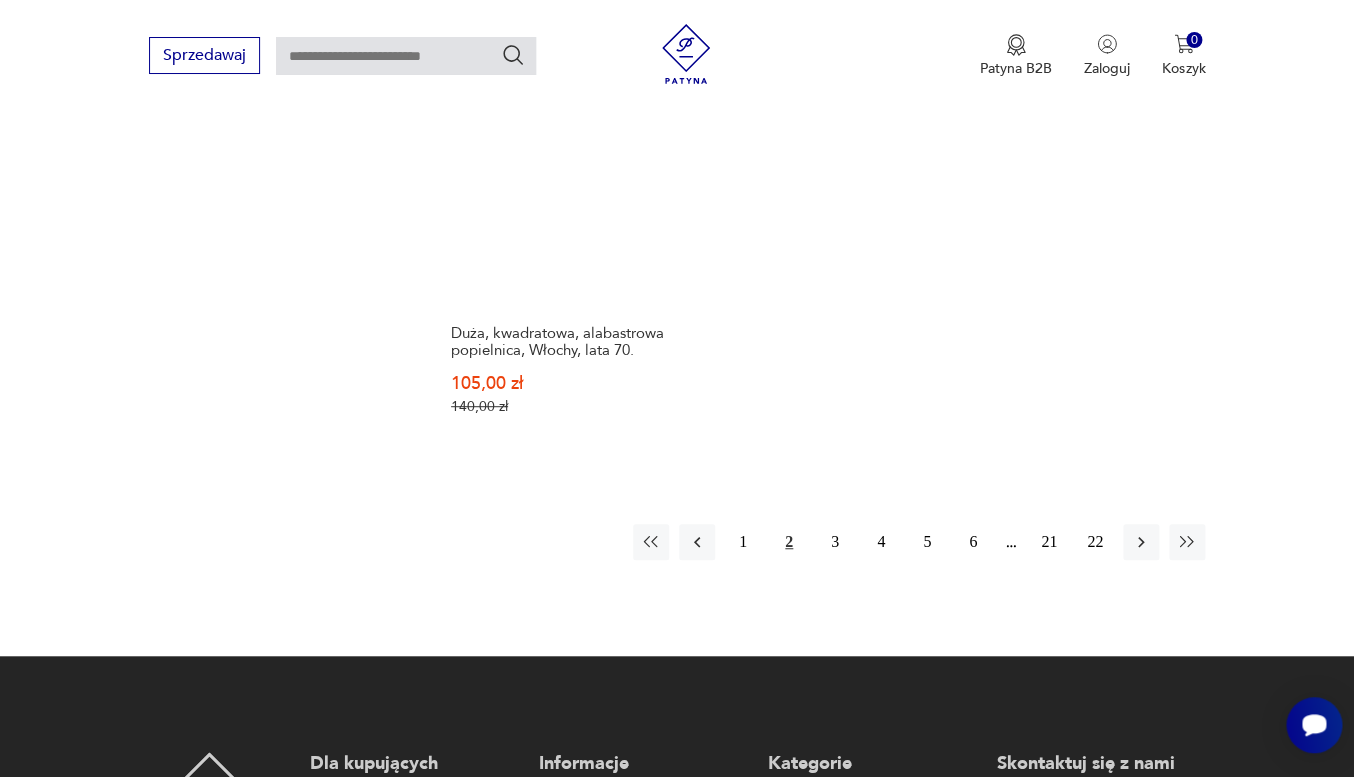 scroll, scrollTop: 2881, scrollLeft: 0, axis: vertical 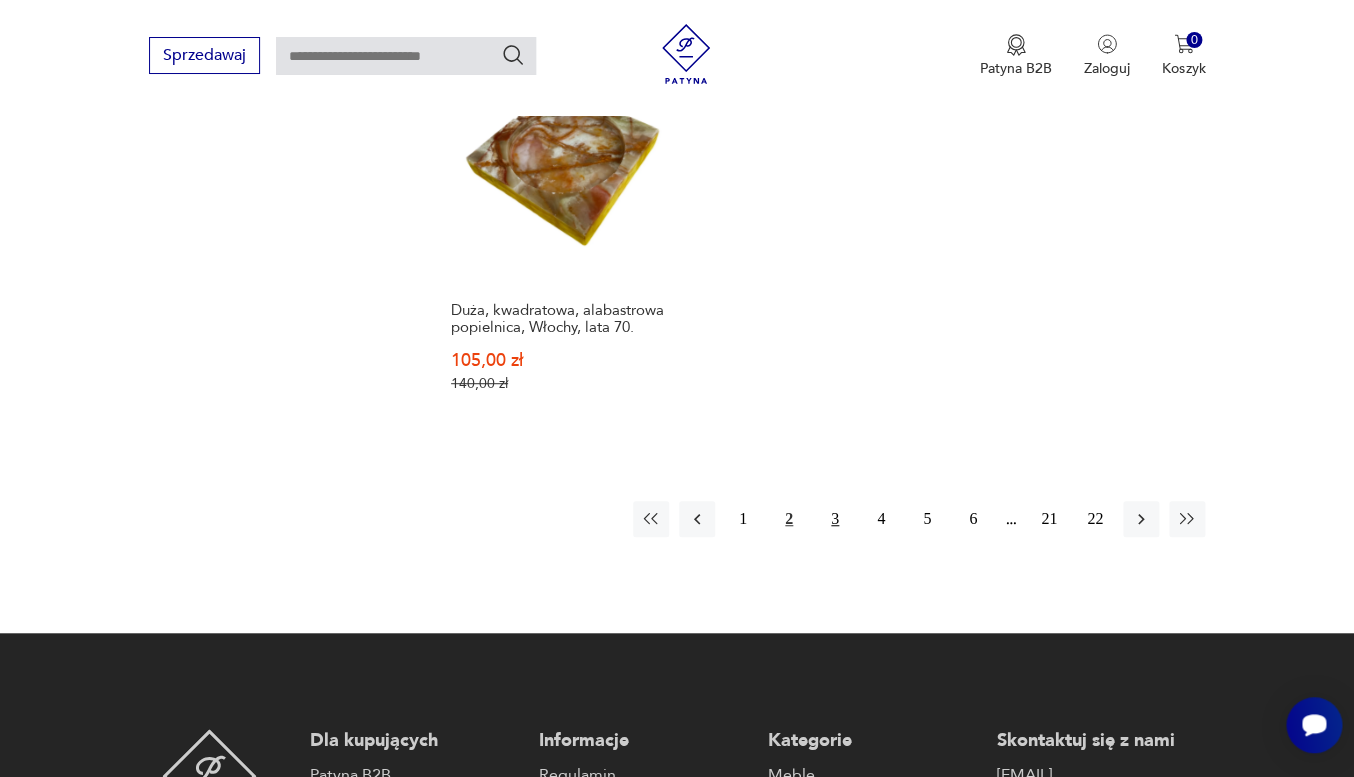 click on "3" at bounding box center [835, 519] 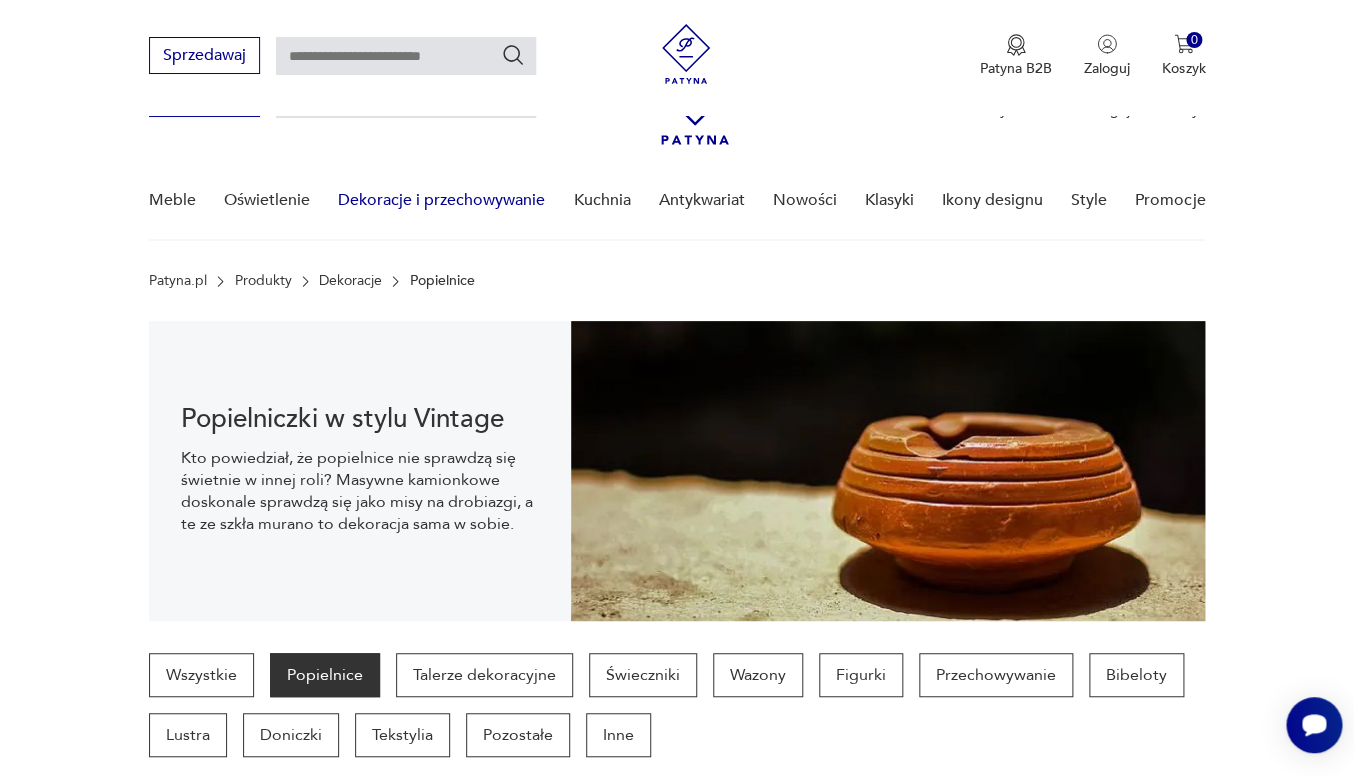 scroll, scrollTop: 0, scrollLeft: 0, axis: both 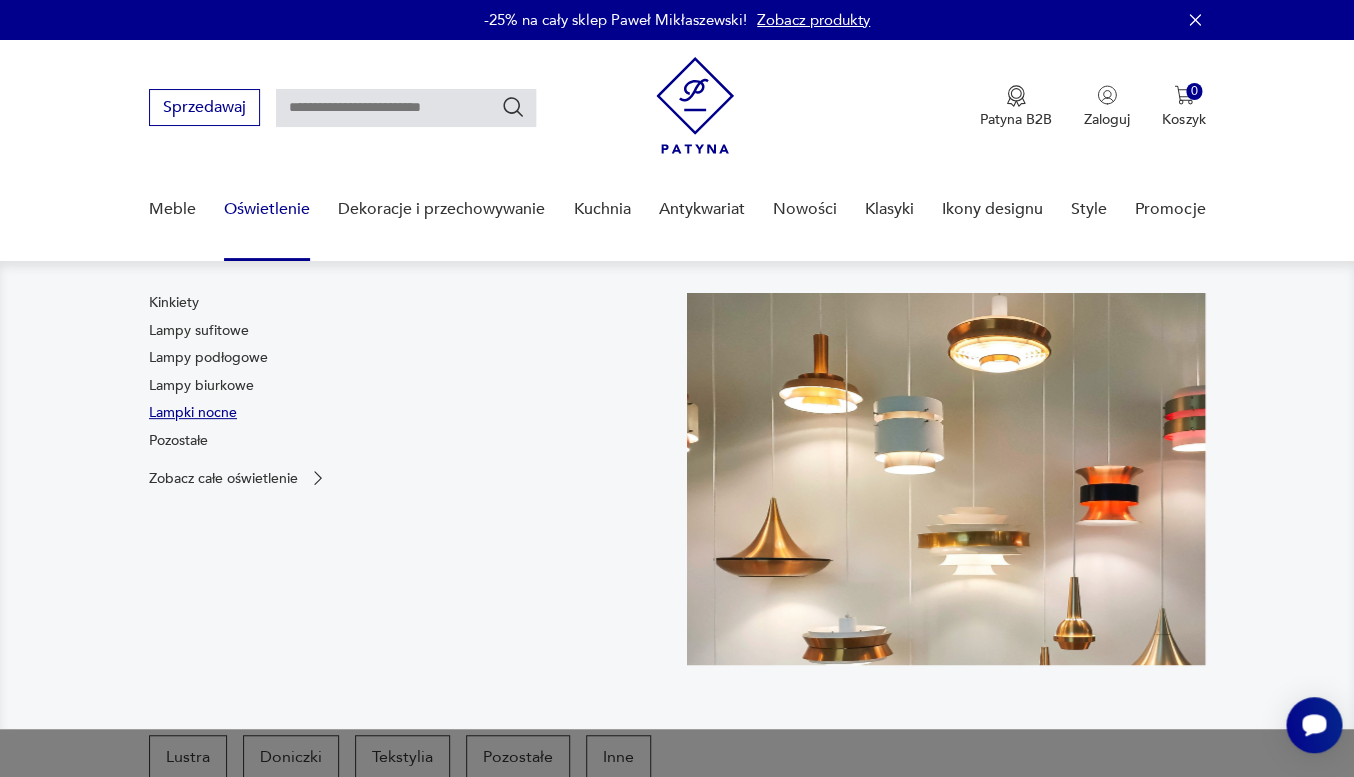 click on "Lampki nocne" at bounding box center (193, 413) 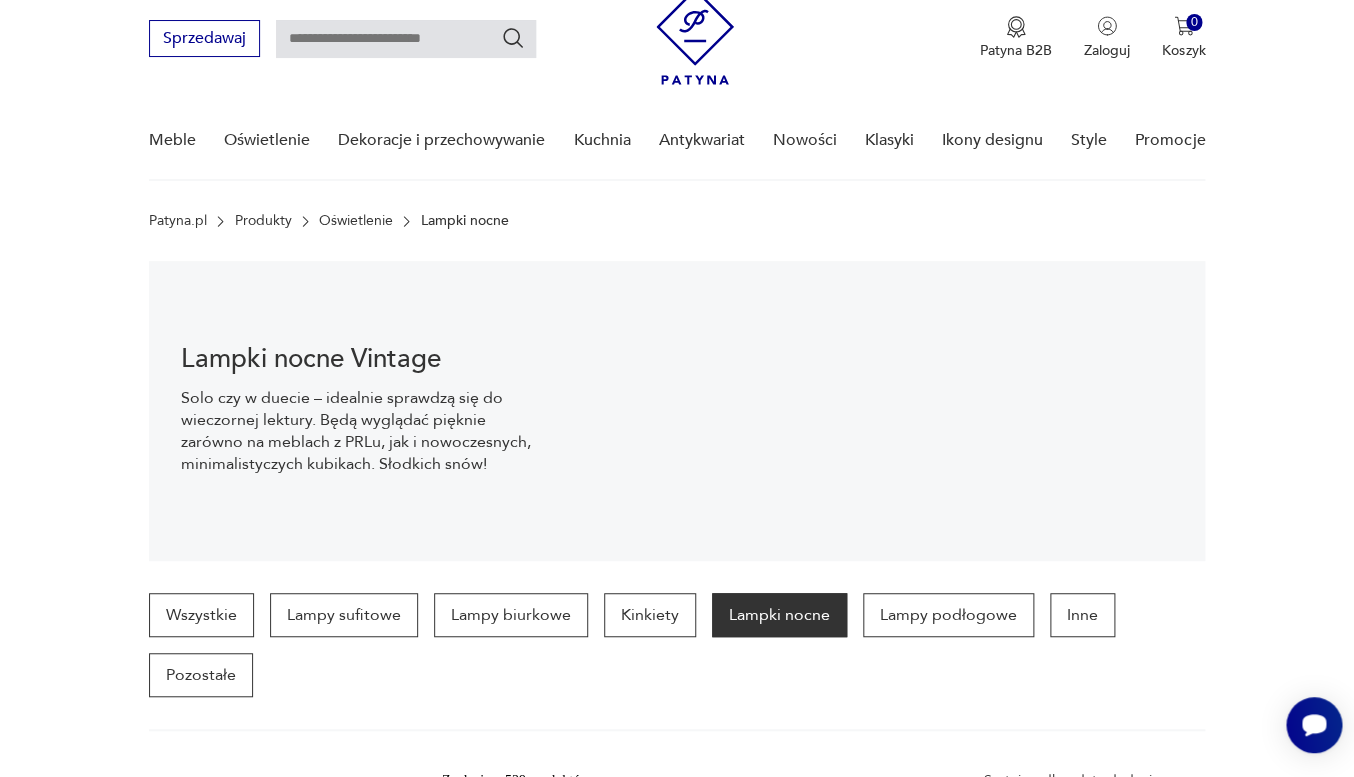 scroll, scrollTop: 0, scrollLeft: 0, axis: both 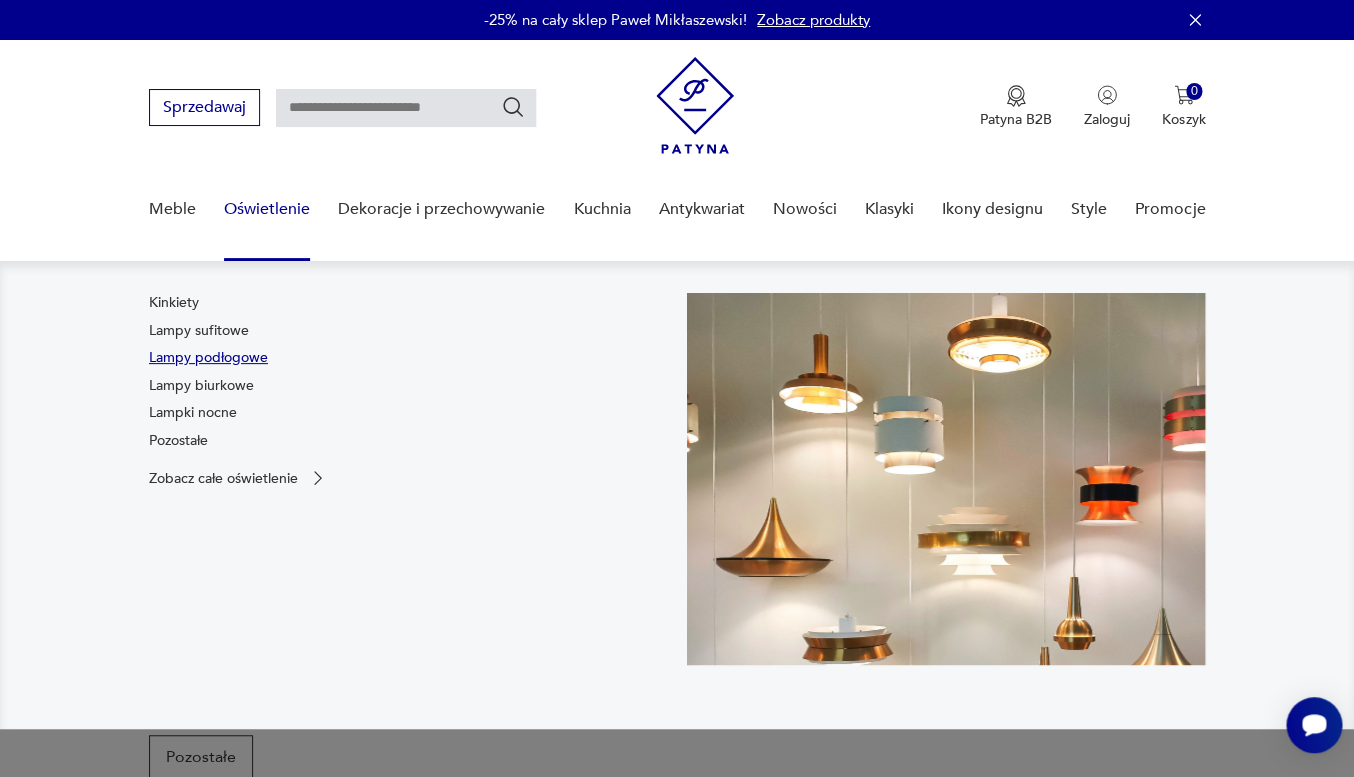 click on "Lampy podłogowe" at bounding box center (208, 358) 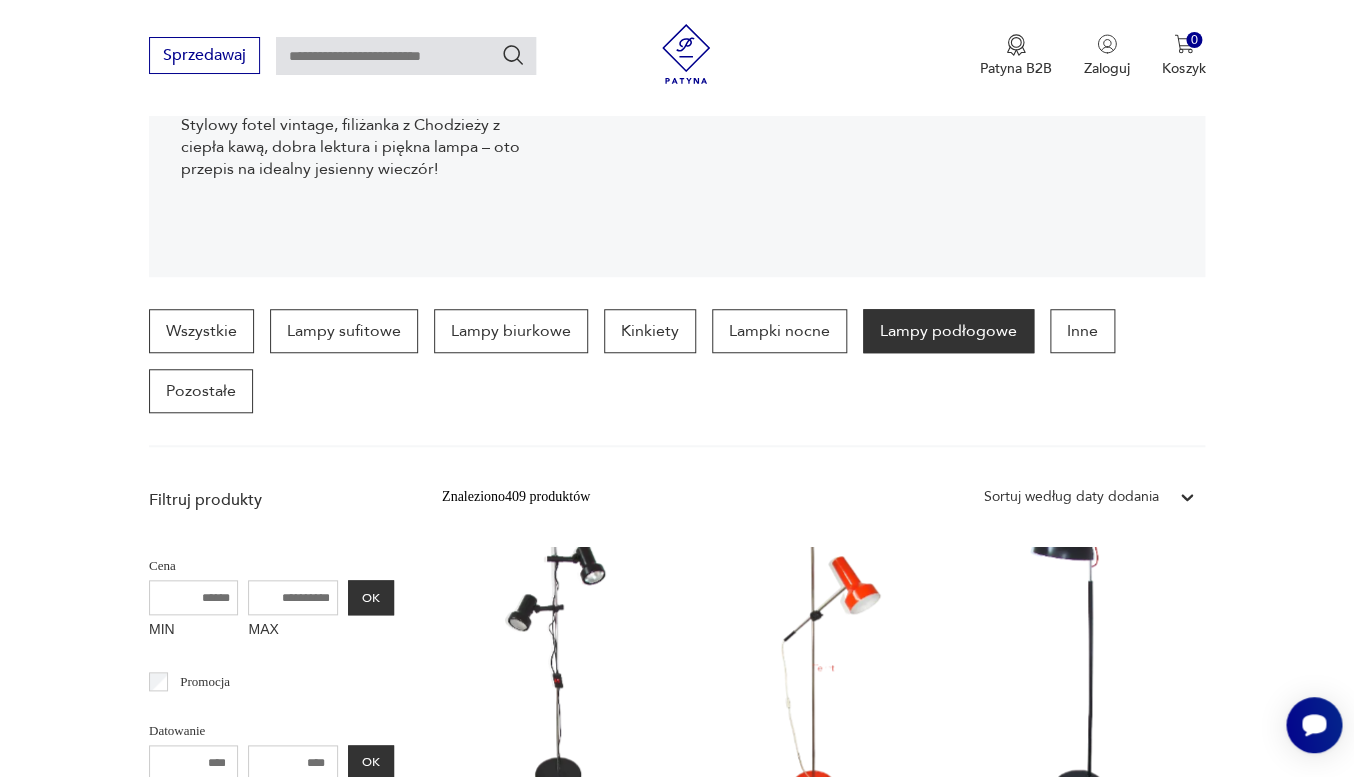 scroll, scrollTop: 0, scrollLeft: 0, axis: both 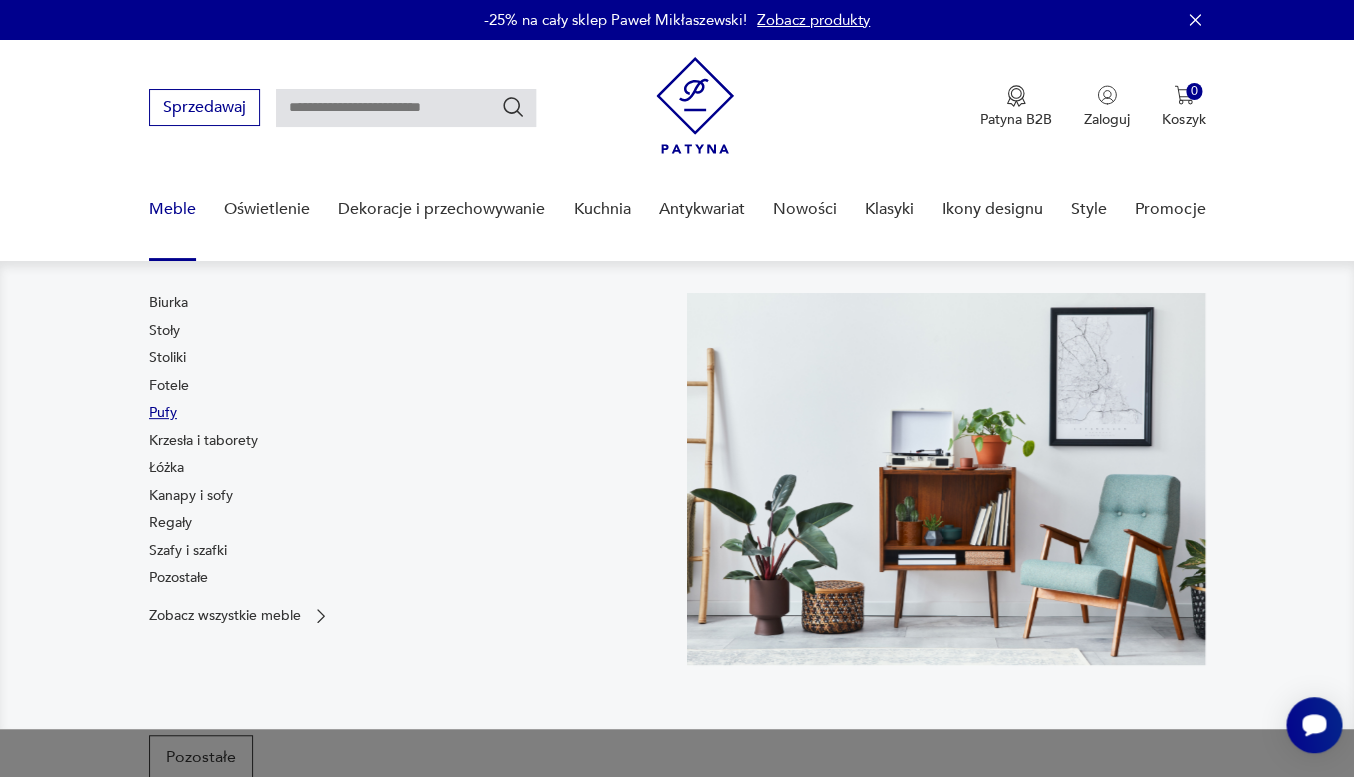 click on "Pufy" at bounding box center (163, 413) 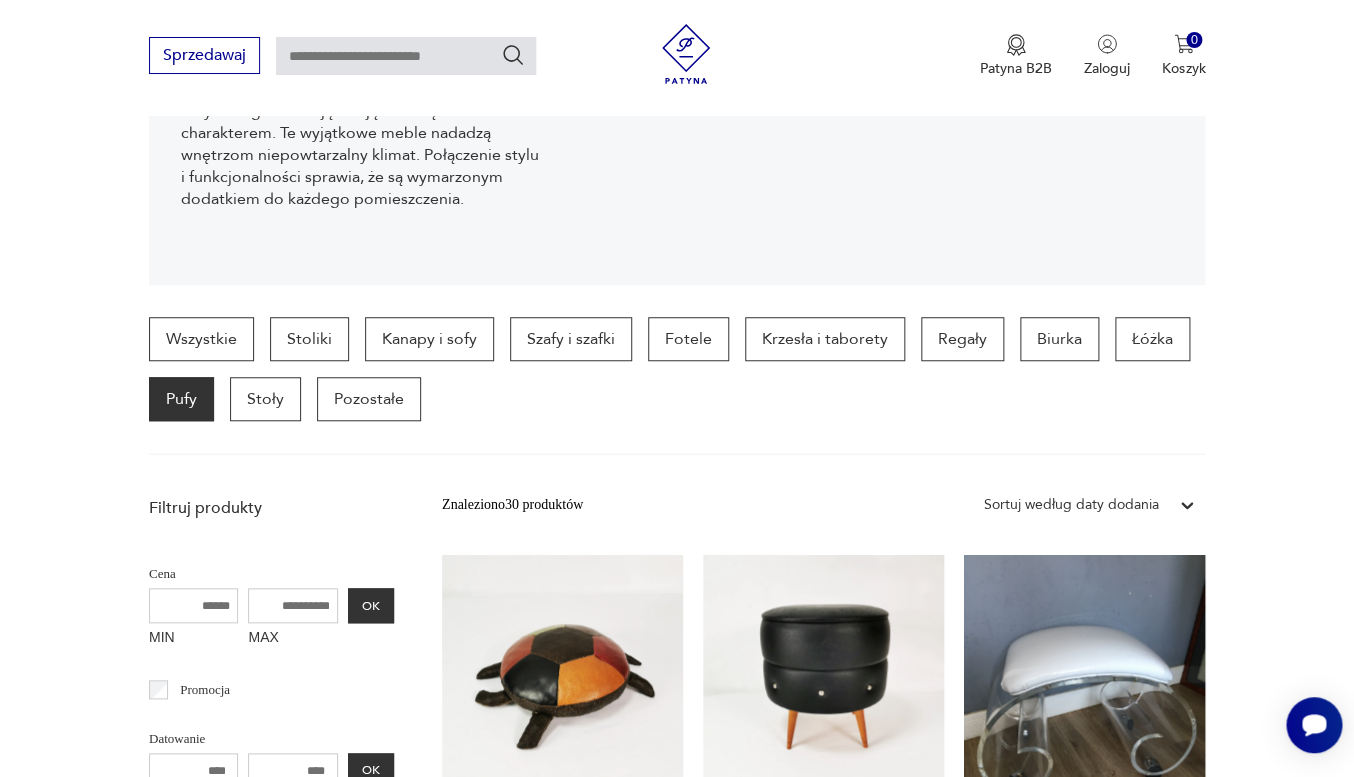 scroll, scrollTop: 173, scrollLeft: 0, axis: vertical 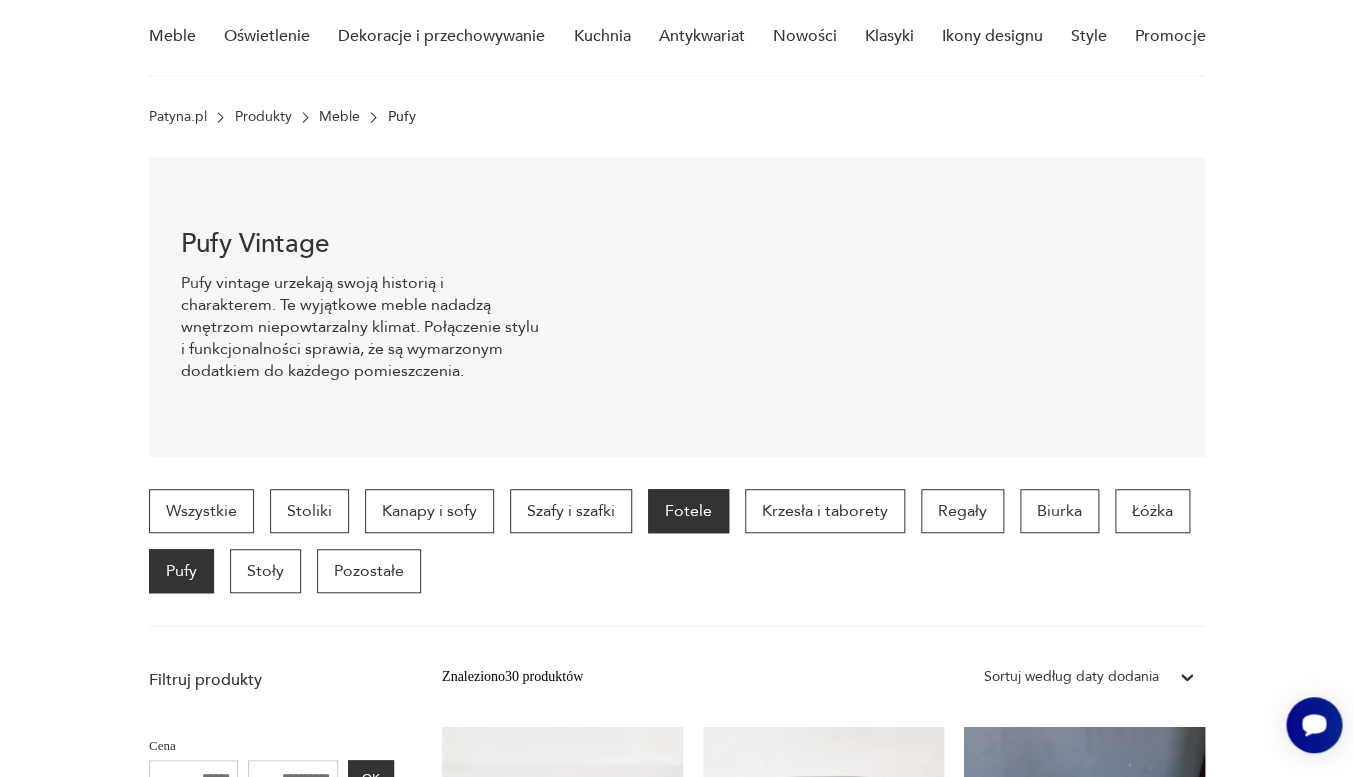 click on "Fotele" at bounding box center (688, 511) 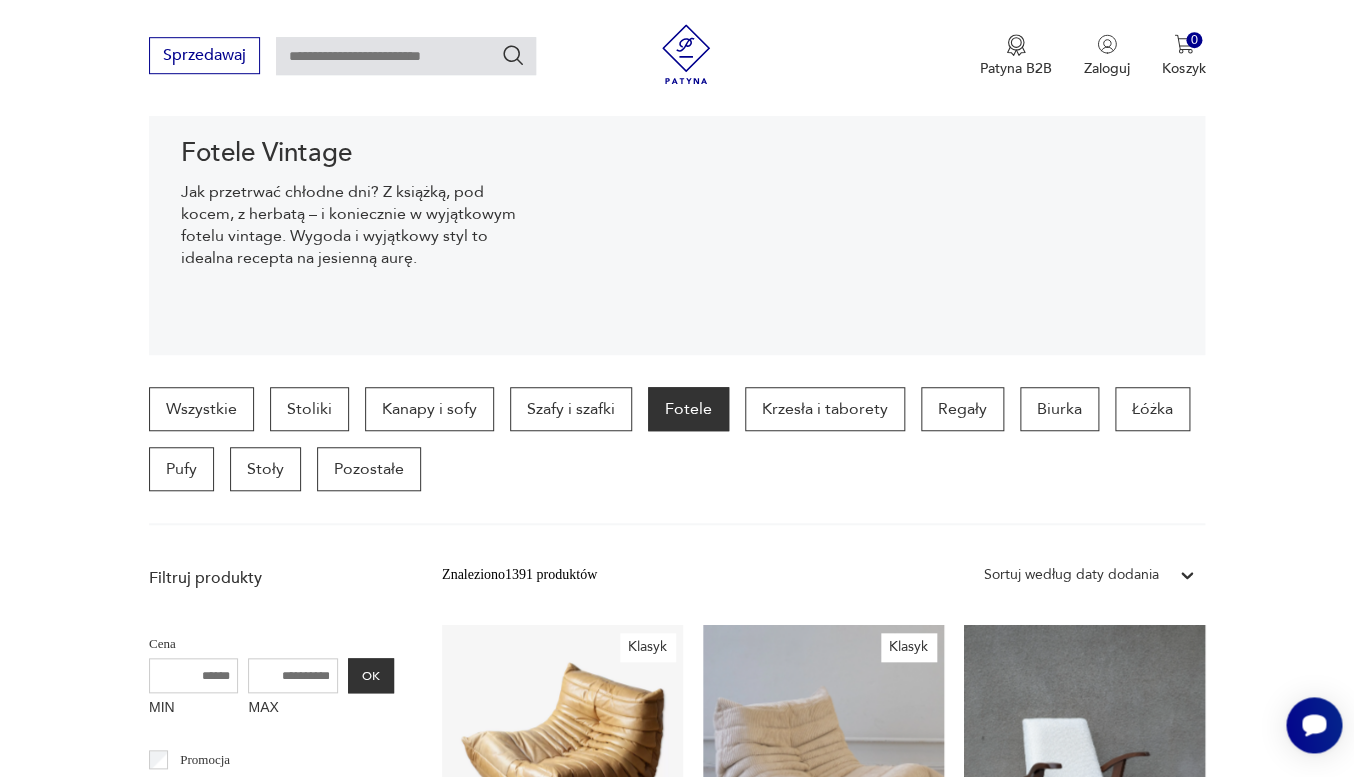 scroll, scrollTop: 276, scrollLeft: 0, axis: vertical 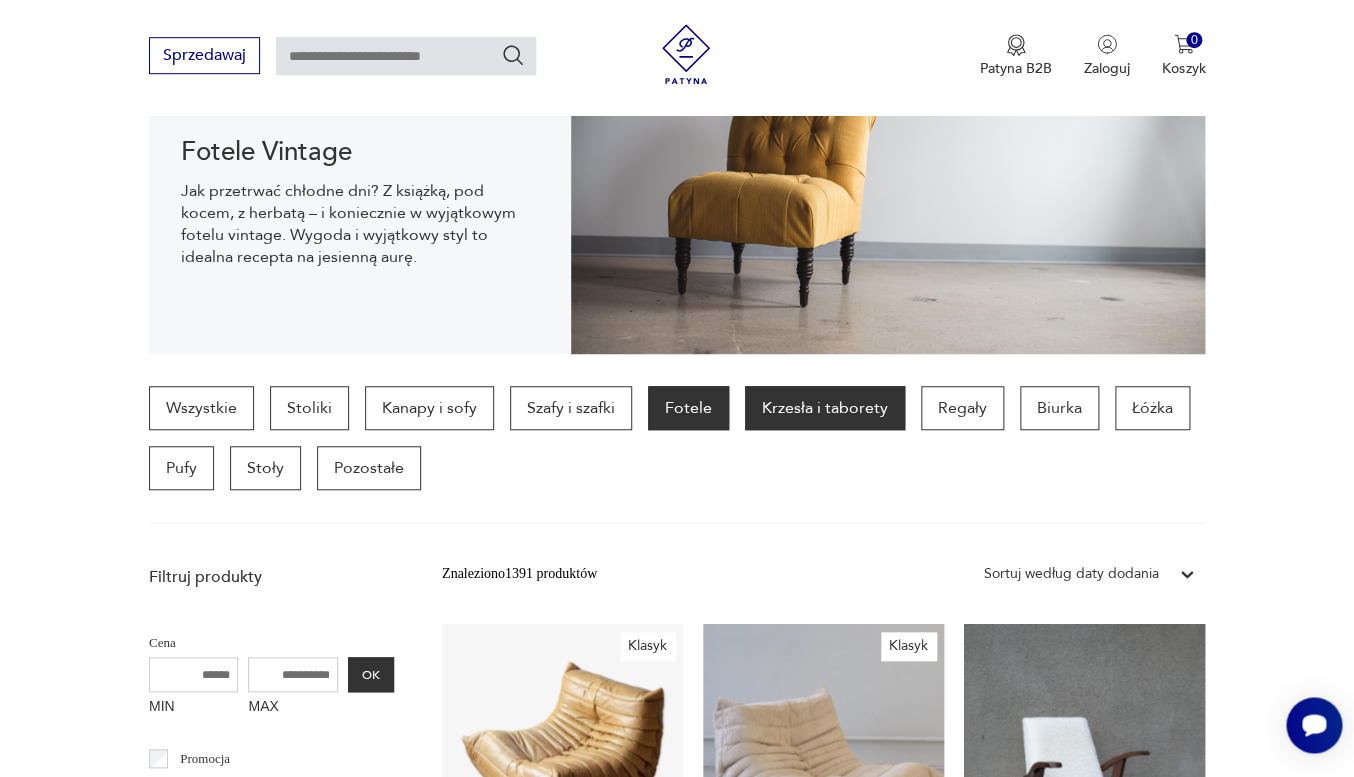 click on "Krzesła i taborety" at bounding box center [825, 408] 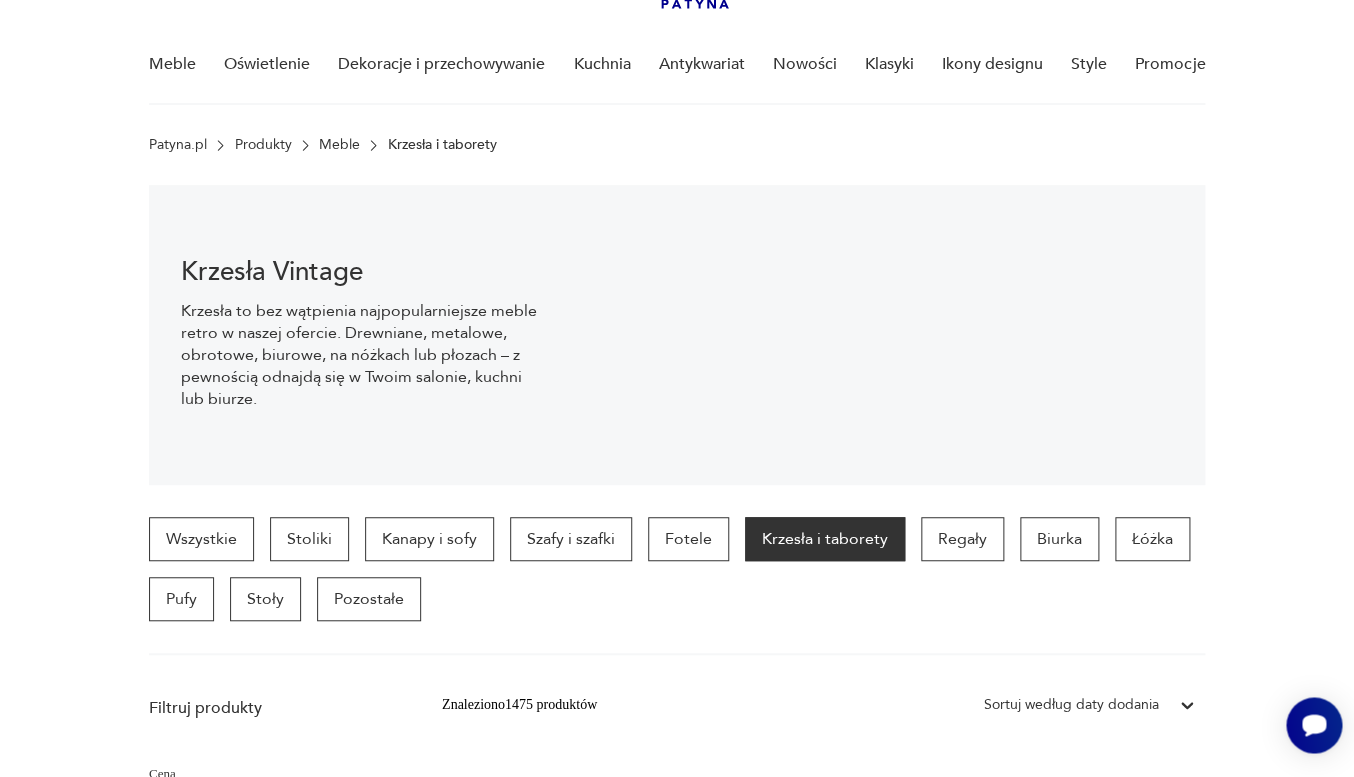 scroll, scrollTop: 0, scrollLeft: 0, axis: both 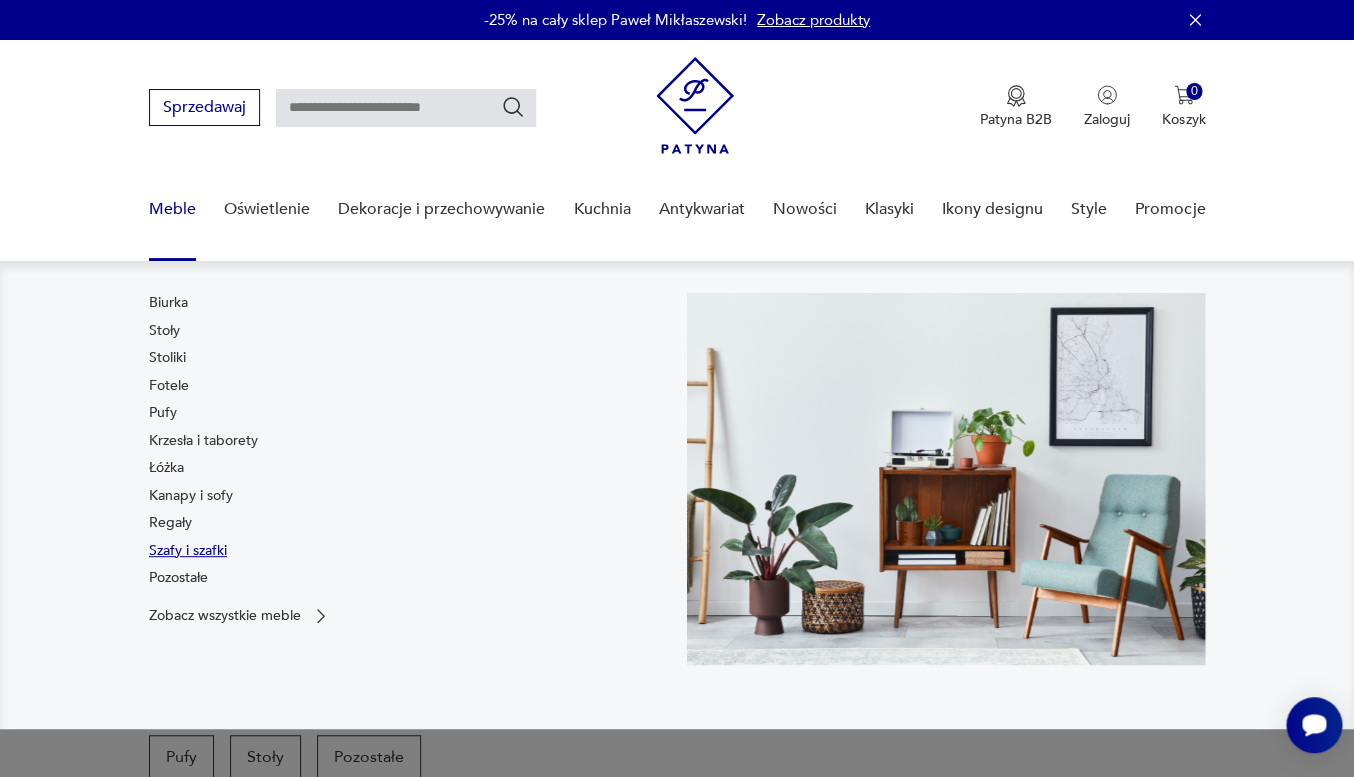 click on "Szafy i szafki" at bounding box center [188, 551] 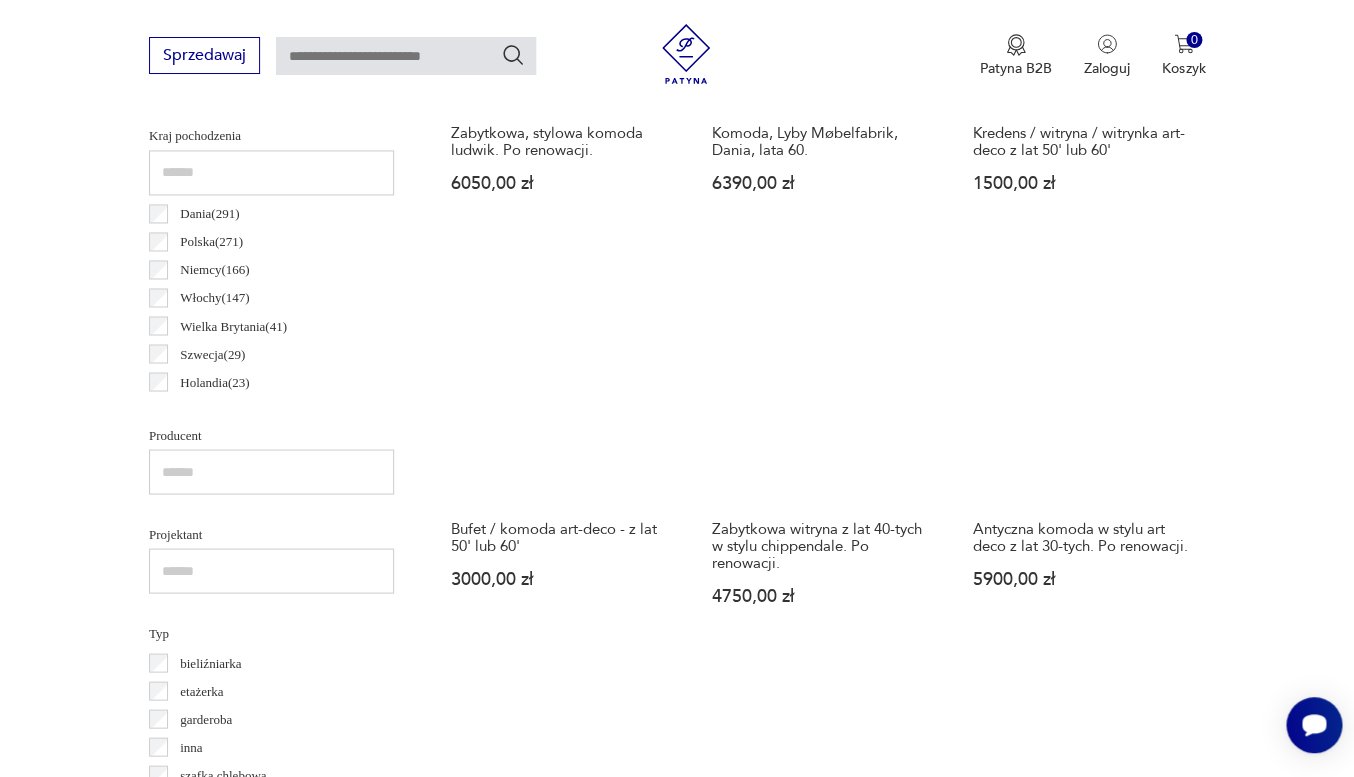 scroll, scrollTop: 586, scrollLeft: 0, axis: vertical 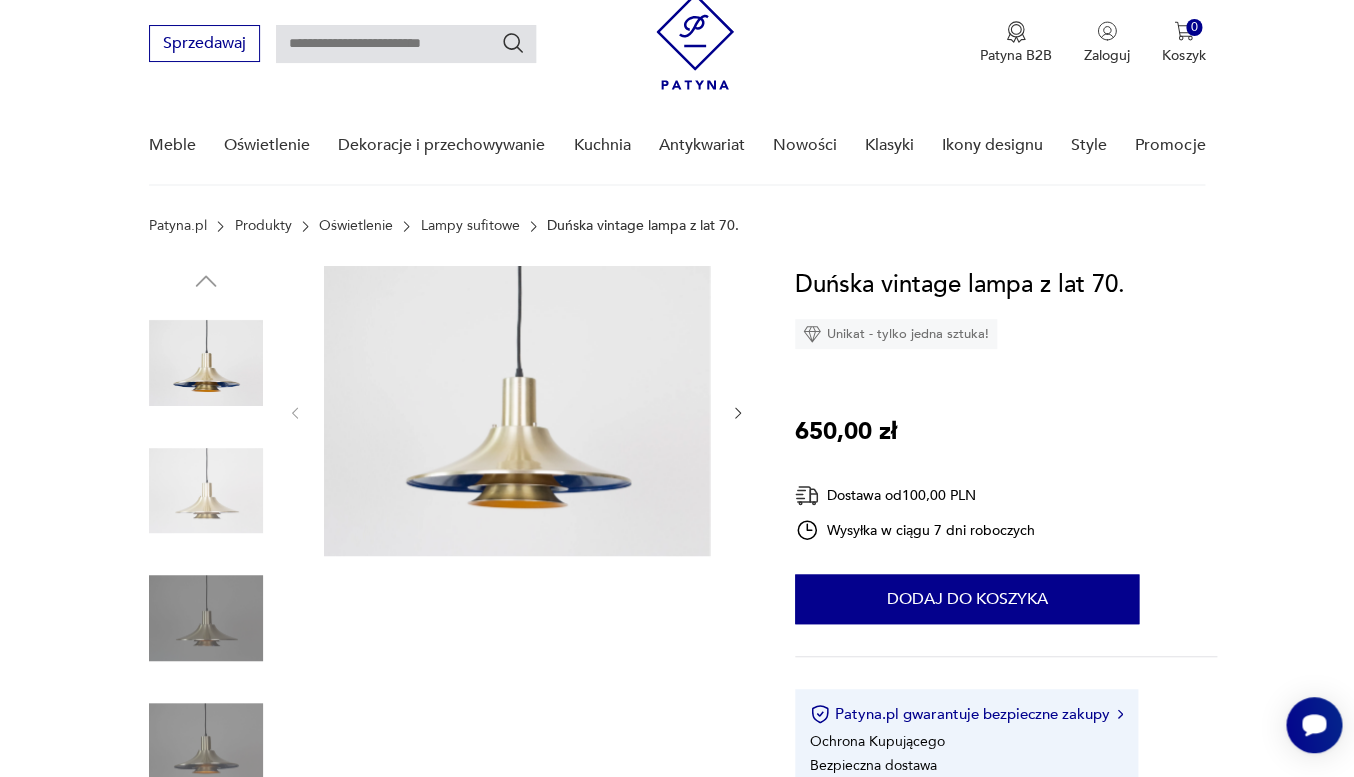 click at bounding box center [206, 491] 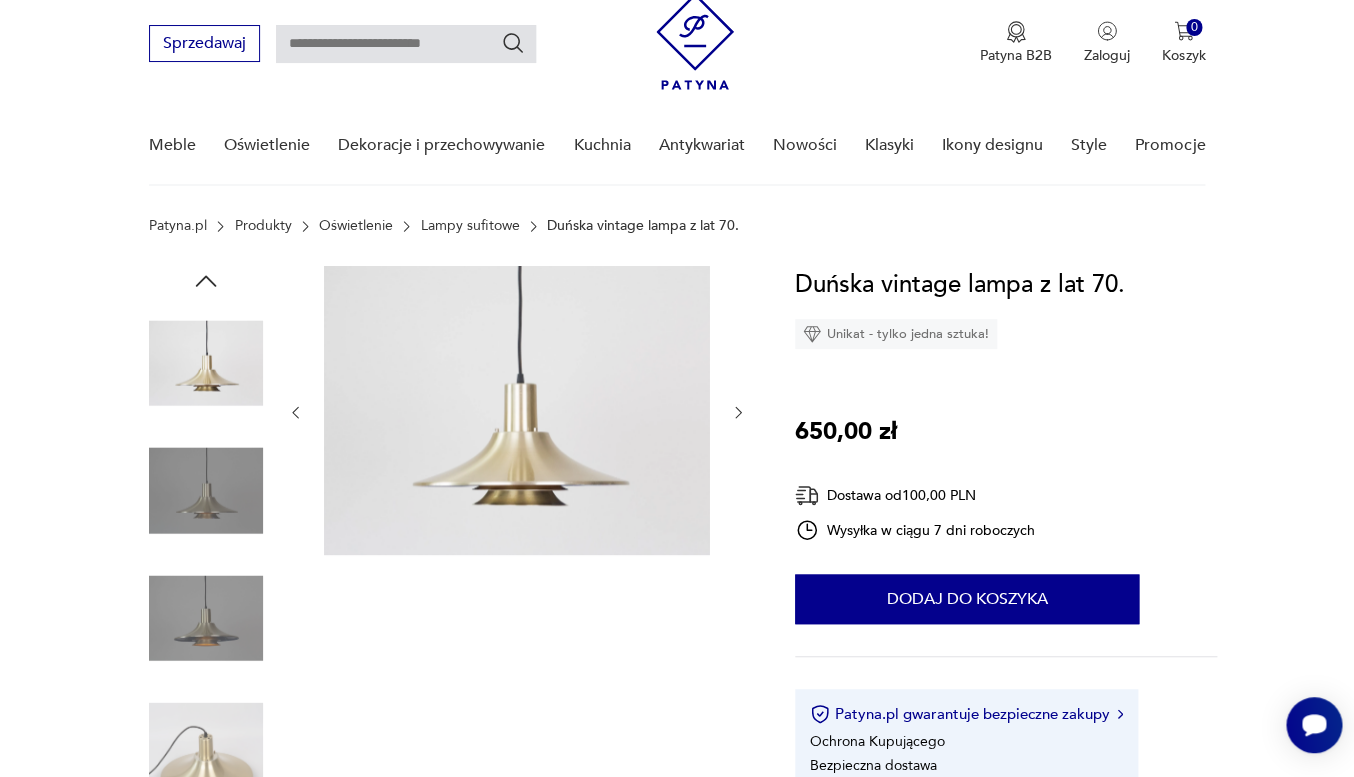 click at bounding box center (517, 410) 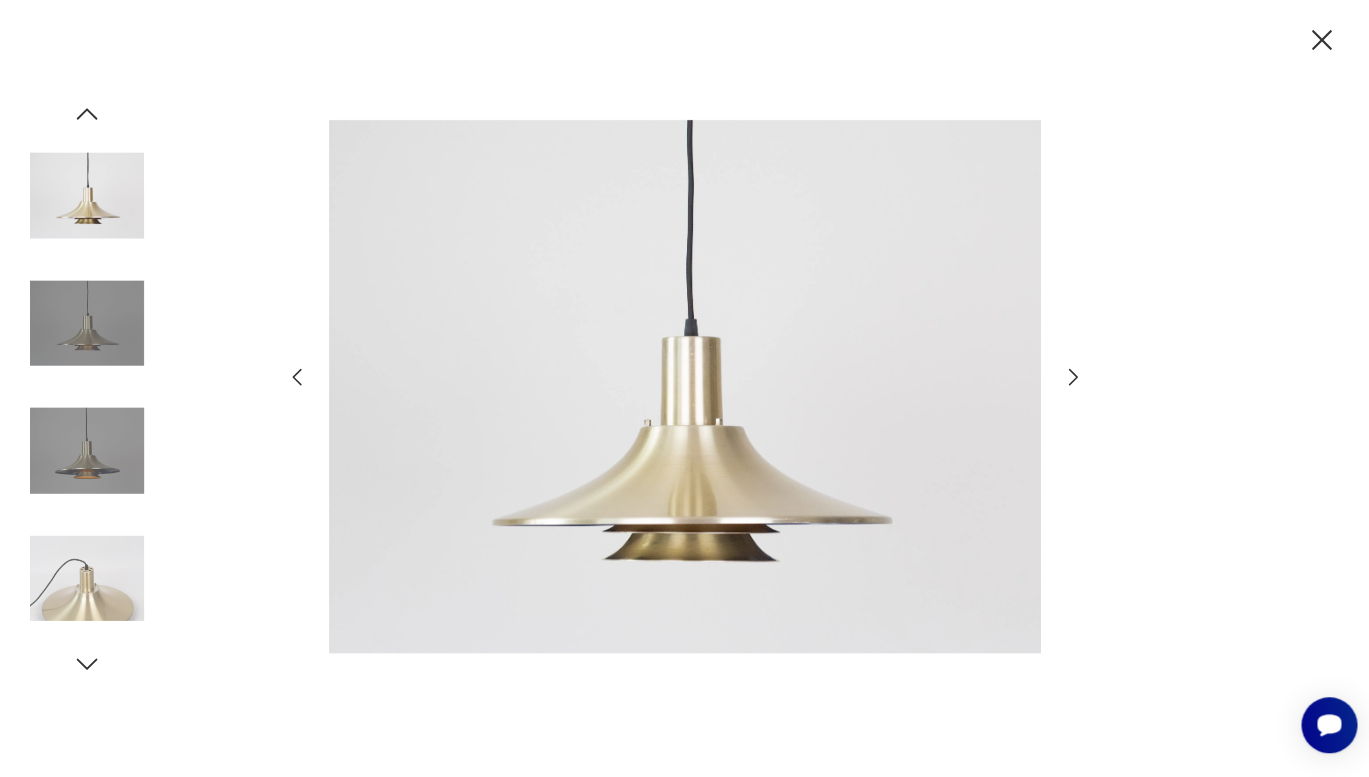 click at bounding box center (87, 451) 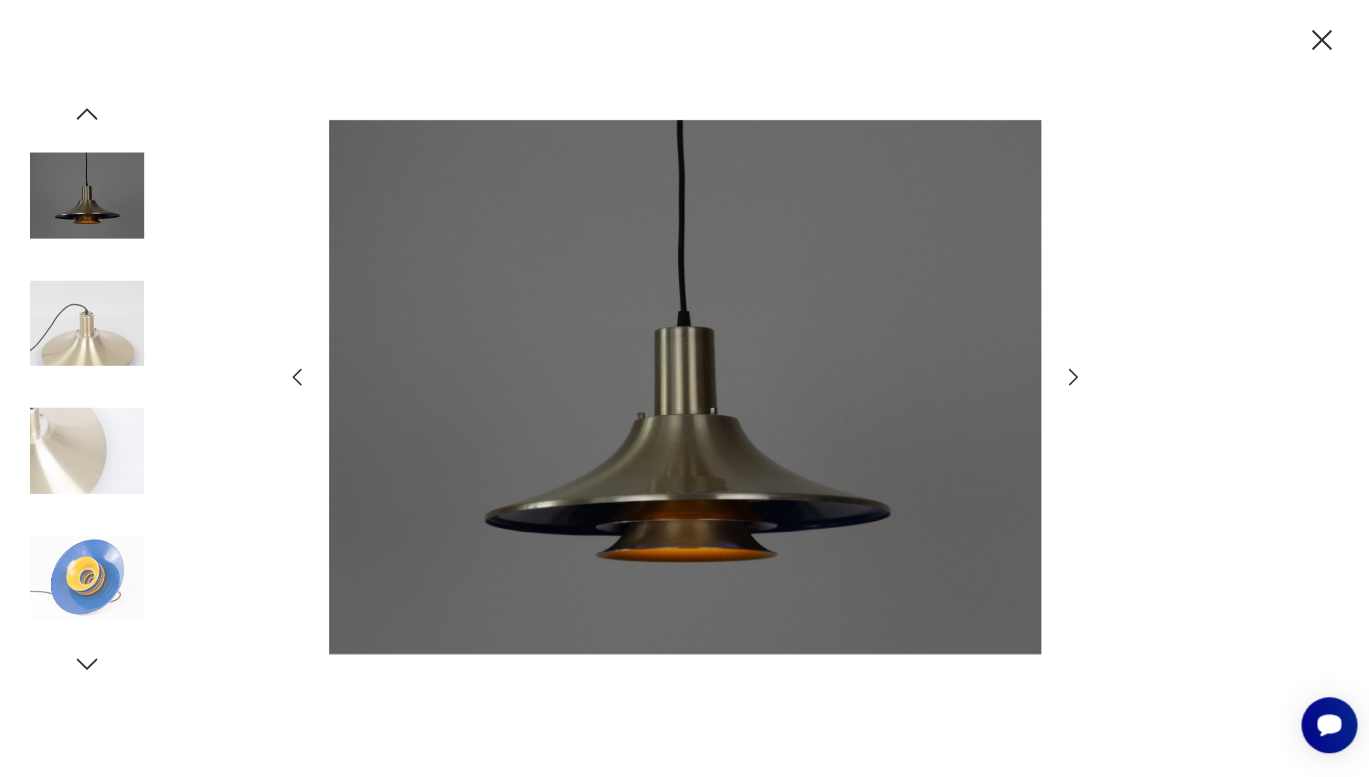 click at bounding box center (87, 578) 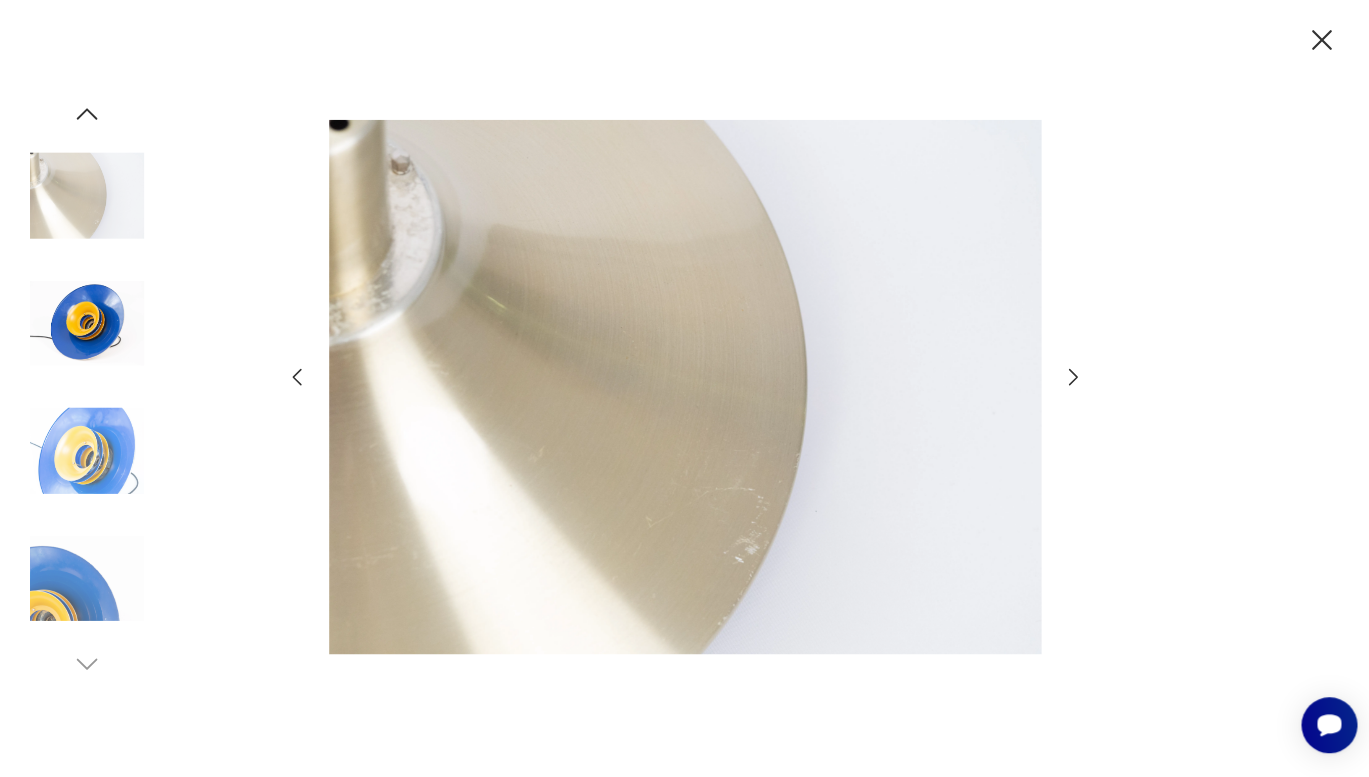 click at bounding box center (87, 451) 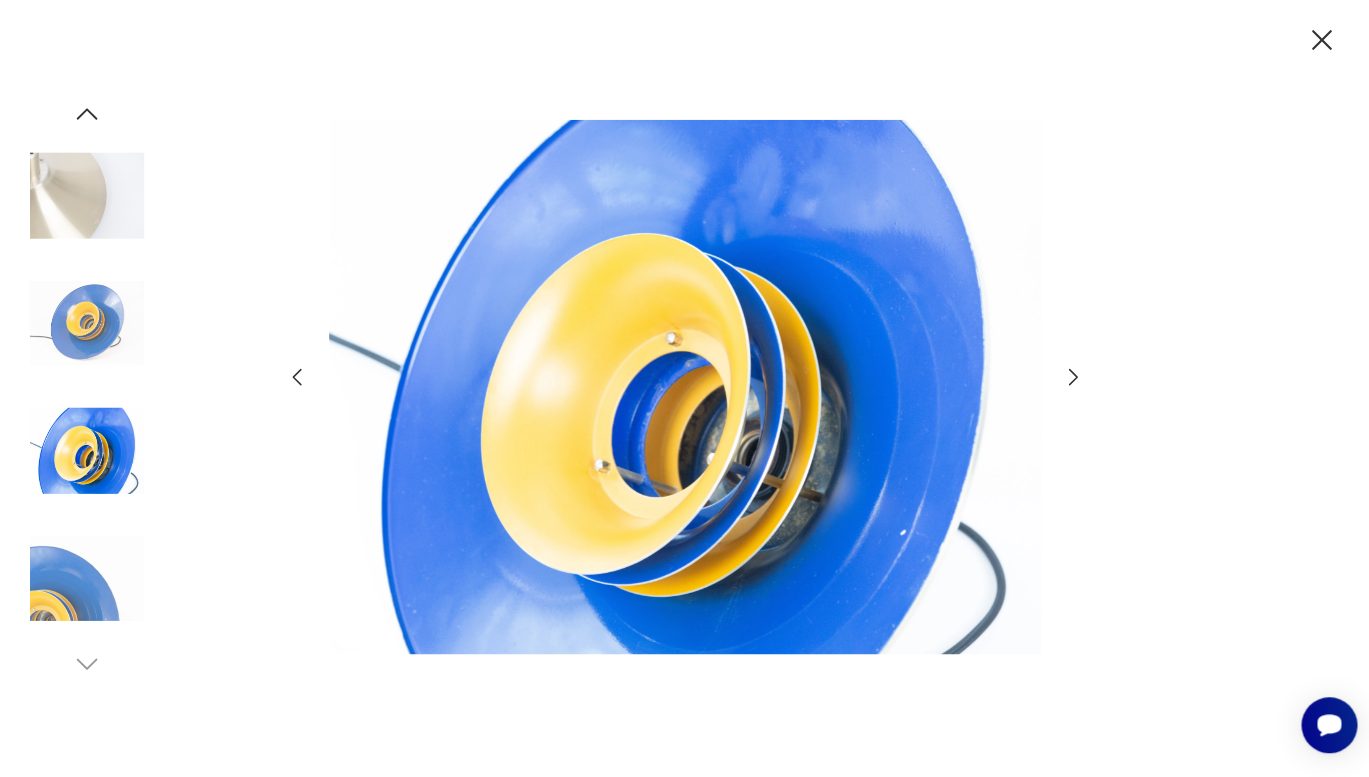 click 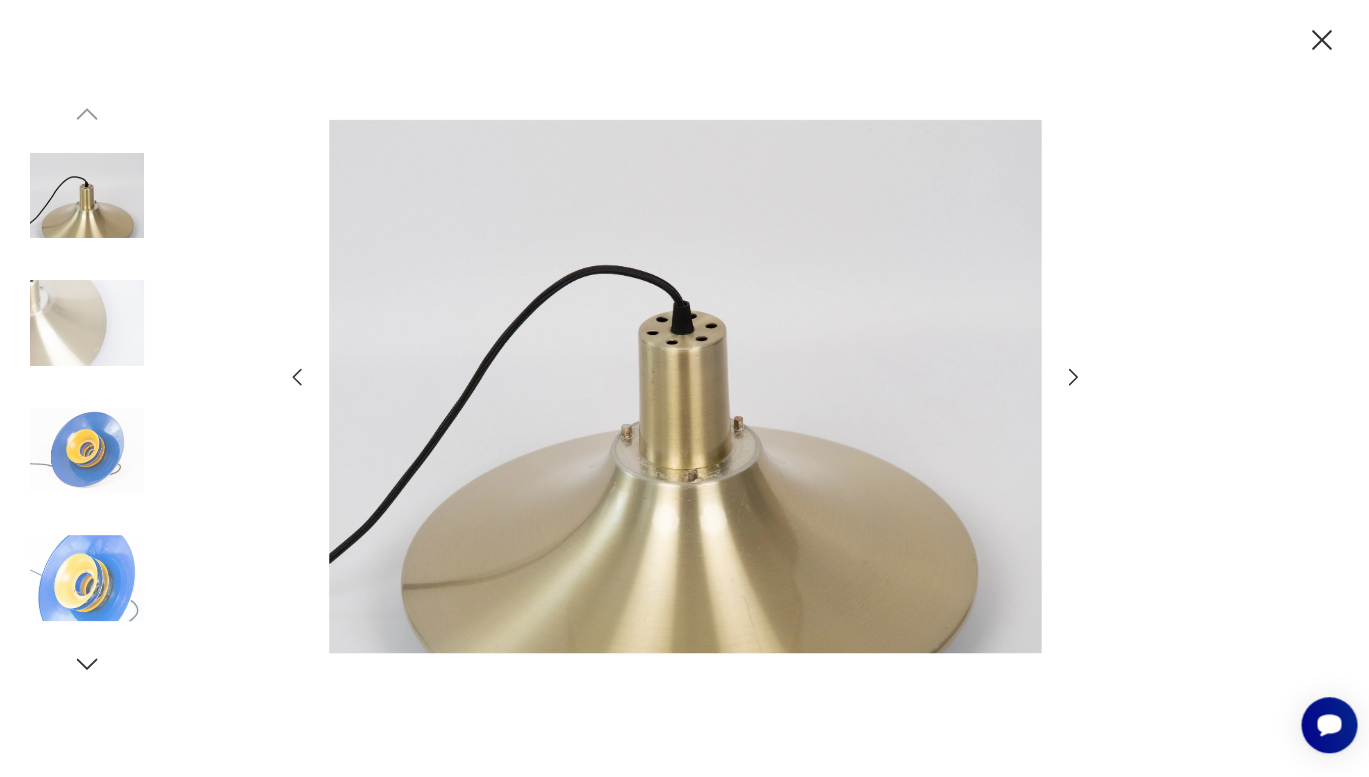 click 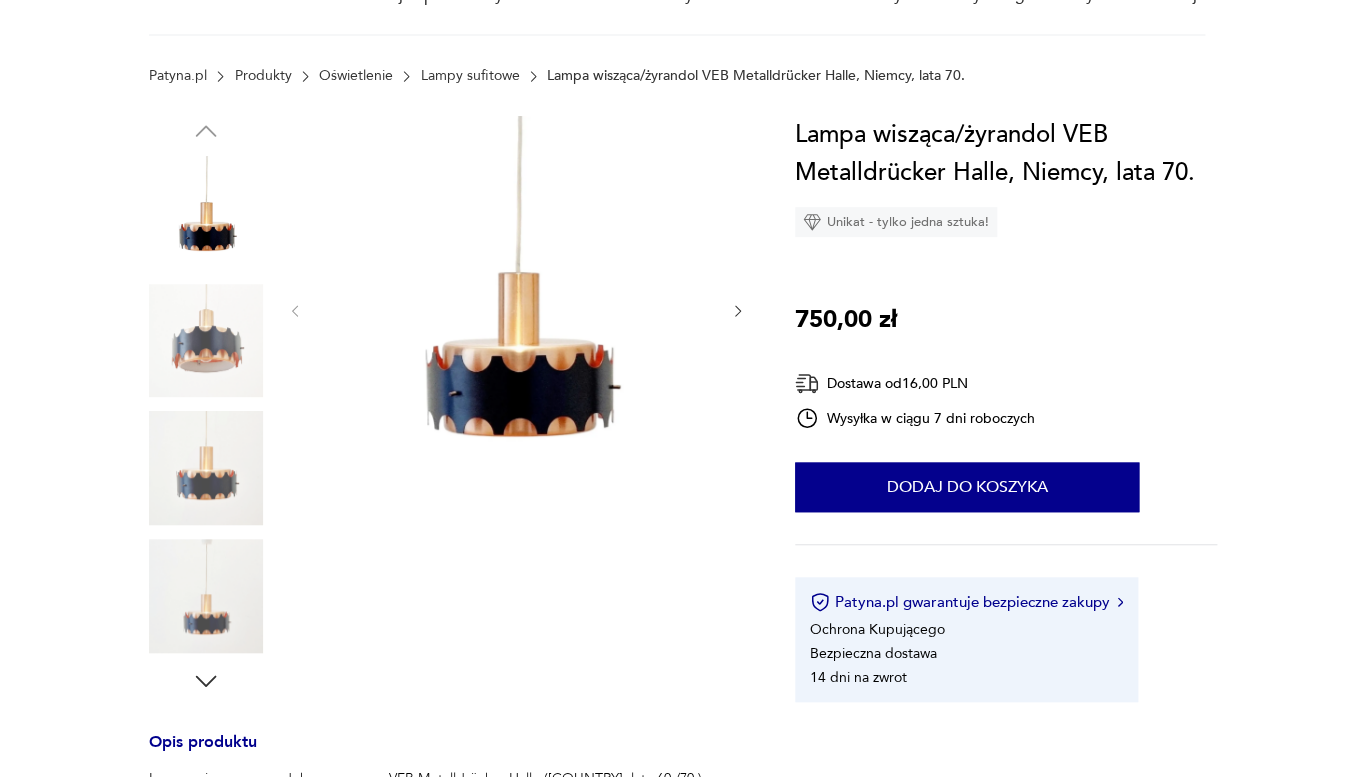 scroll, scrollTop: 217, scrollLeft: 0, axis: vertical 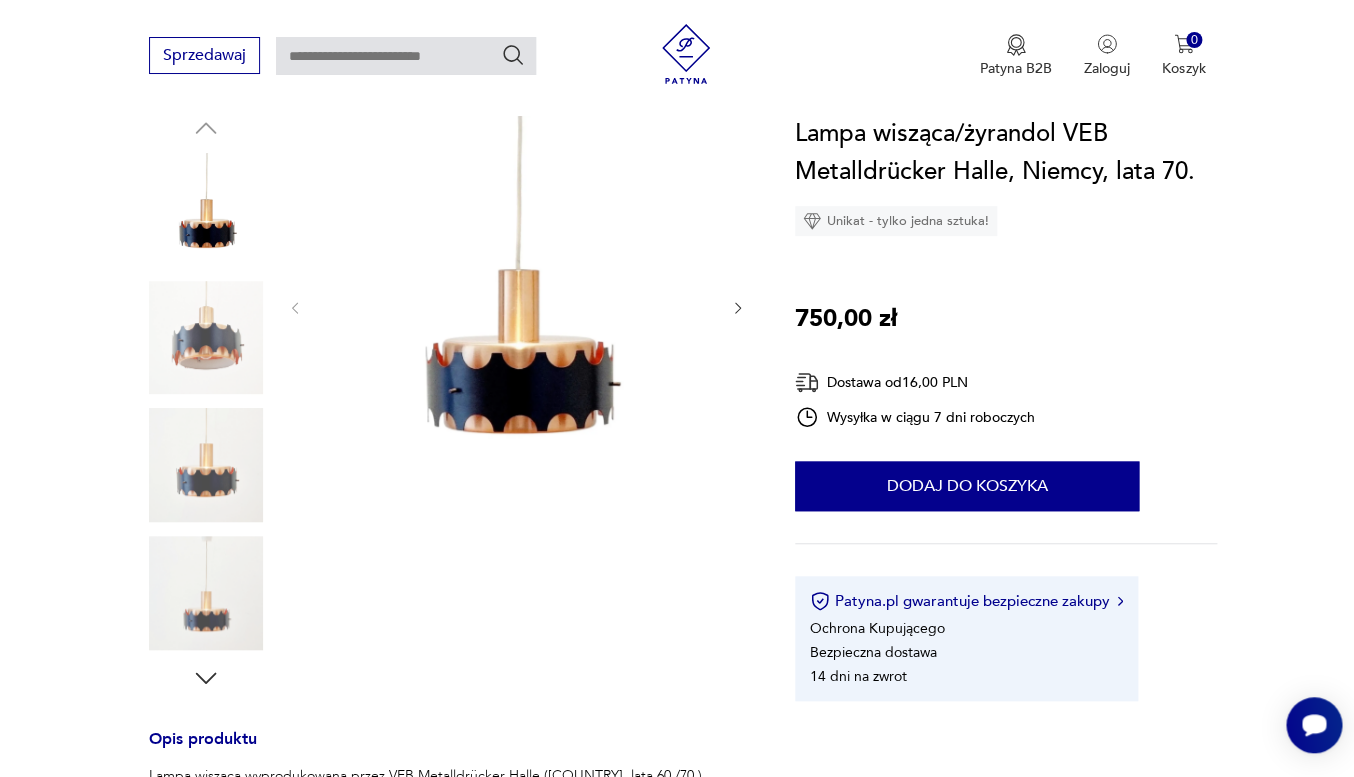 click at bounding box center (206, 338) 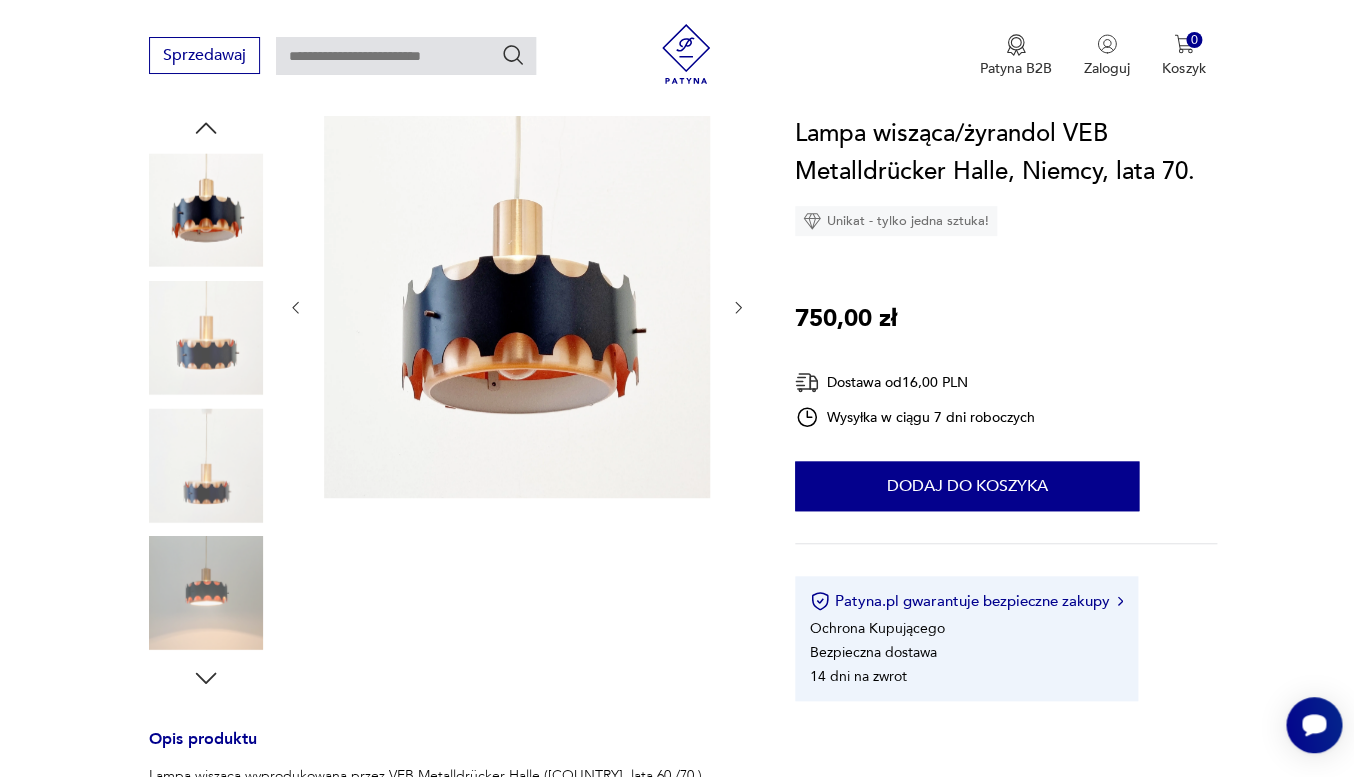 click at bounding box center [206, 276] 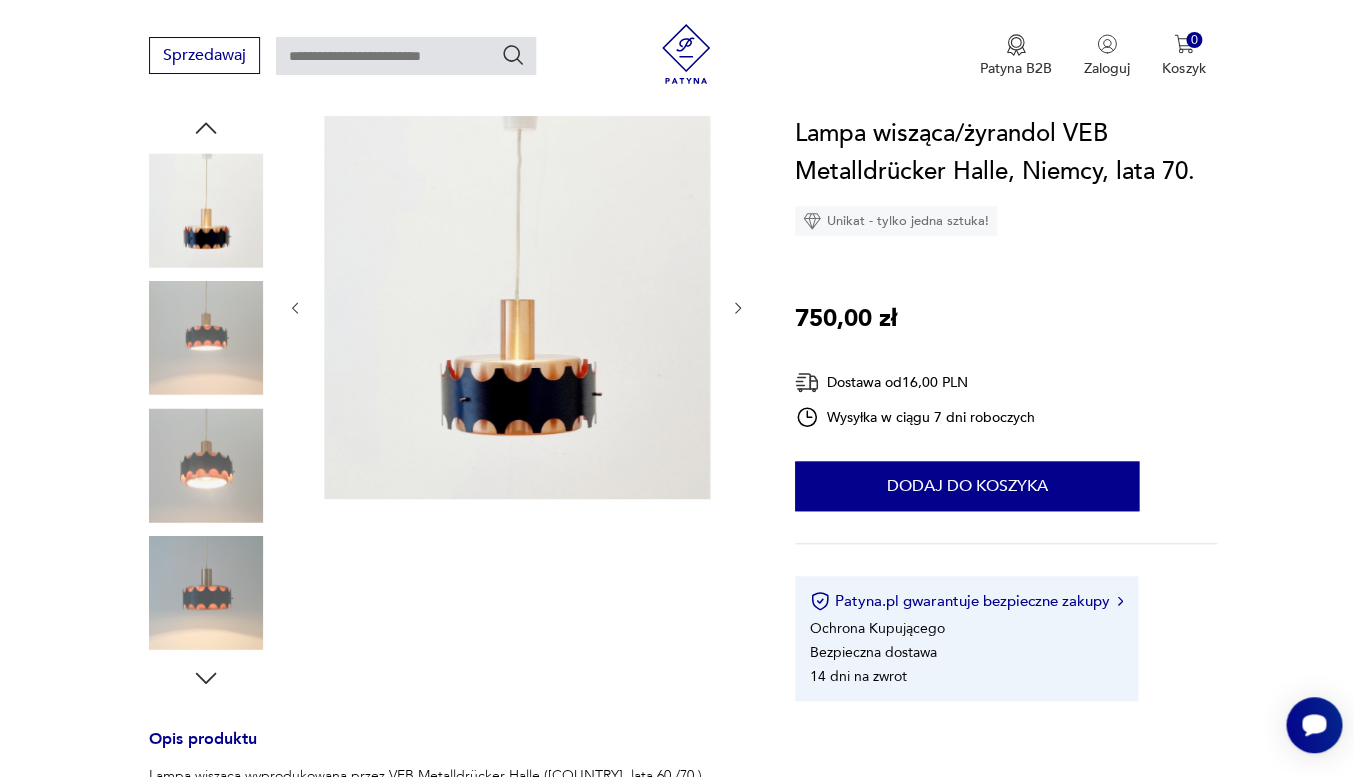 click at bounding box center [206, 593] 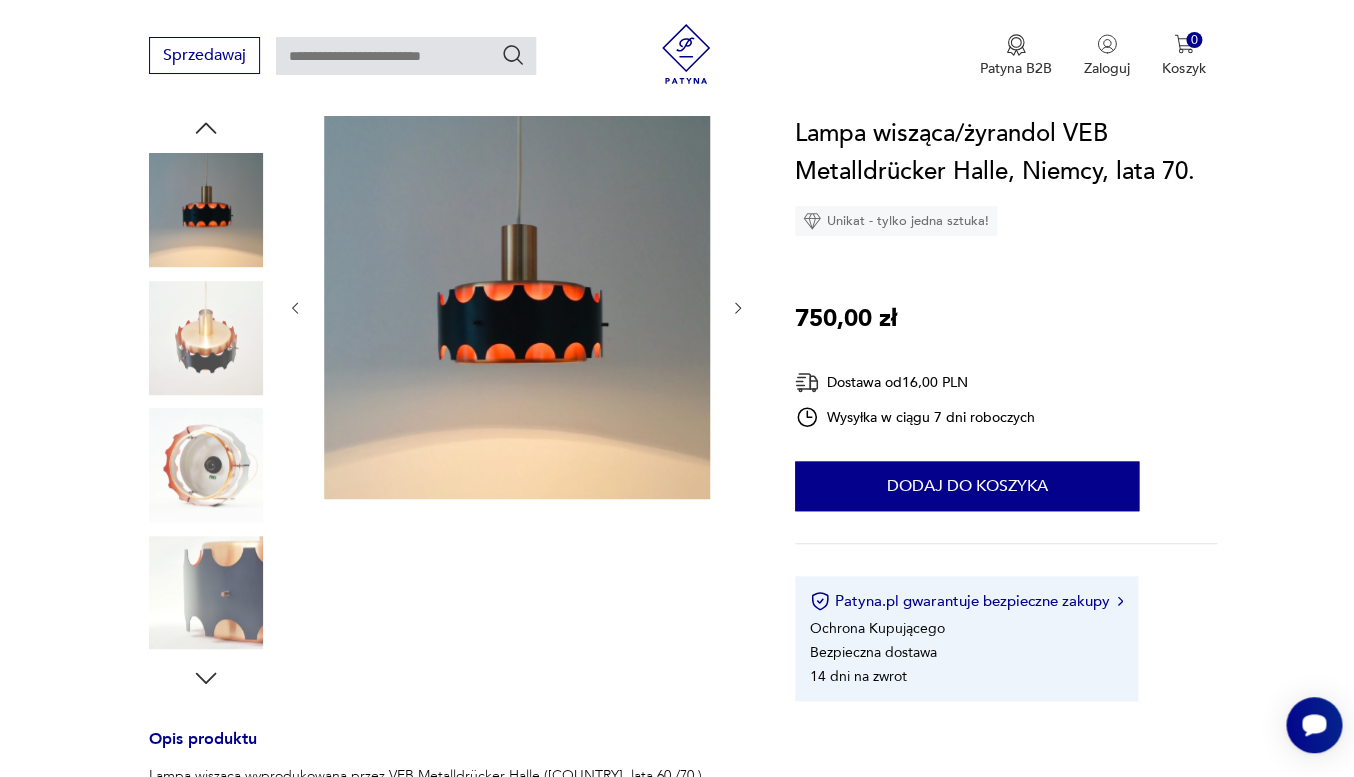 click at bounding box center [206, 593] 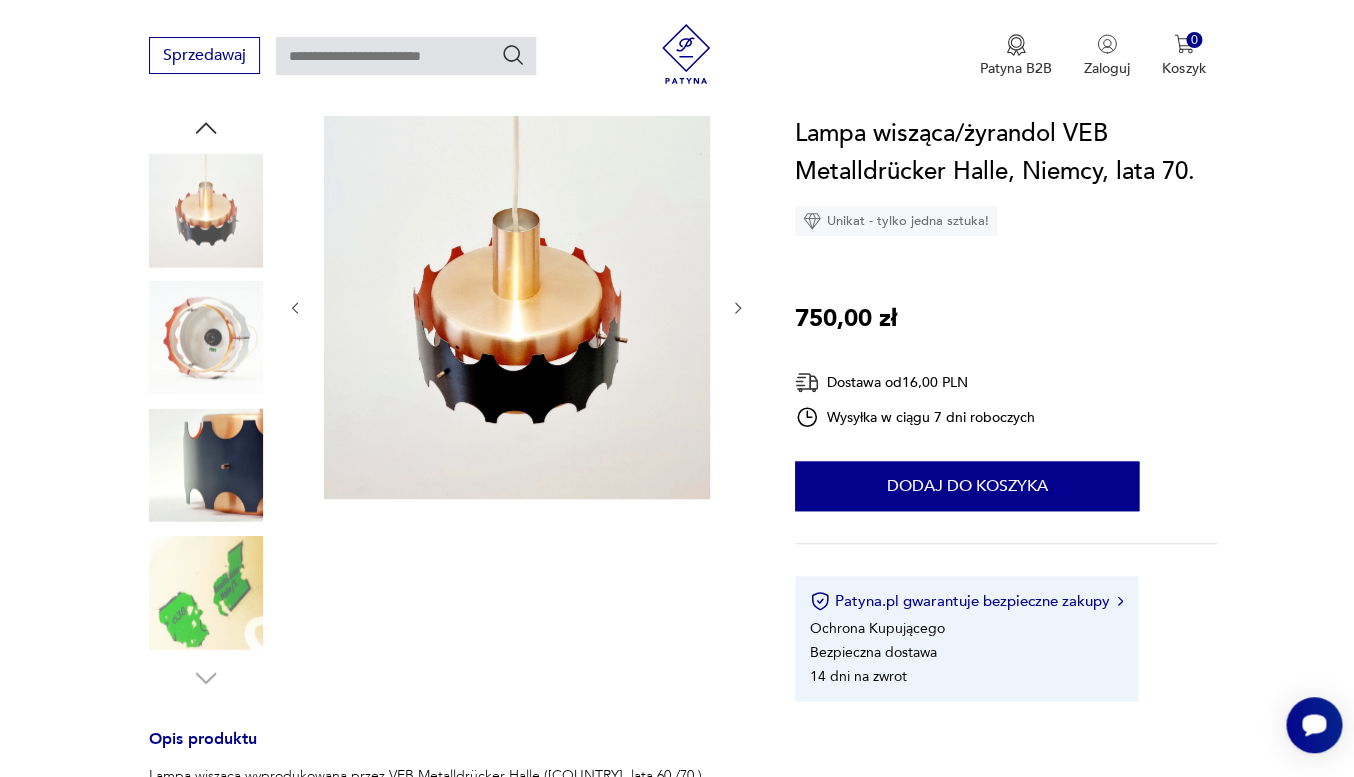 click at bounding box center (206, 338) 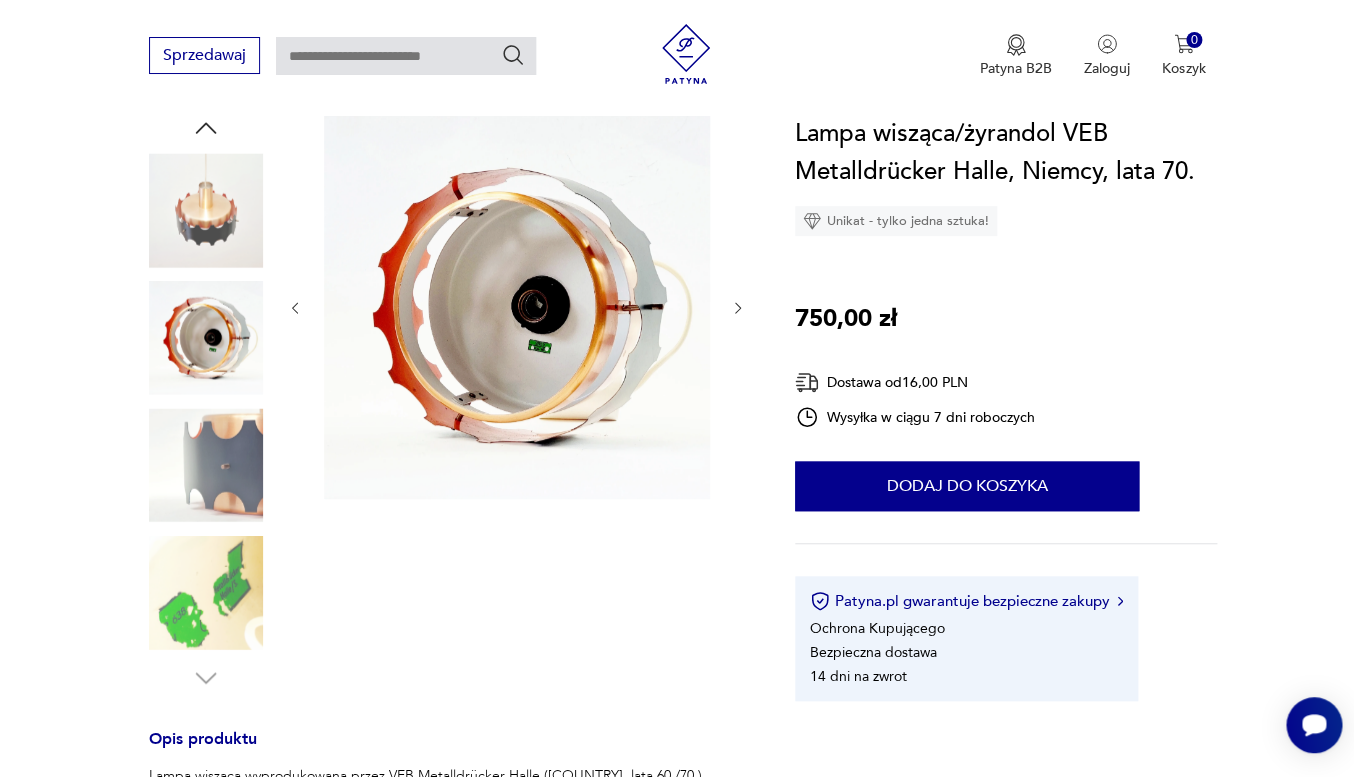 click at bounding box center (206, 210) 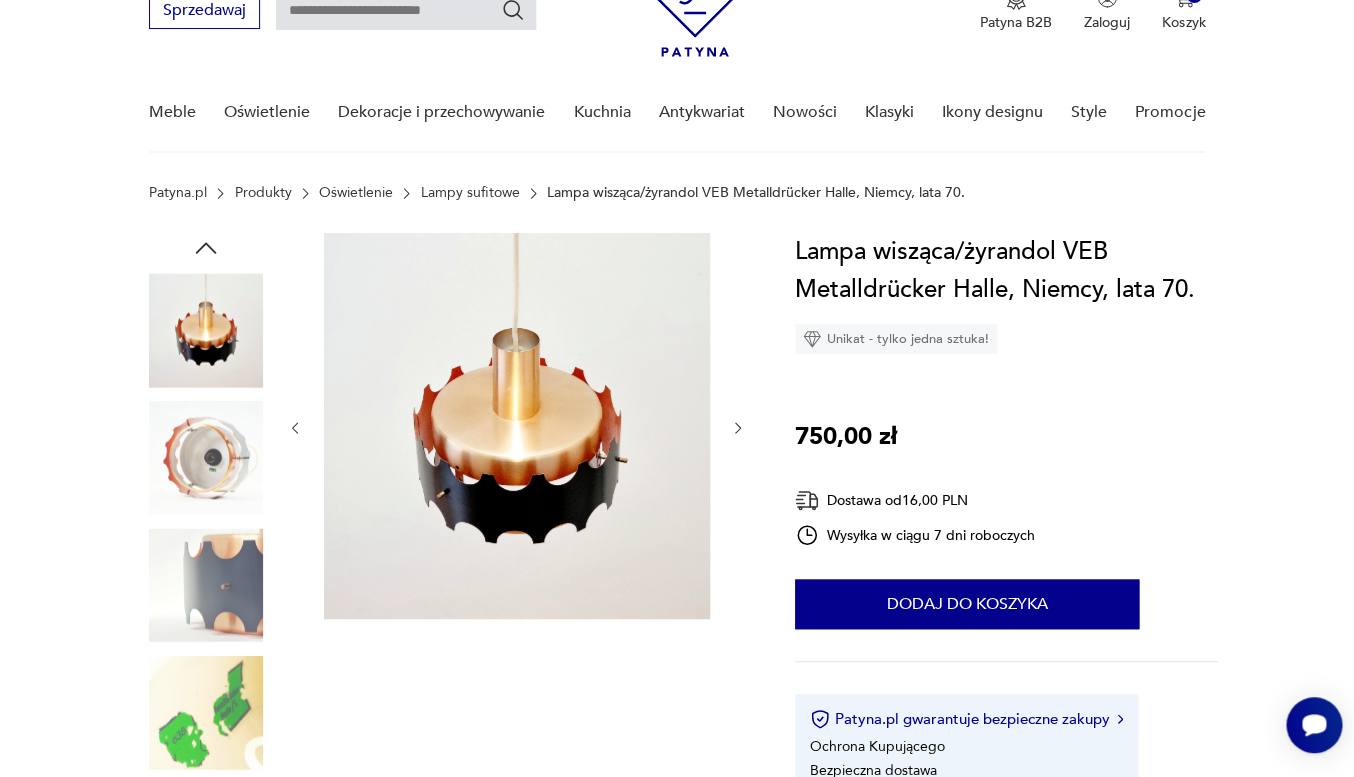 scroll, scrollTop: 95, scrollLeft: 0, axis: vertical 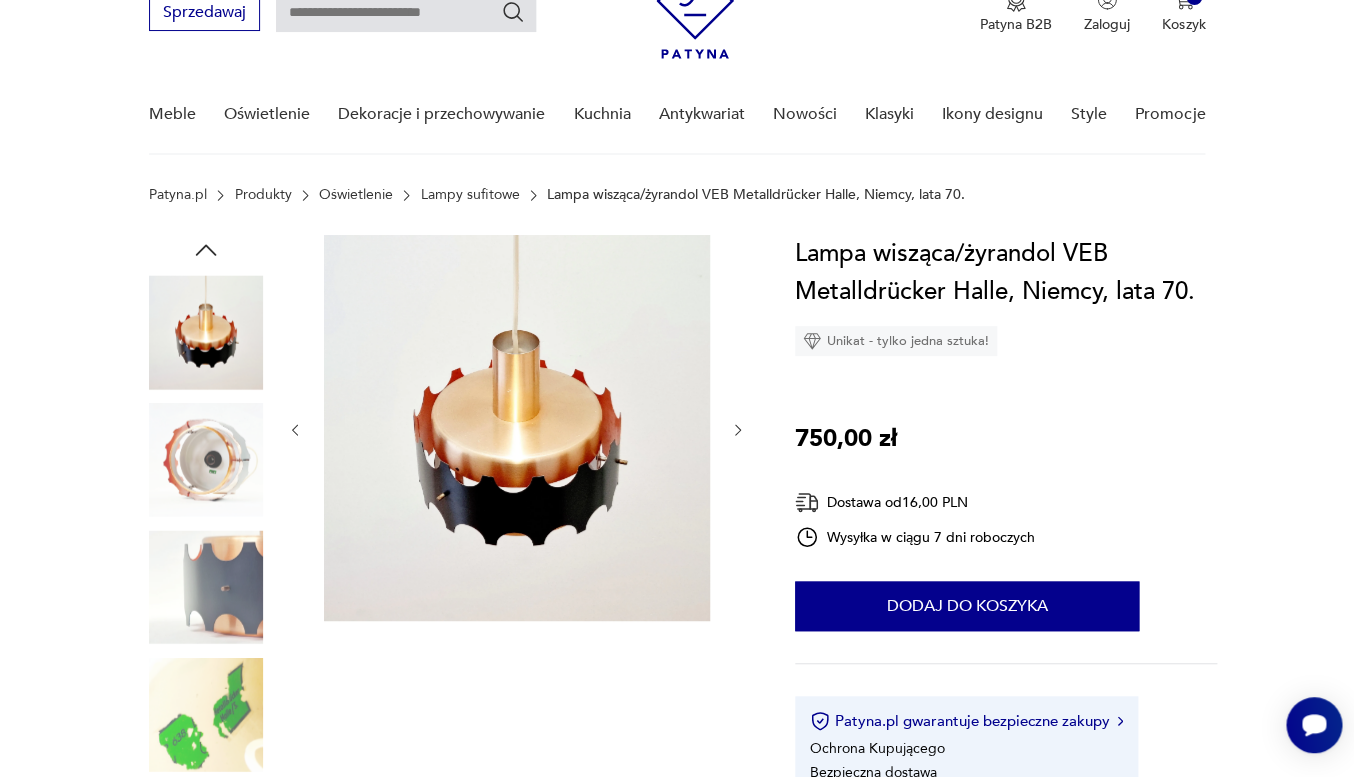 click 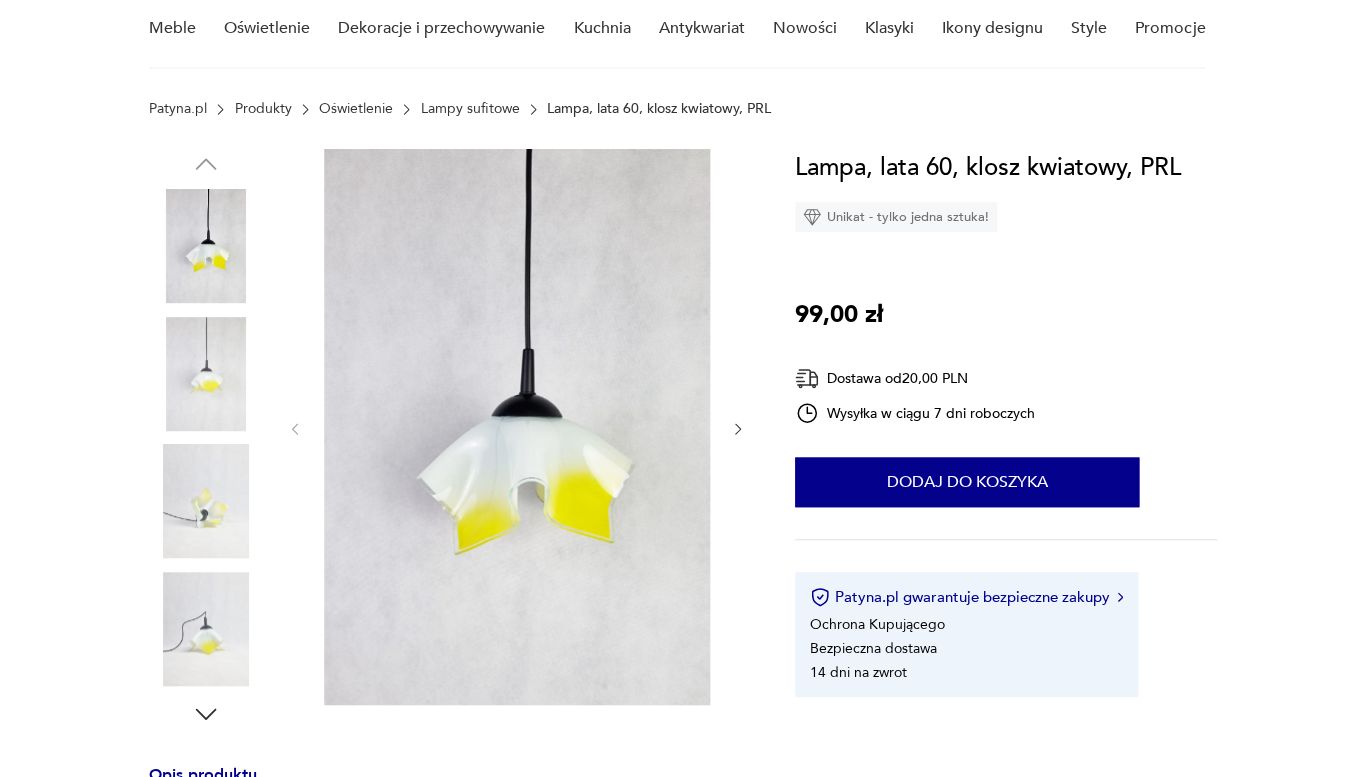 scroll, scrollTop: 0, scrollLeft: 0, axis: both 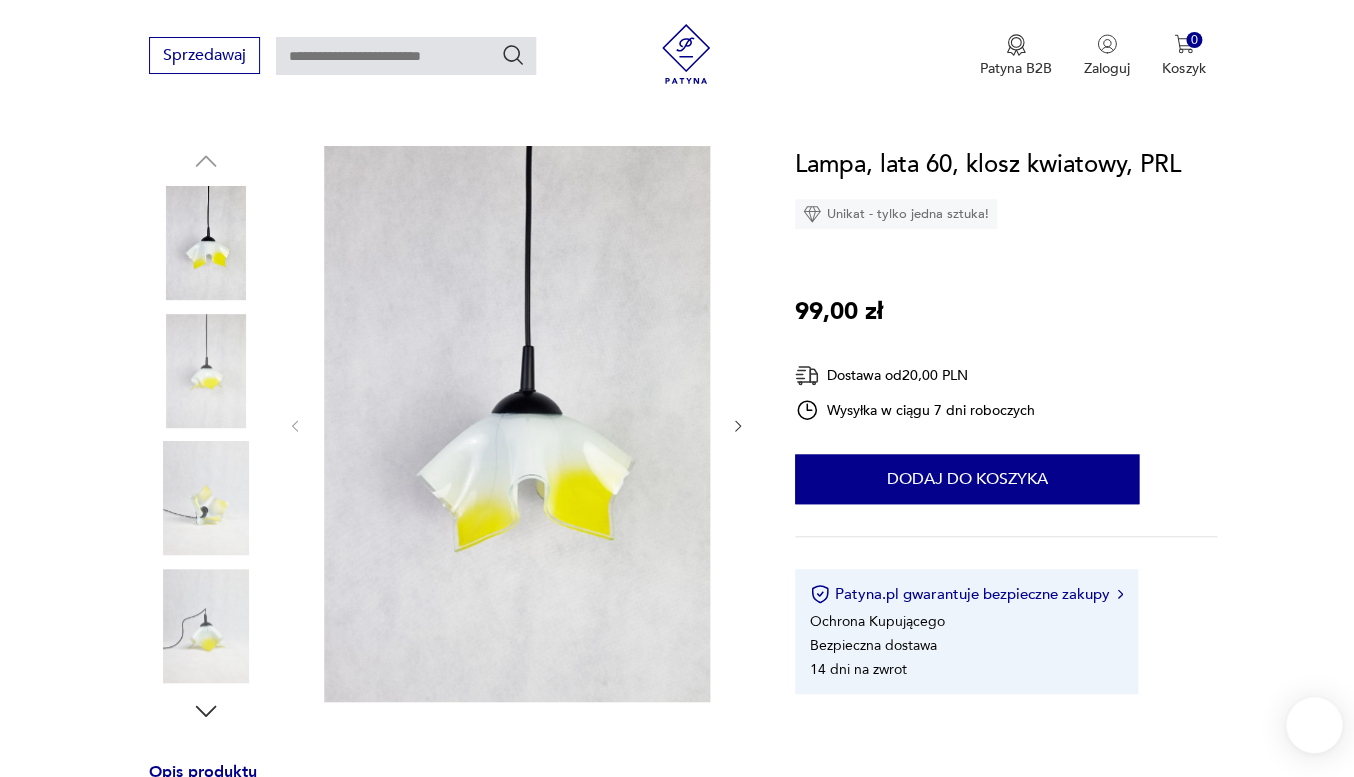 click at bounding box center [206, 371] 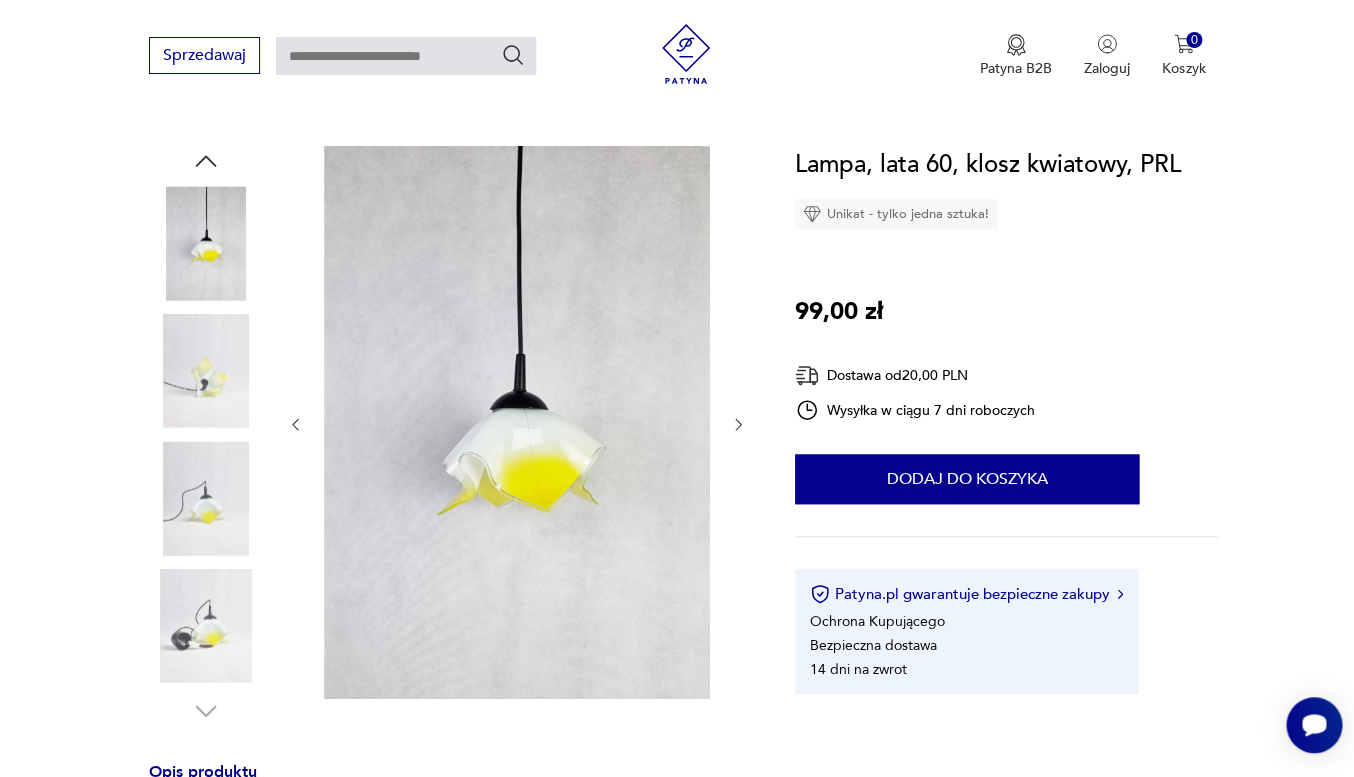 scroll, scrollTop: 0, scrollLeft: 0, axis: both 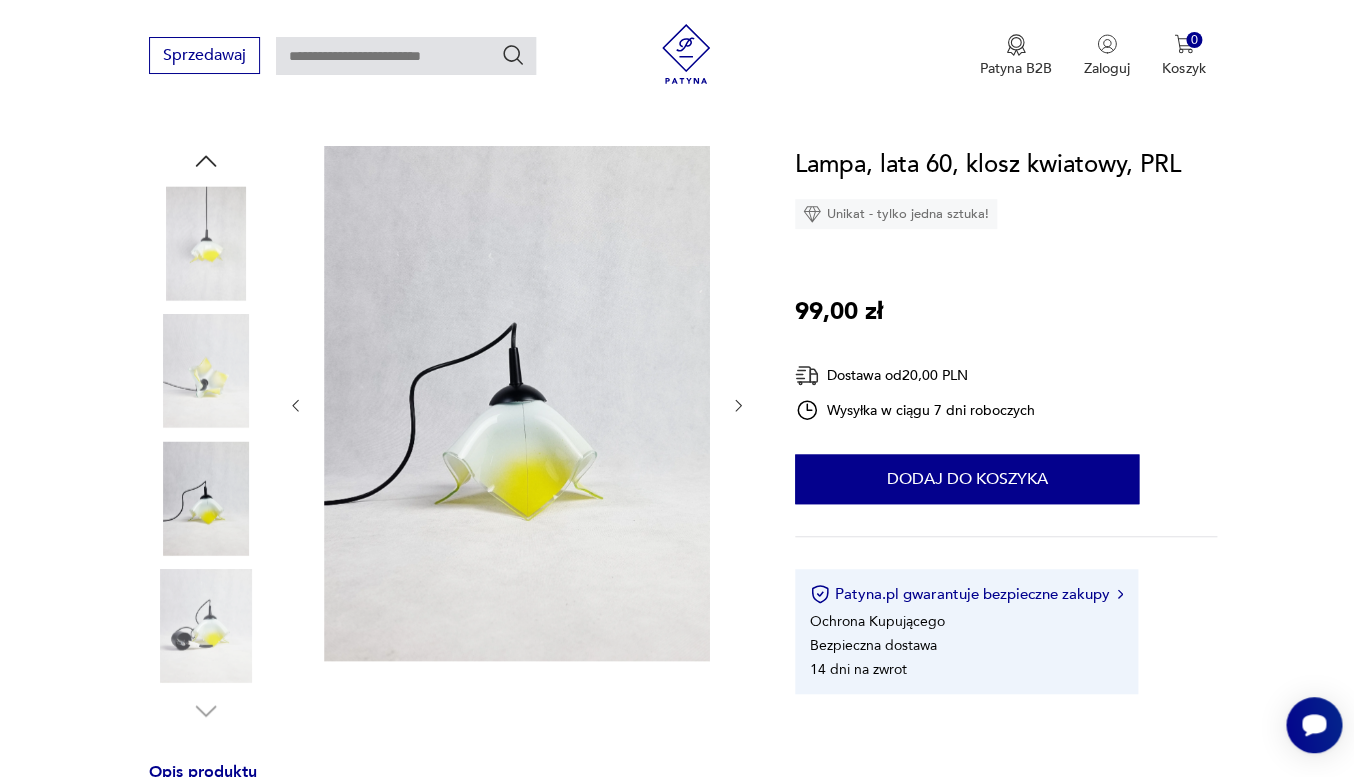click at bounding box center (206, 626) 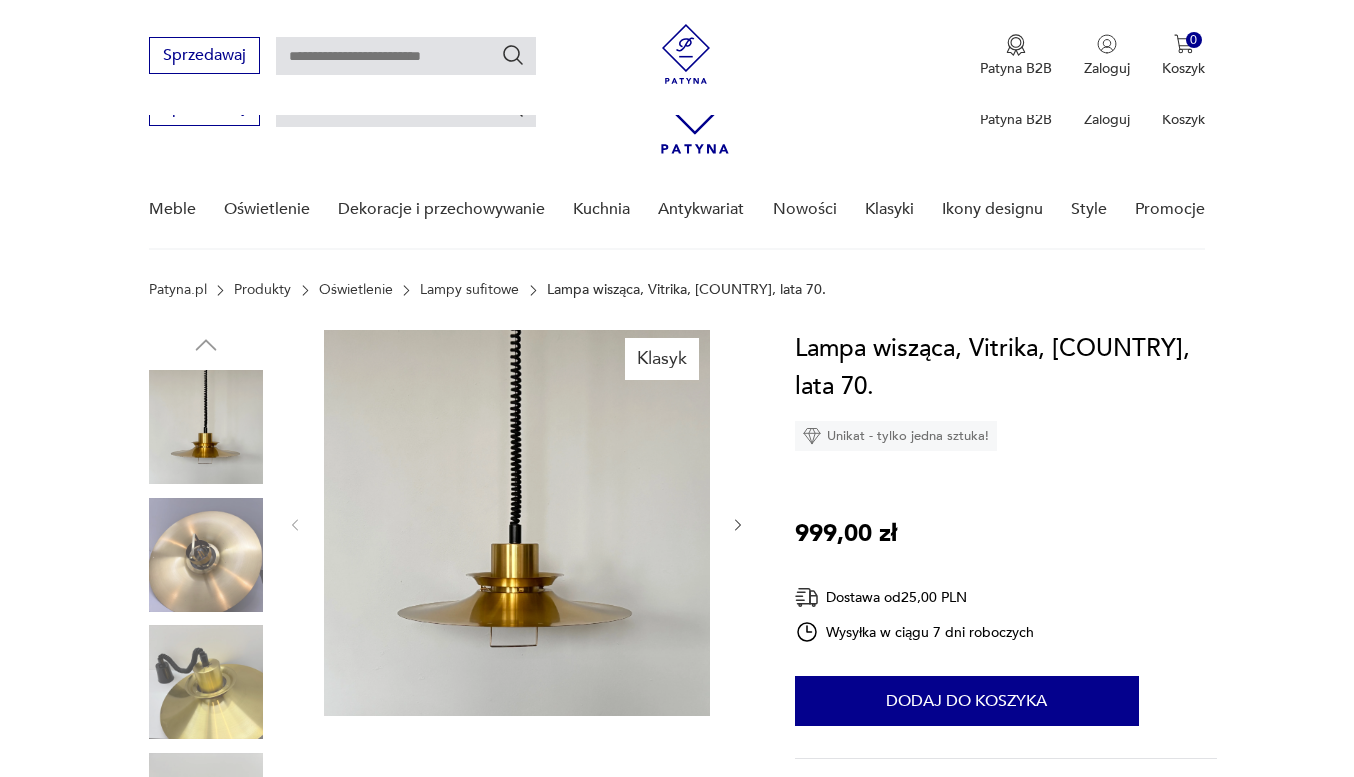 scroll, scrollTop: 245, scrollLeft: 0, axis: vertical 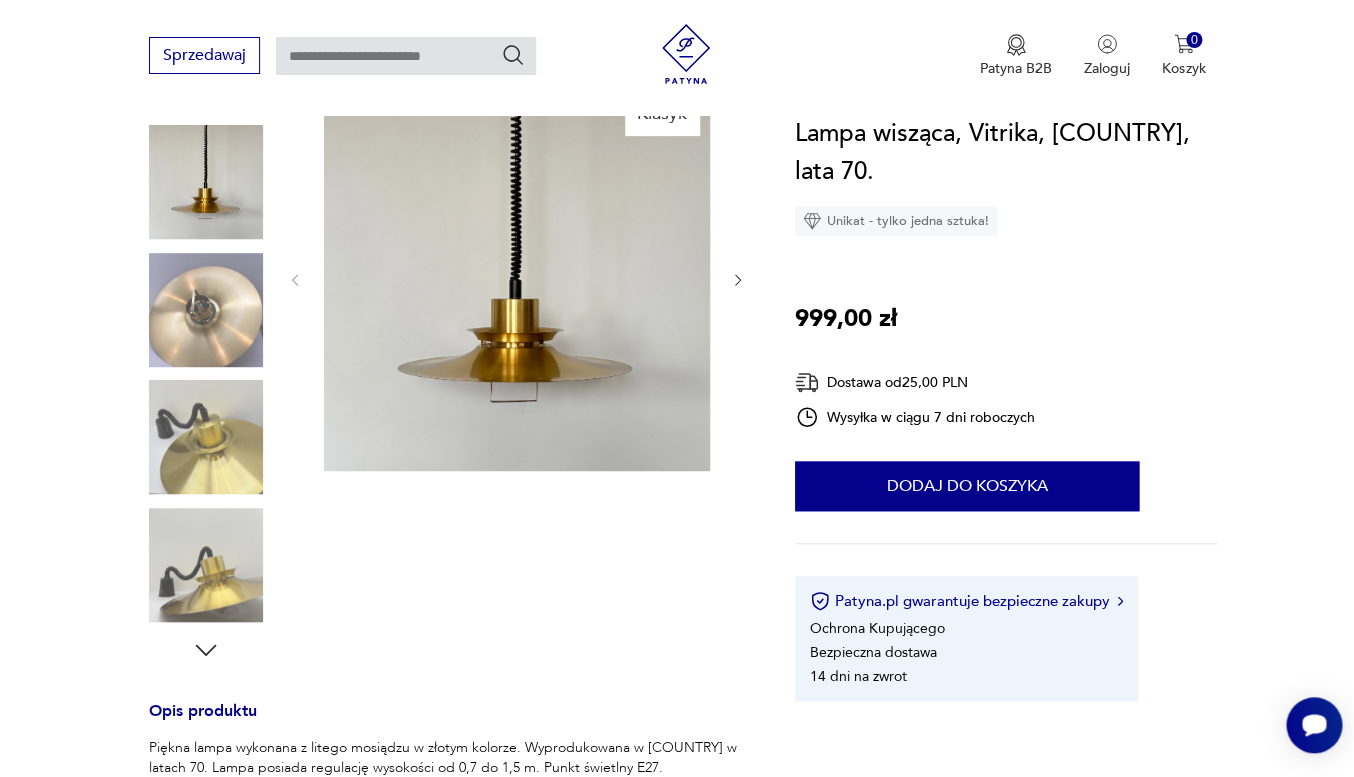 click at bounding box center [206, 310] 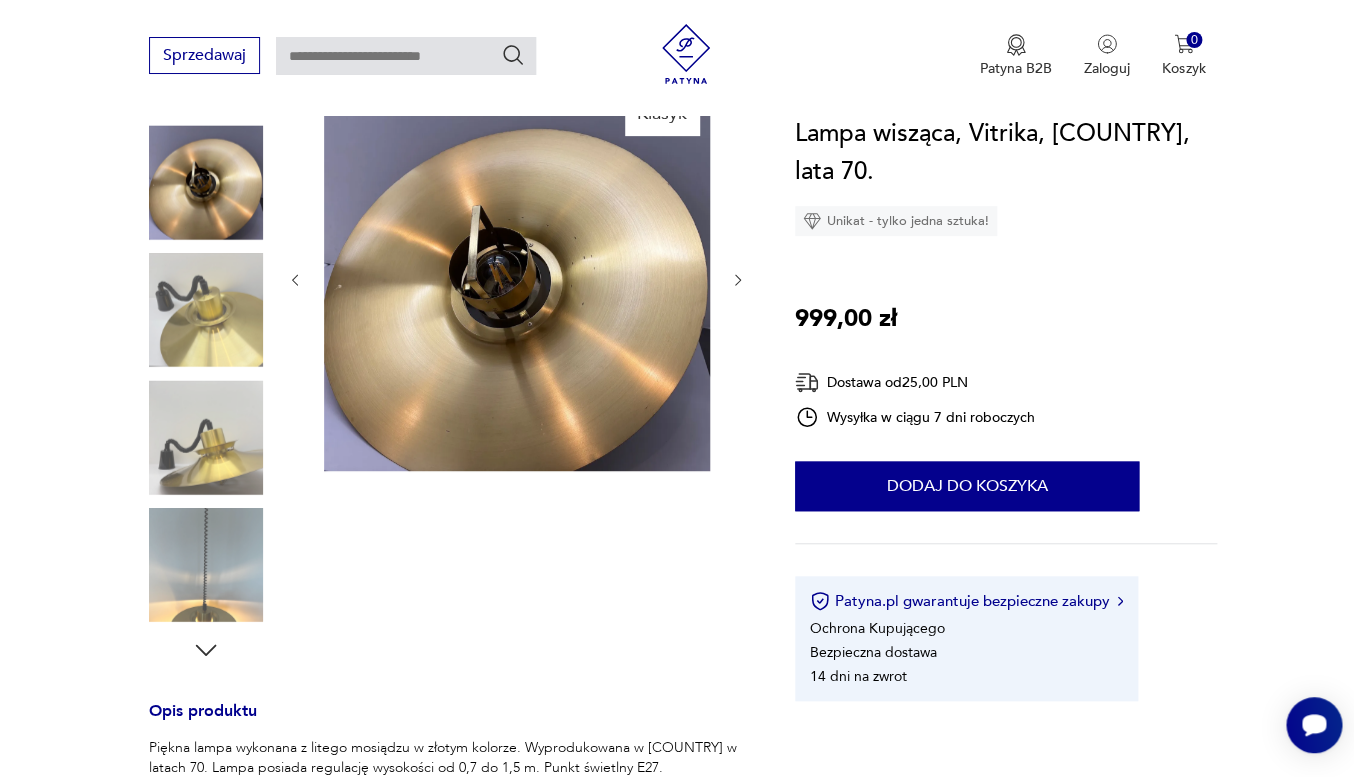 click at bounding box center (206, 310) 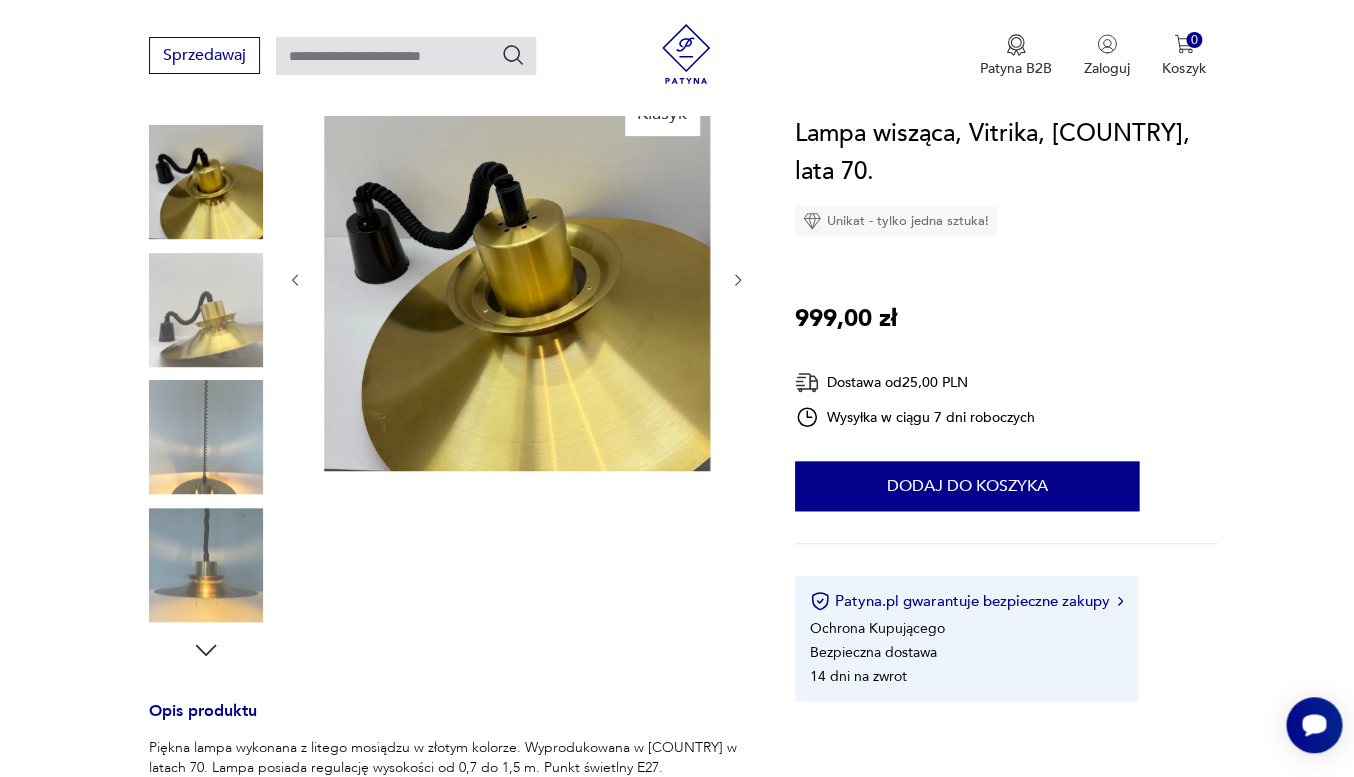 click at bounding box center (206, 310) 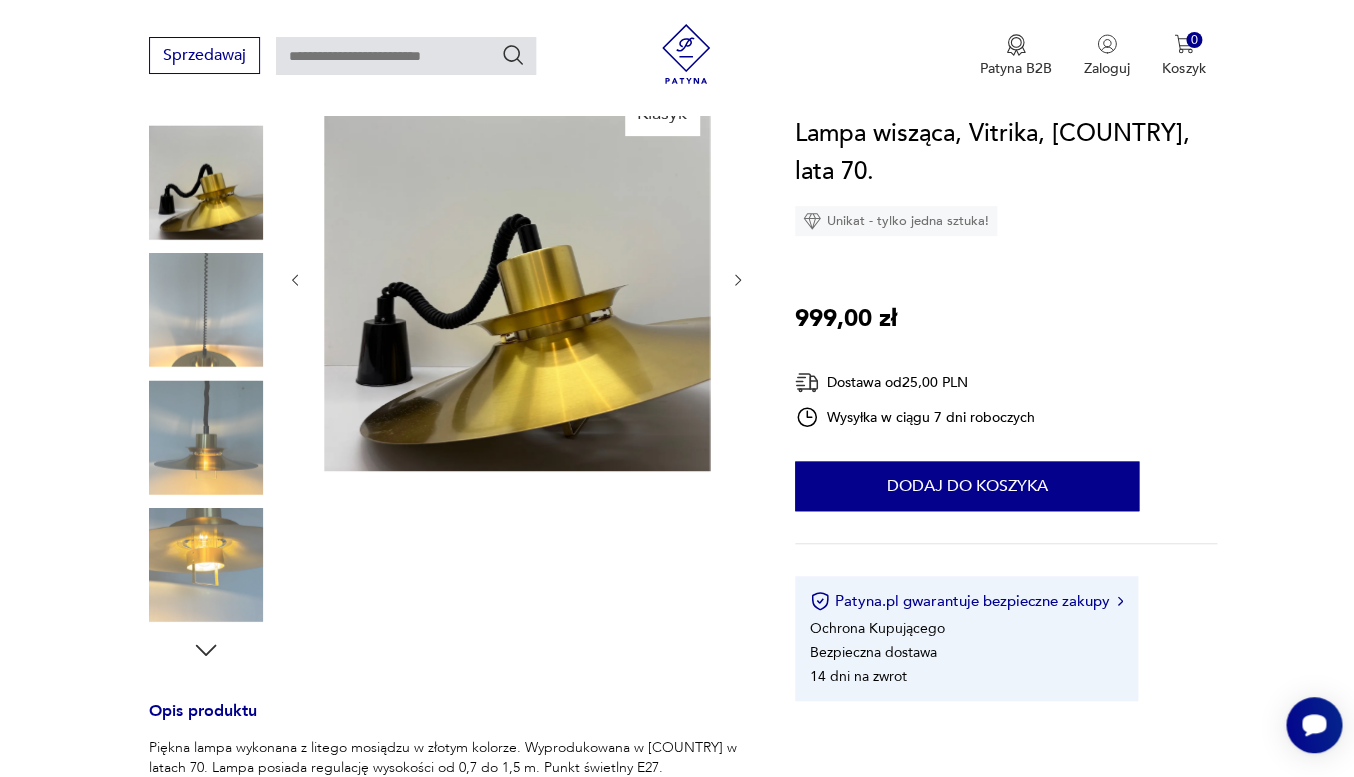 click at bounding box center (206, 437) 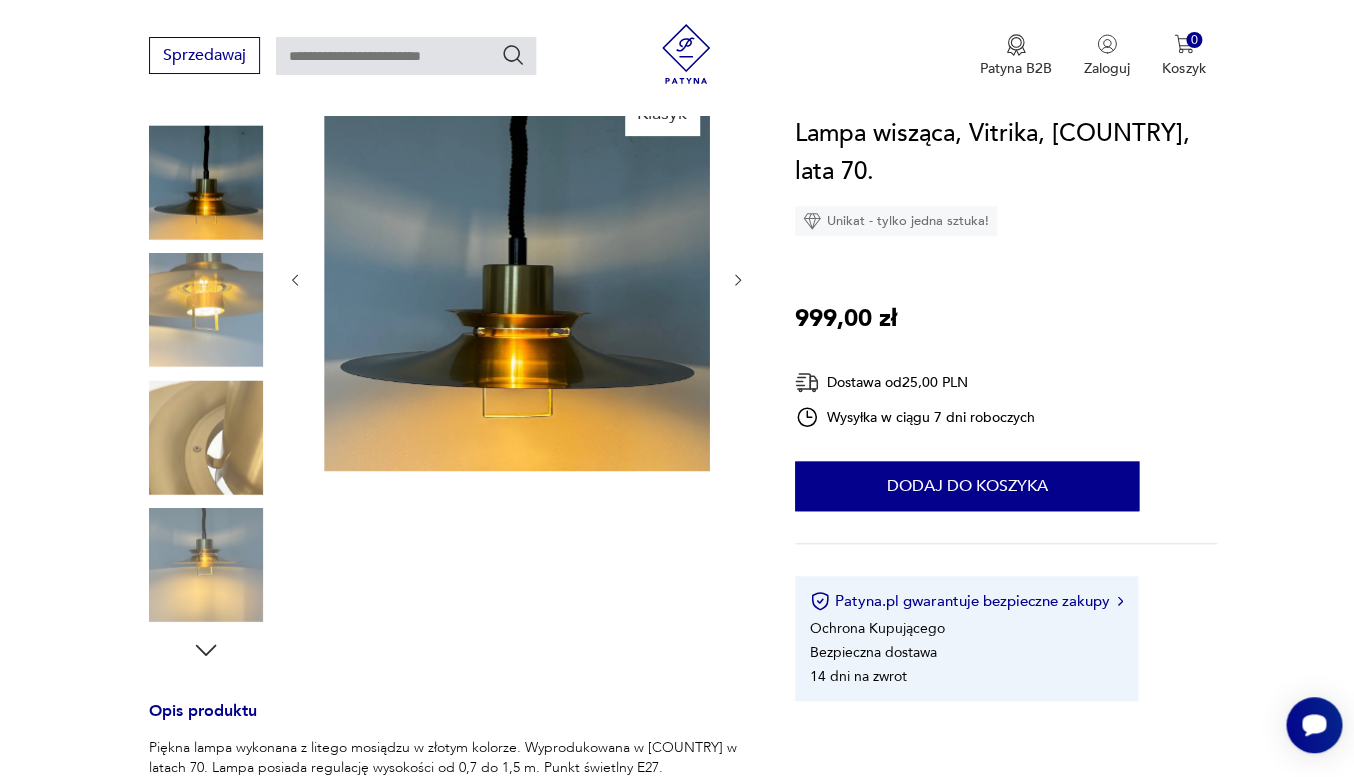 click at bounding box center (206, 437) 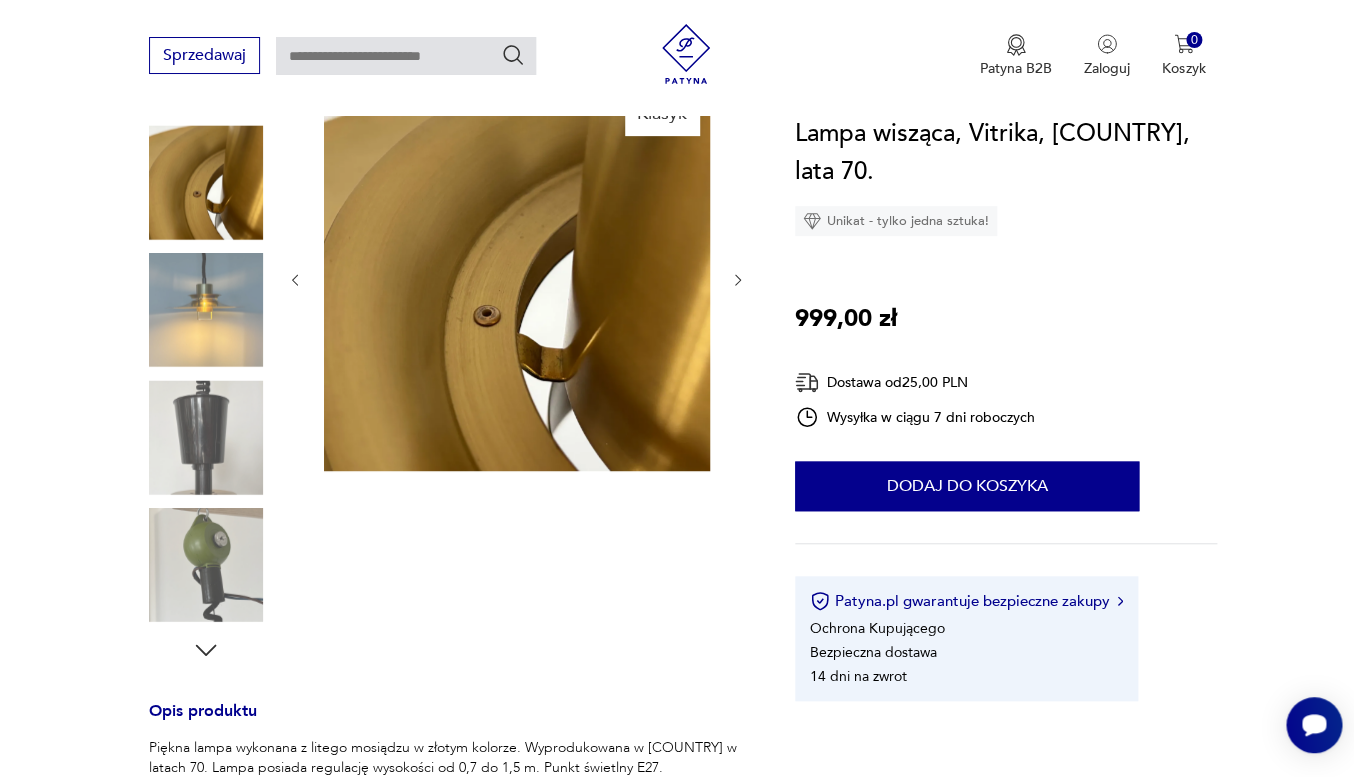 click at bounding box center [206, 437] 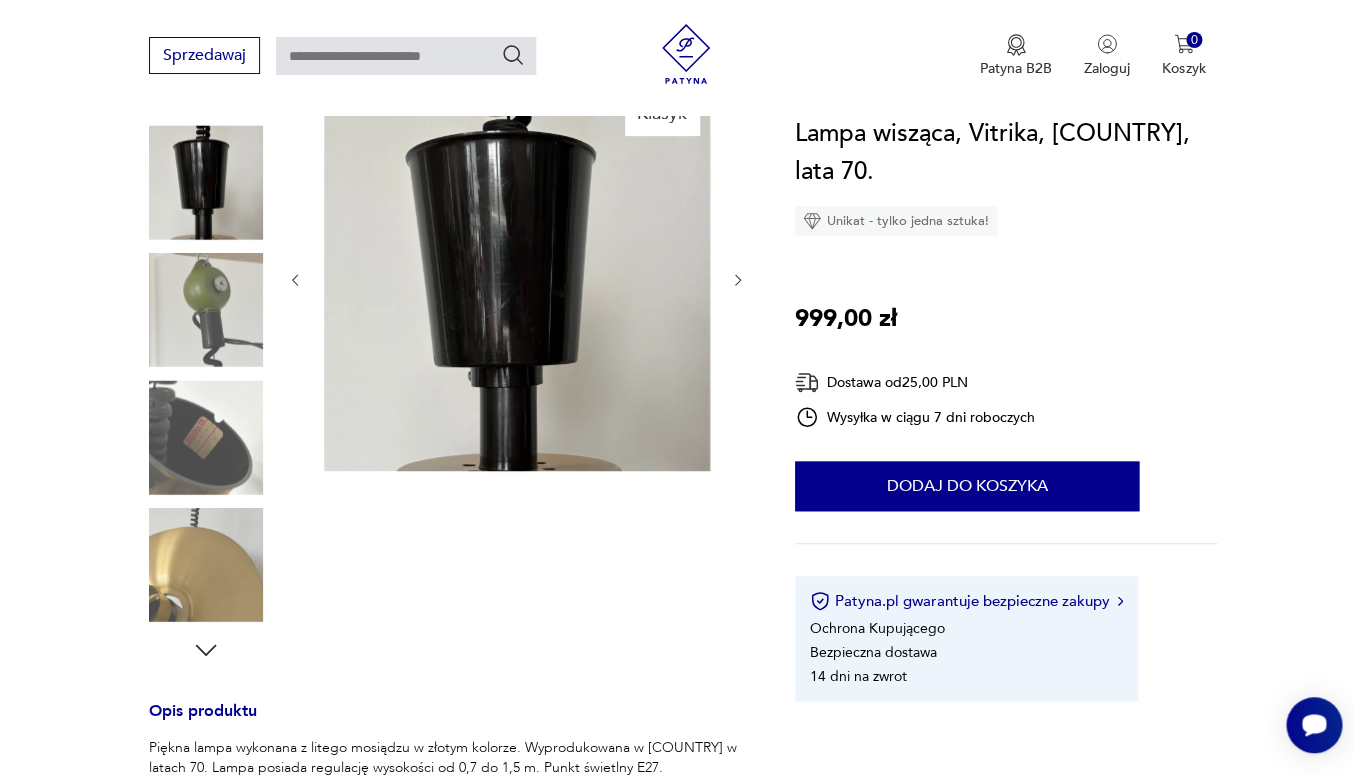 click at bounding box center [206, 565] 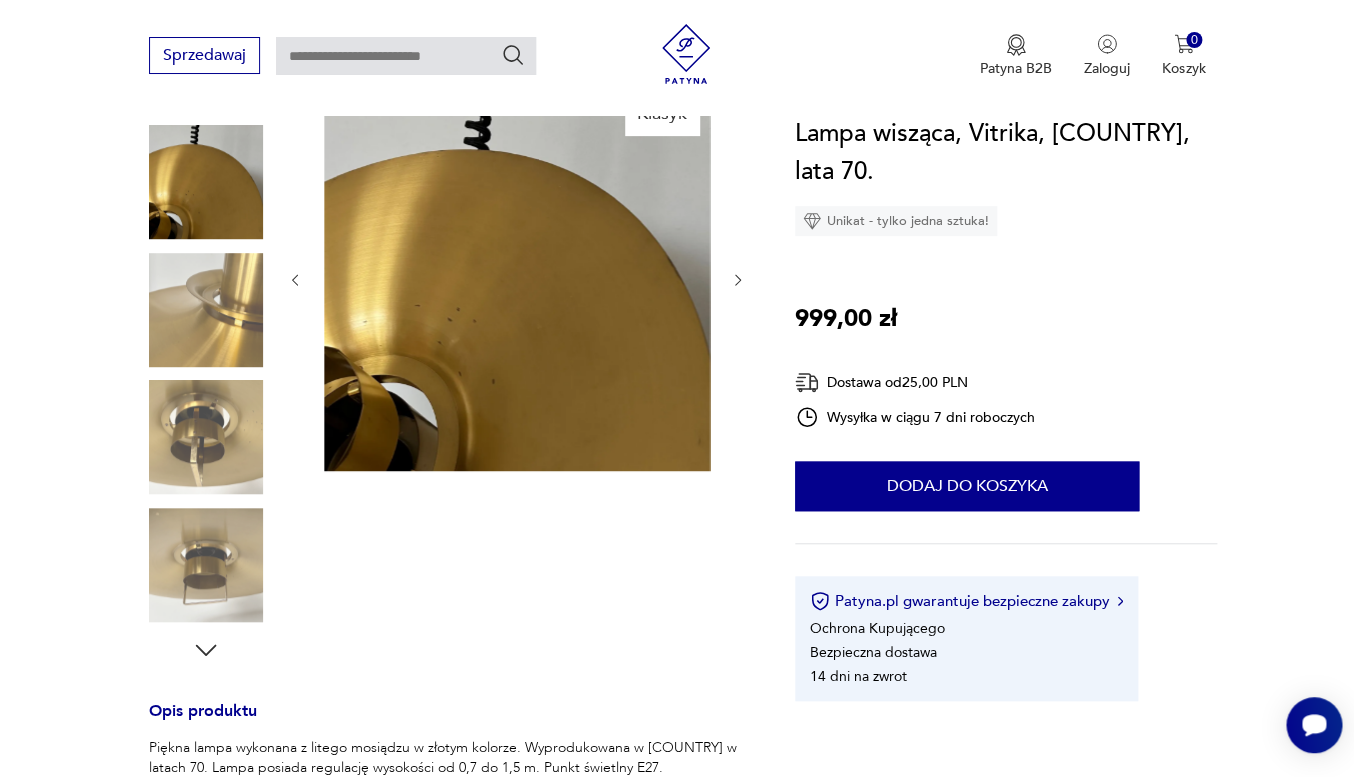 click at bounding box center [206, 565] 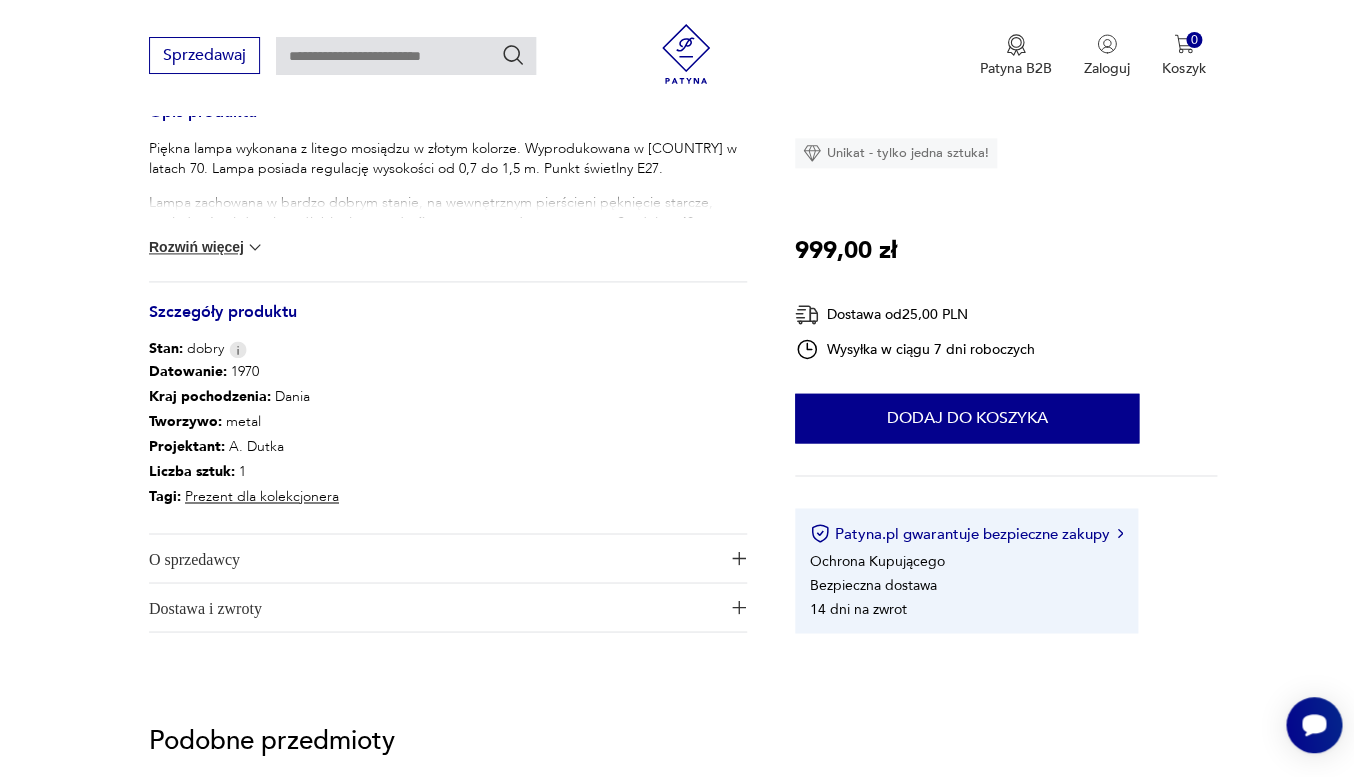 scroll, scrollTop: 847, scrollLeft: 0, axis: vertical 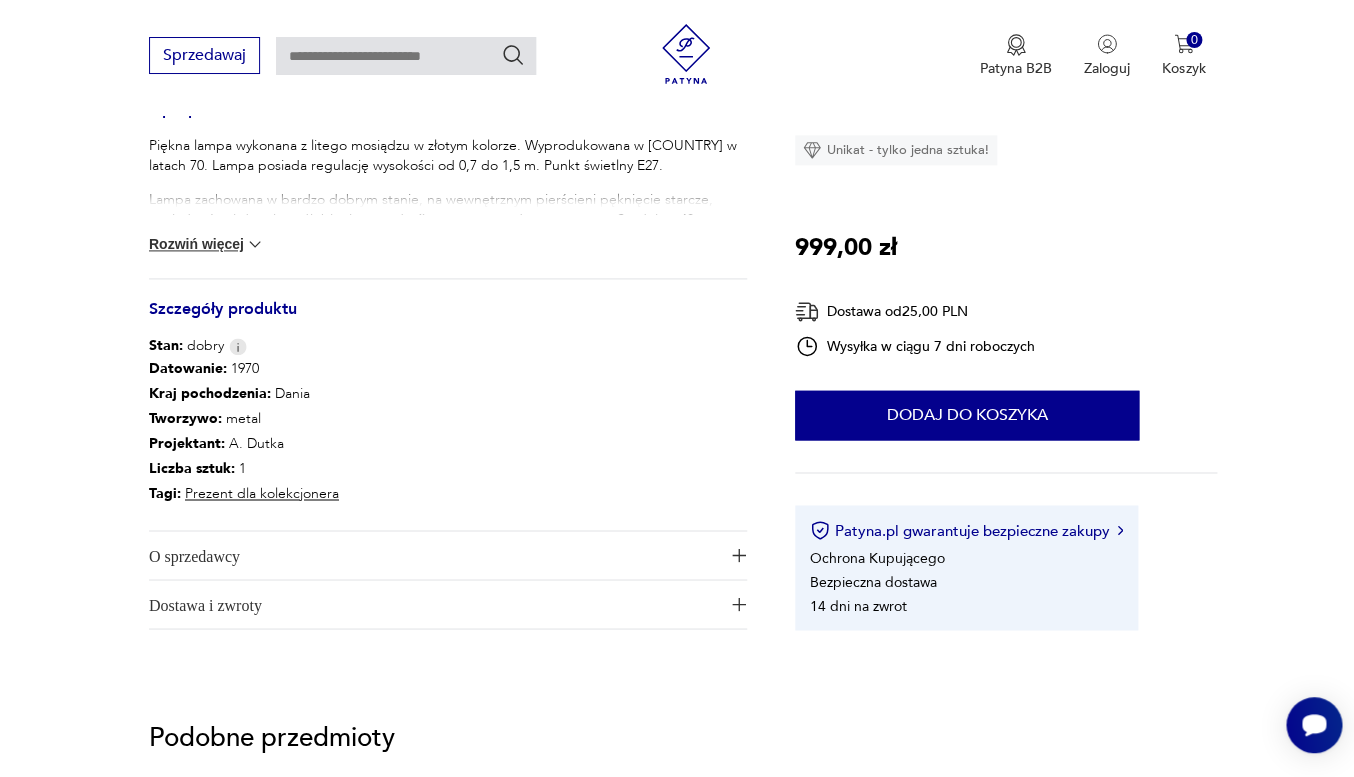 click on "Piękna lampa wykonana z litego mosiądzu w złotym kolorze. Wyprodukowana w [COUNTRY] w latach 70. Lampa posiada regulację wysokości od 0,7 do 1,5 m. Punkt świetlny E27." at bounding box center (448, 156) 